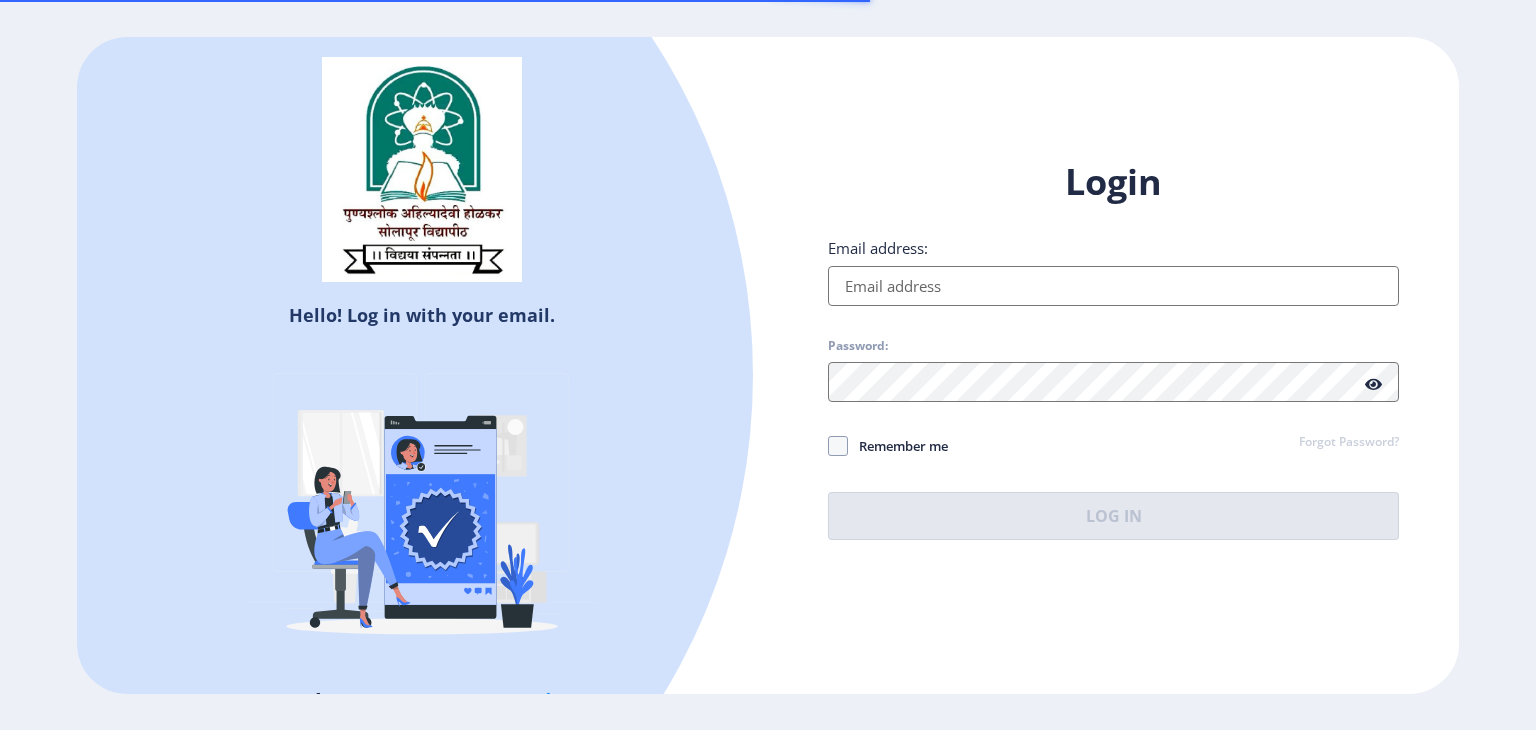 scroll, scrollTop: 0, scrollLeft: 0, axis: both 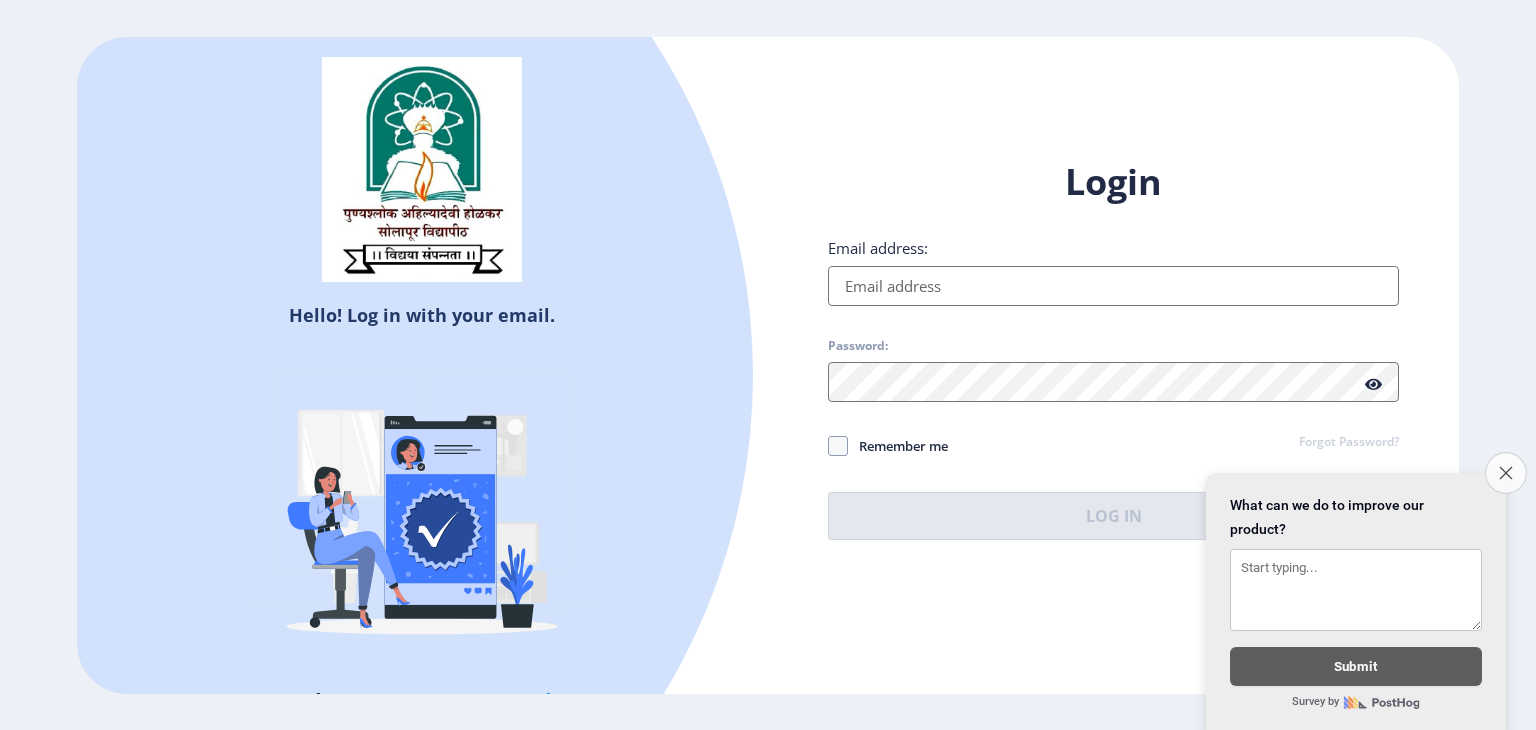 click on "Close survey" at bounding box center (1506, 473) 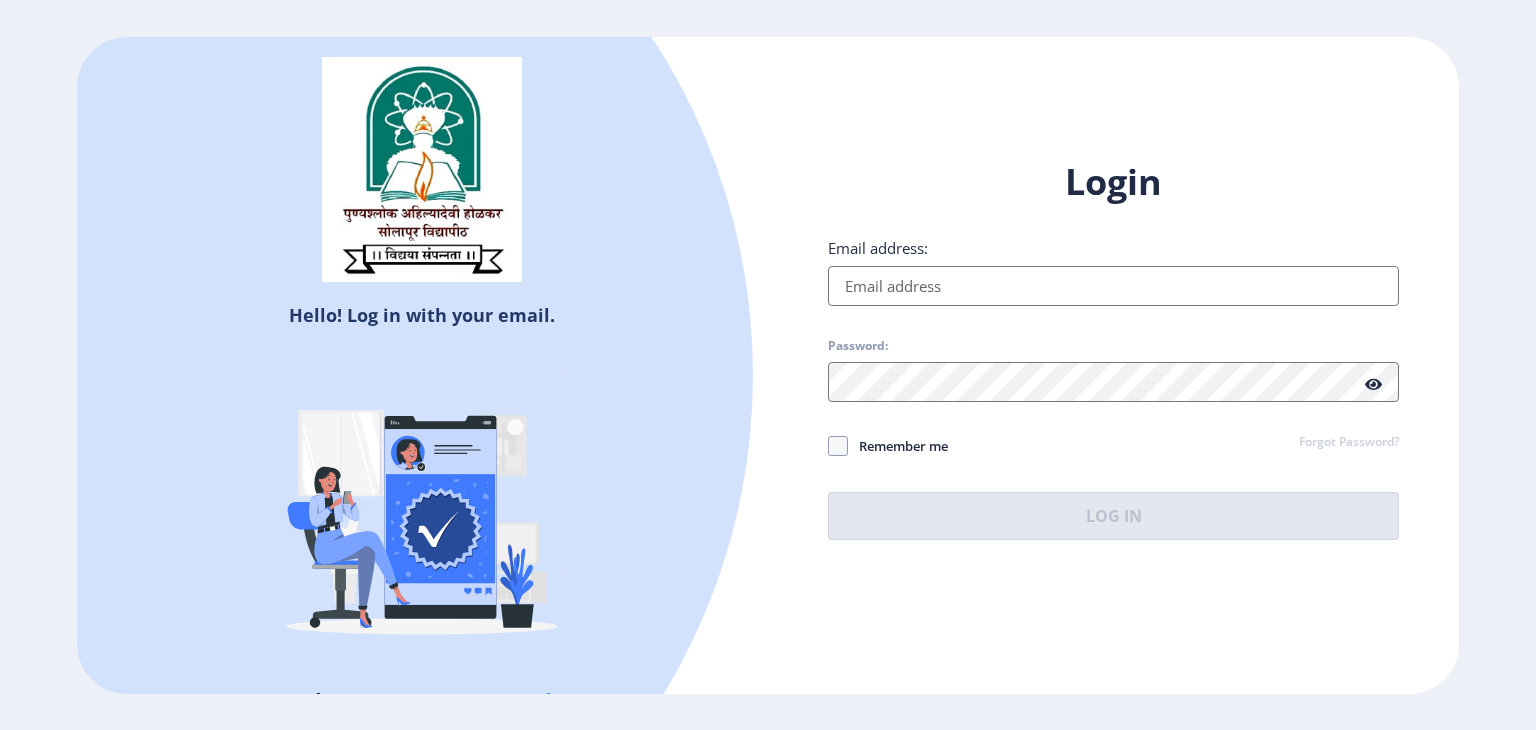 select 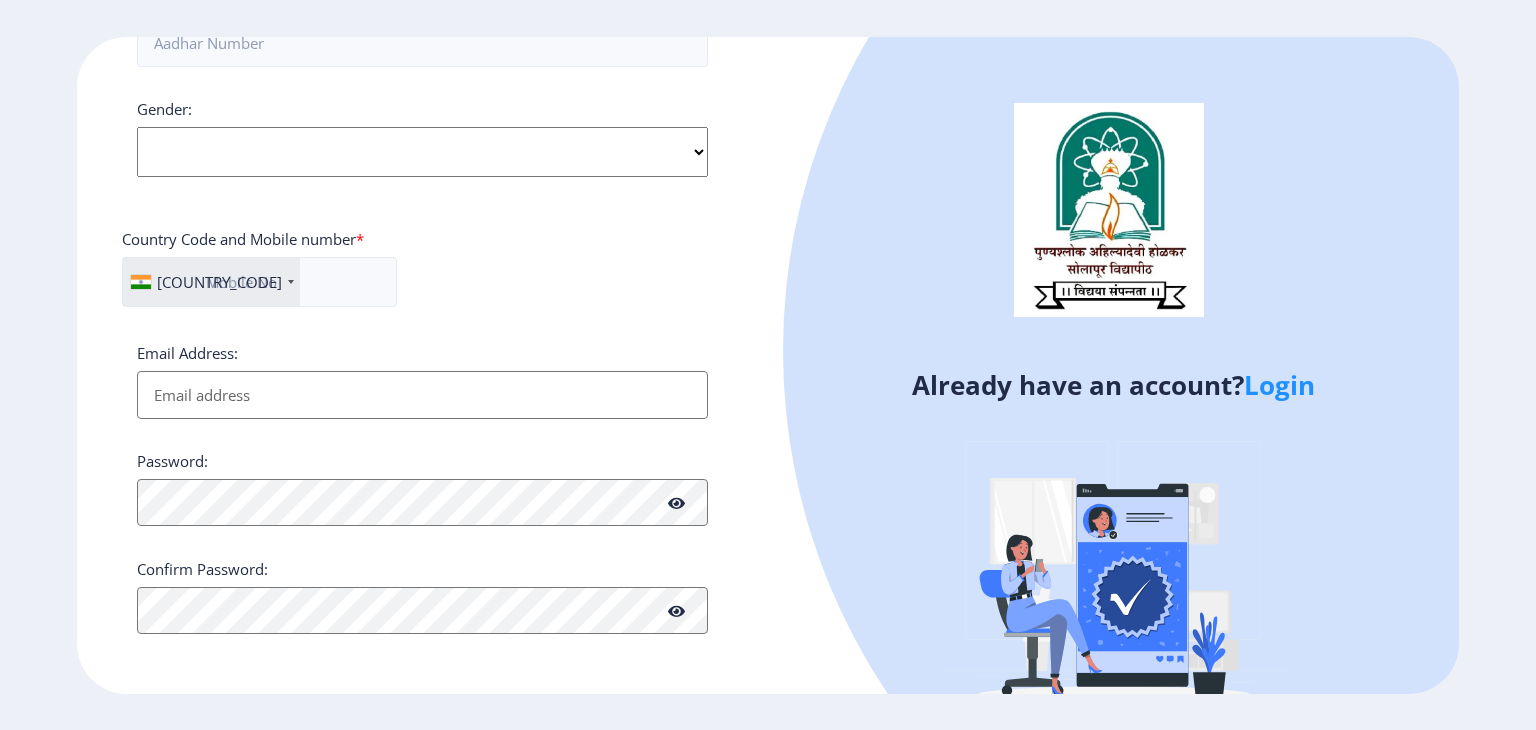 scroll, scrollTop: 0, scrollLeft: 0, axis: both 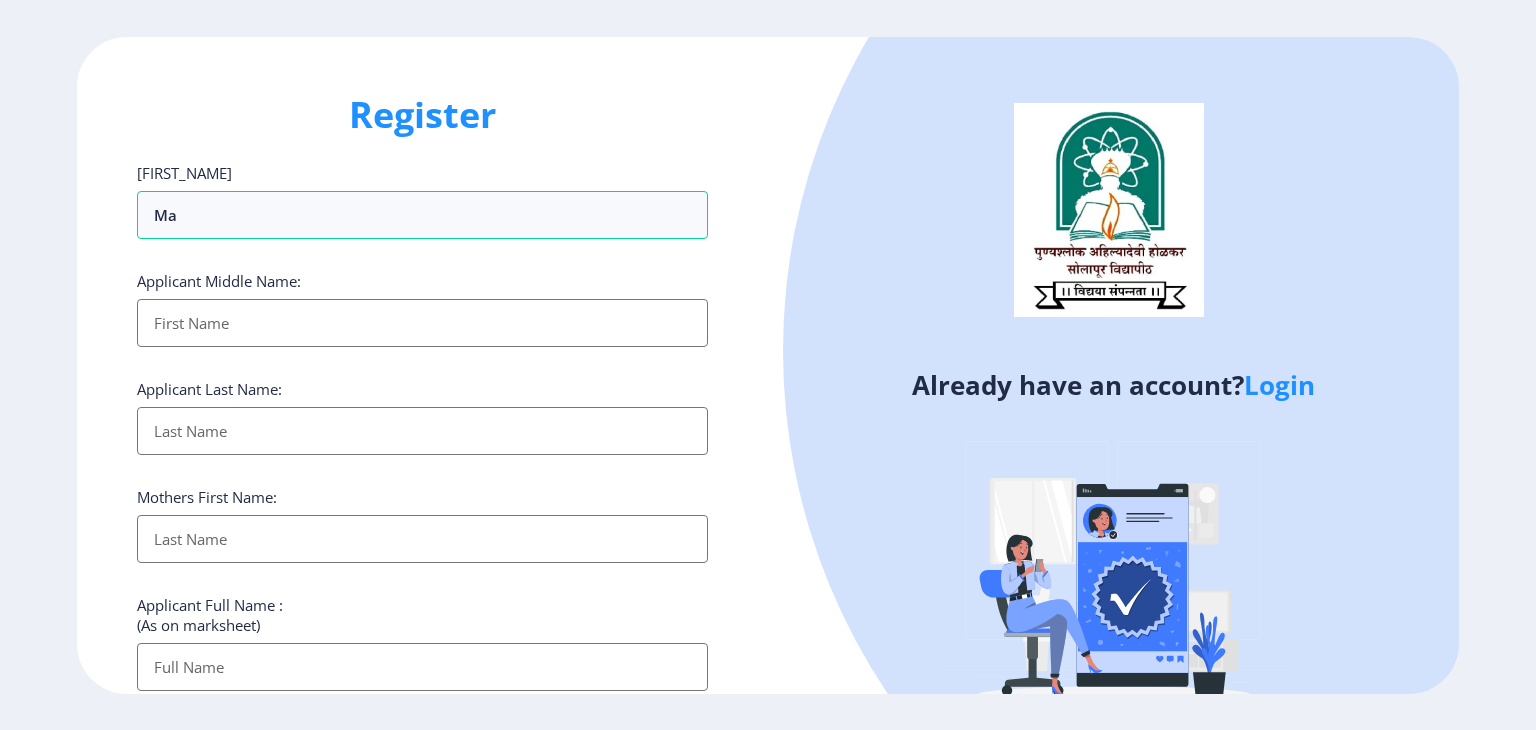 type on "m" 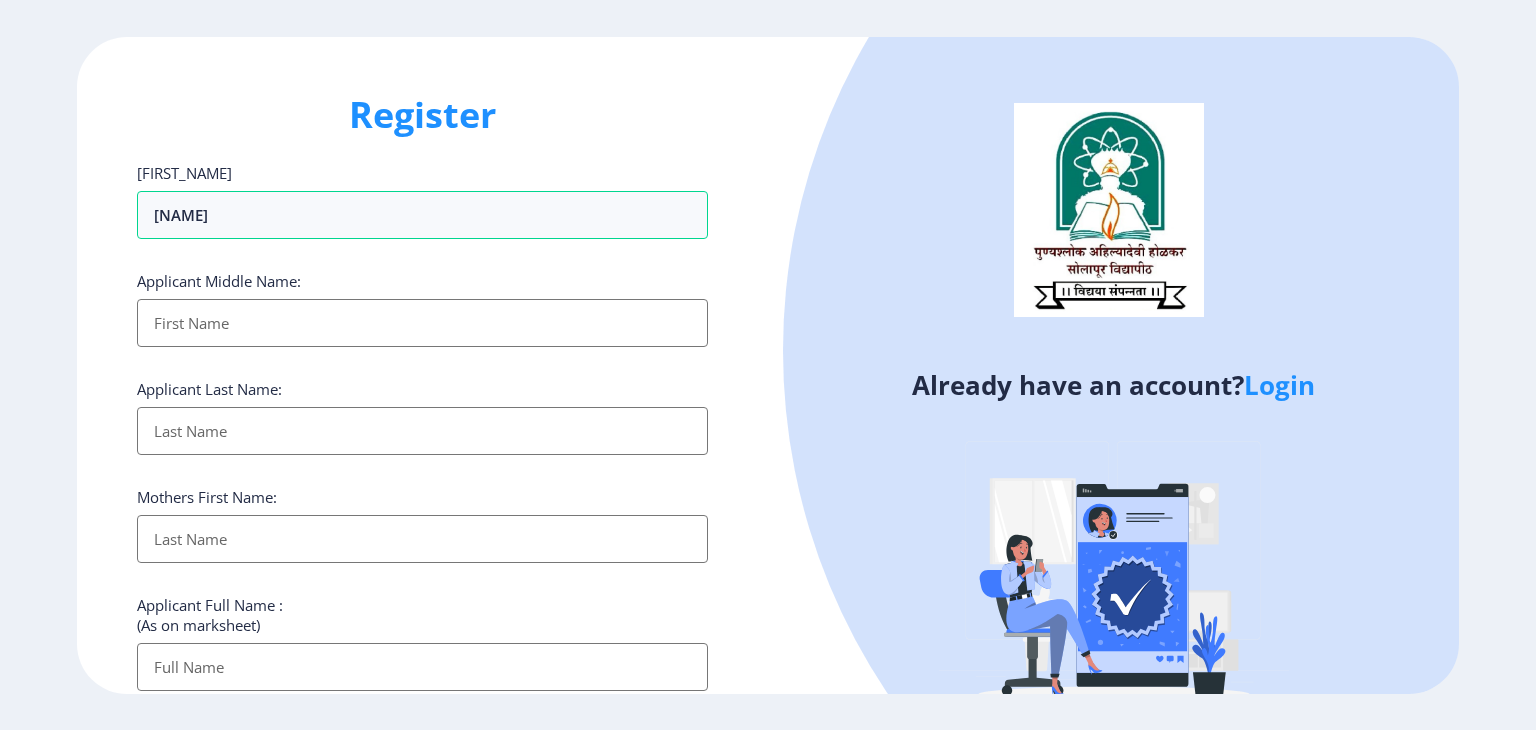 type on "[NAME]" 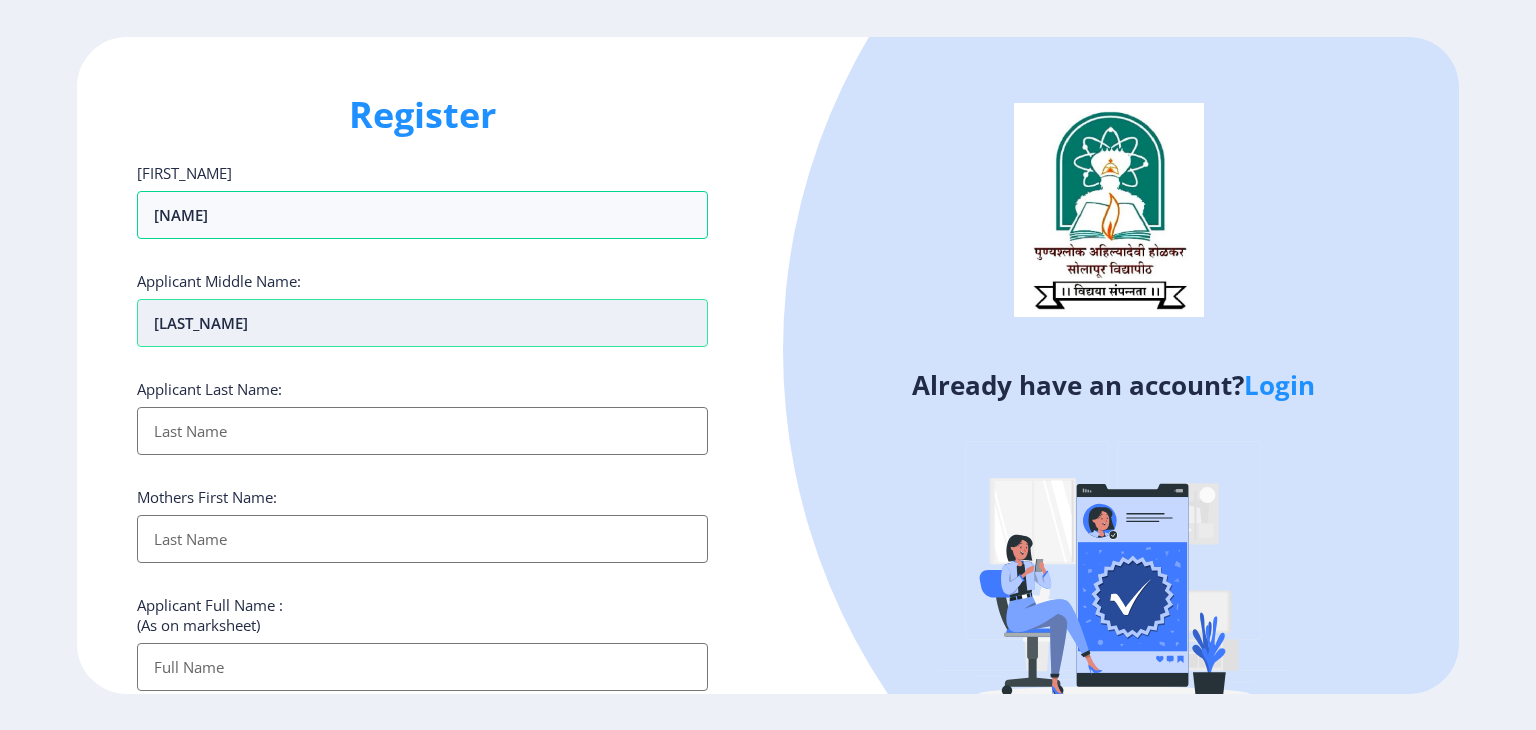 type on "[LAST_NAME]" 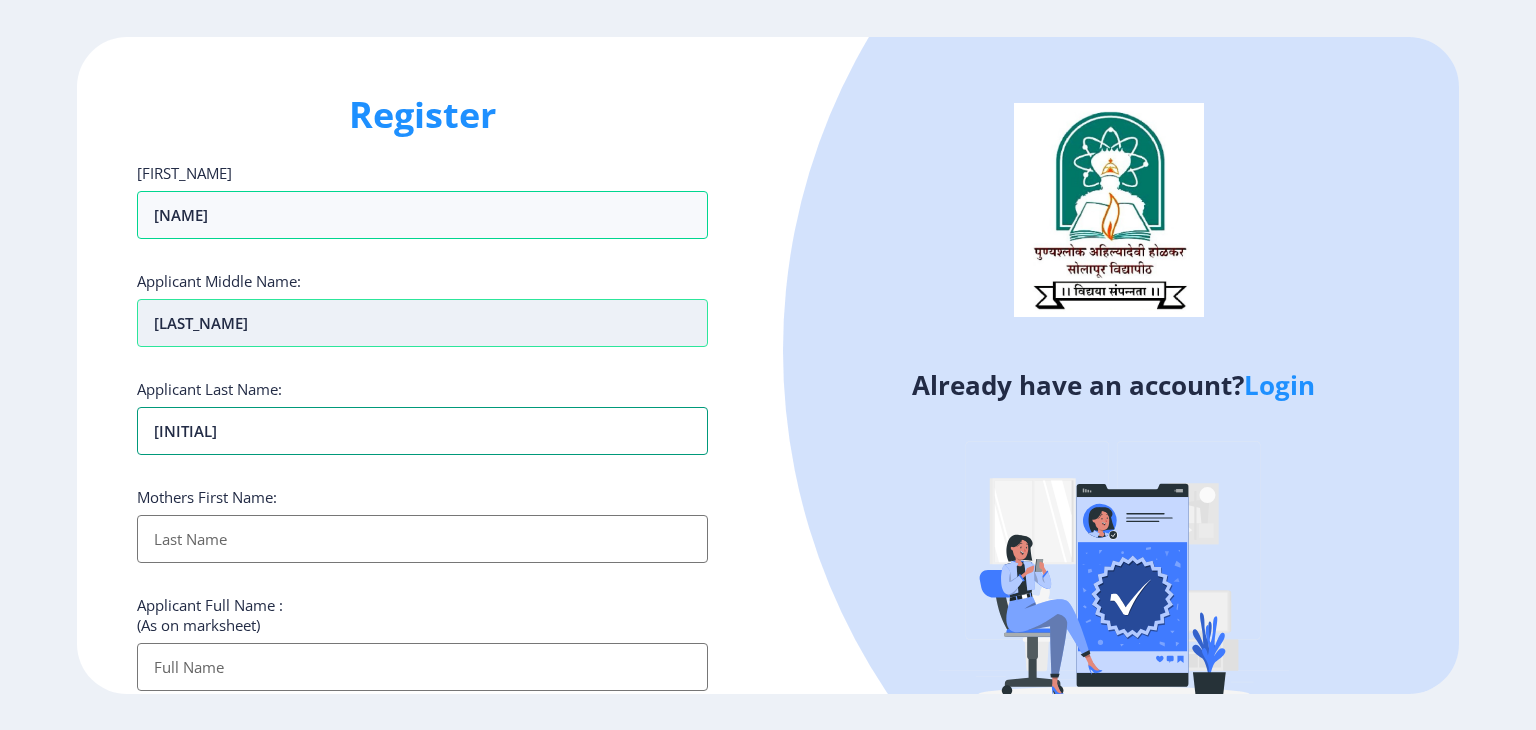type on "[INITIAL]" 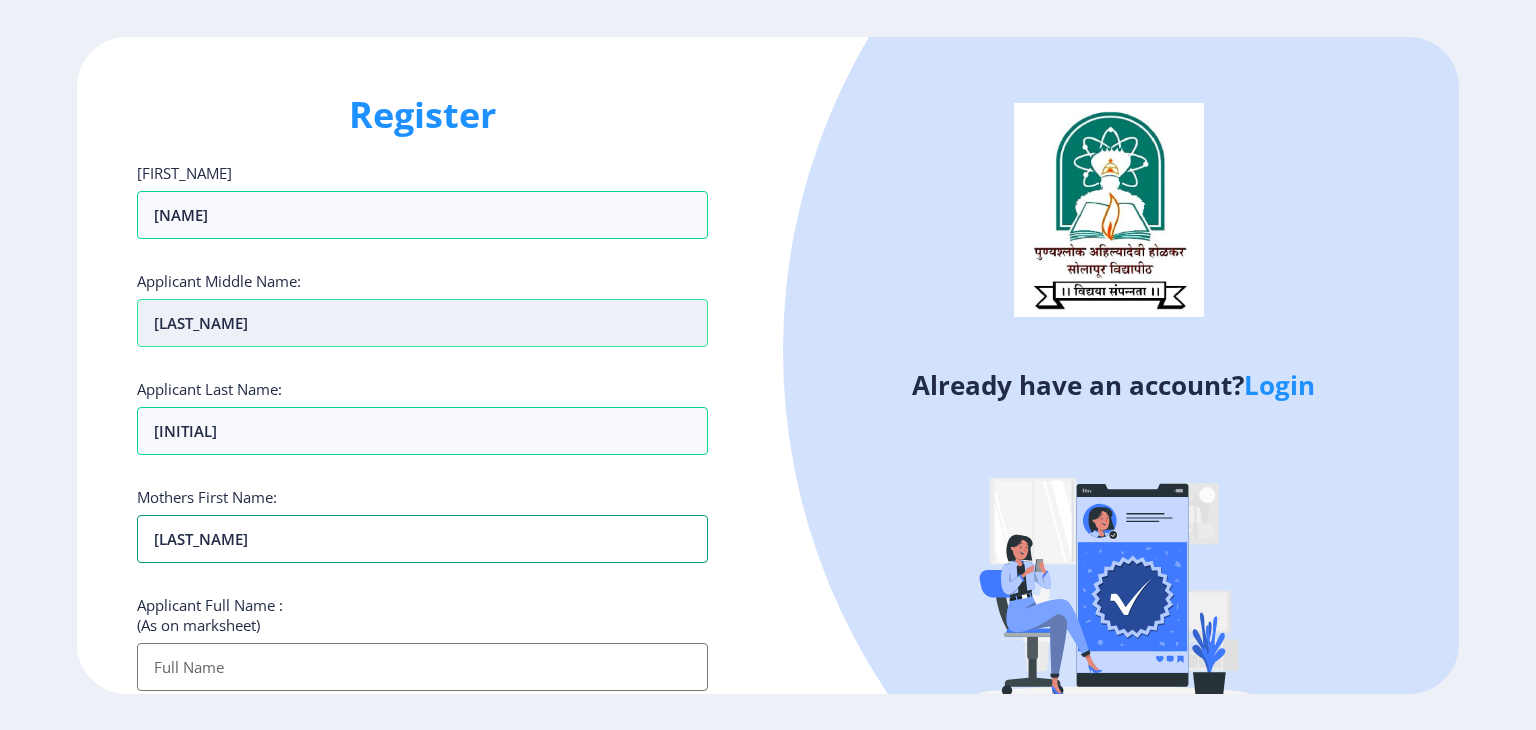 type on "[LAST_NAME]" 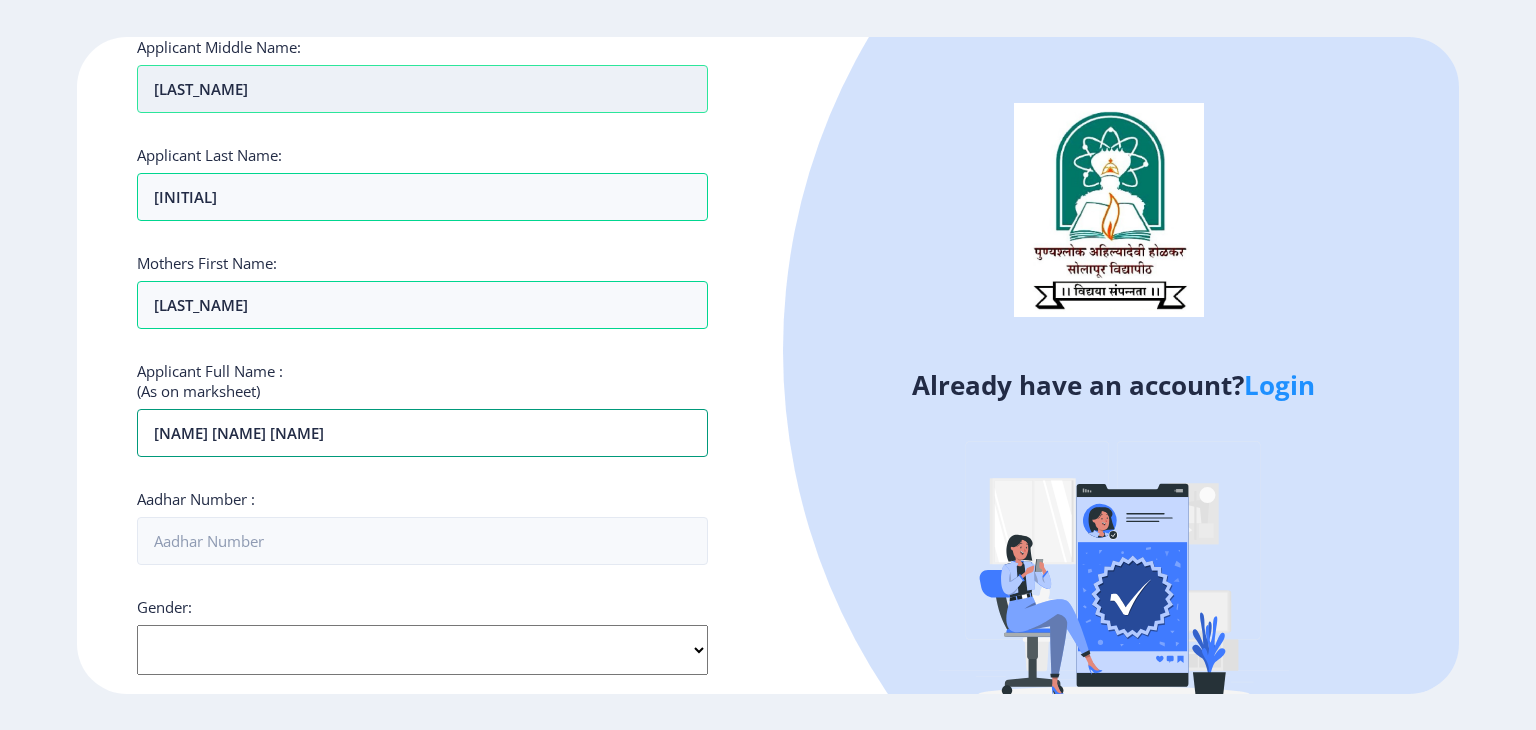 scroll, scrollTop: 236, scrollLeft: 0, axis: vertical 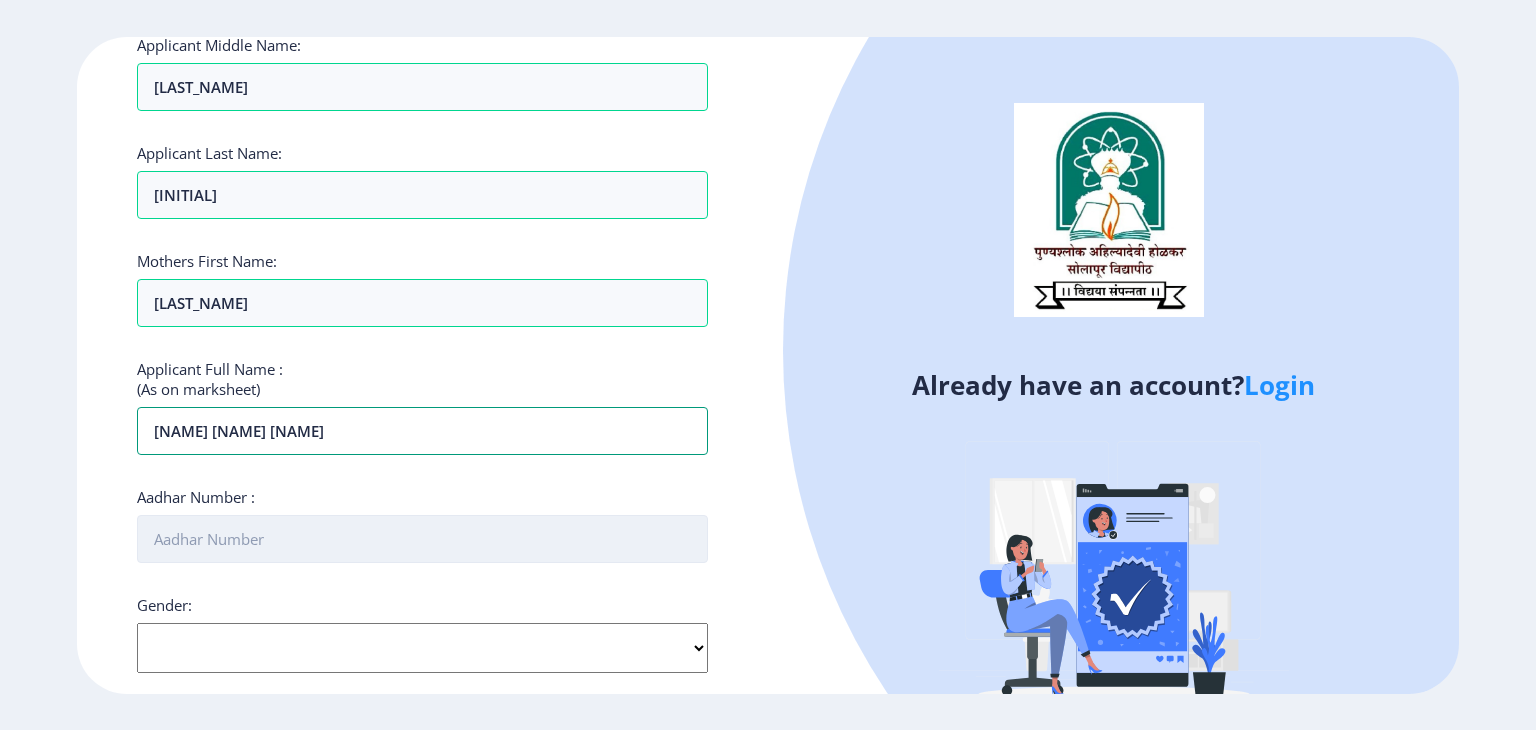 type on "[NAME] [NAME] [NAME]" 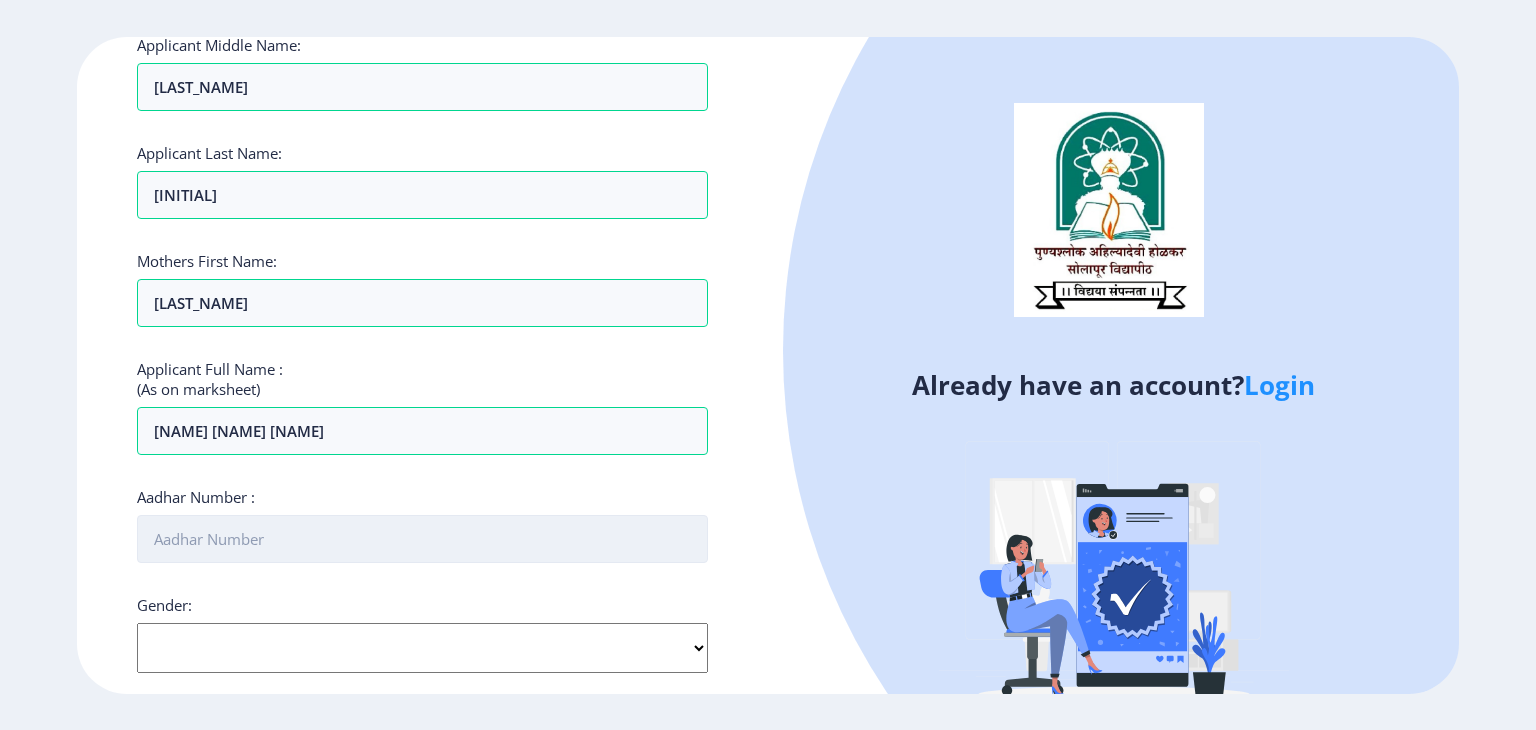 click on "Aadhar Number :" at bounding box center (422, 539) 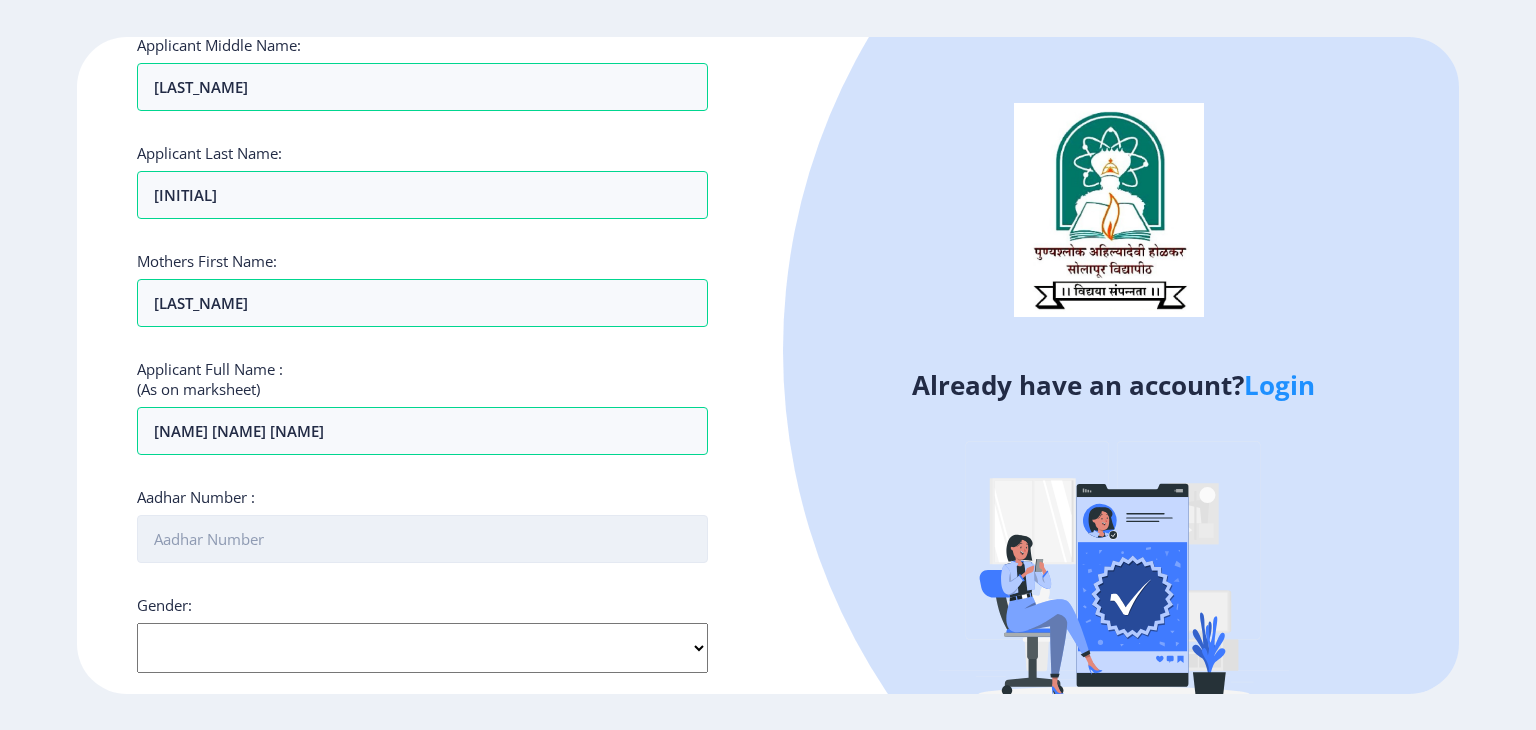 scroll, scrollTop: 732, scrollLeft: 0, axis: vertical 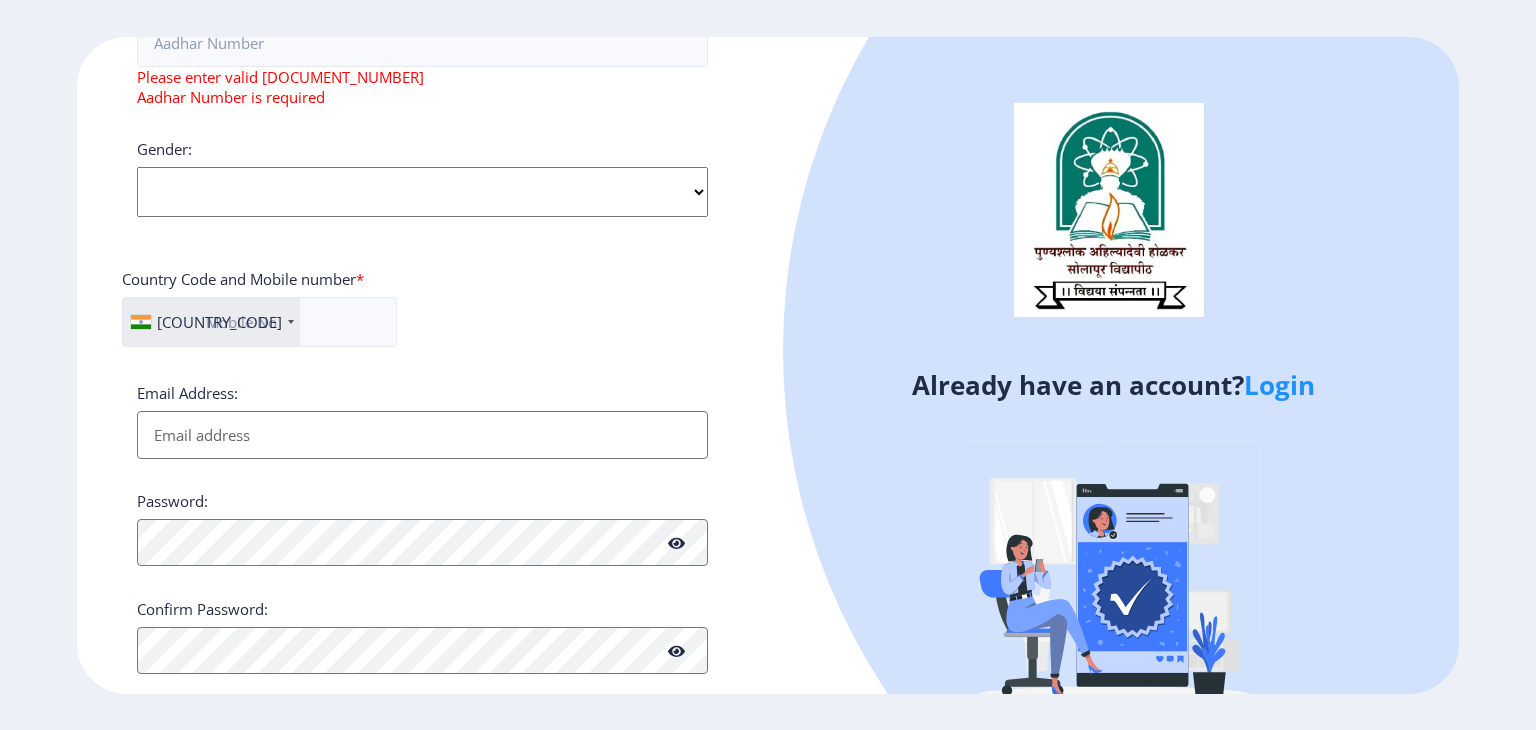 click on "Gender: Select Gender Male Female Other" 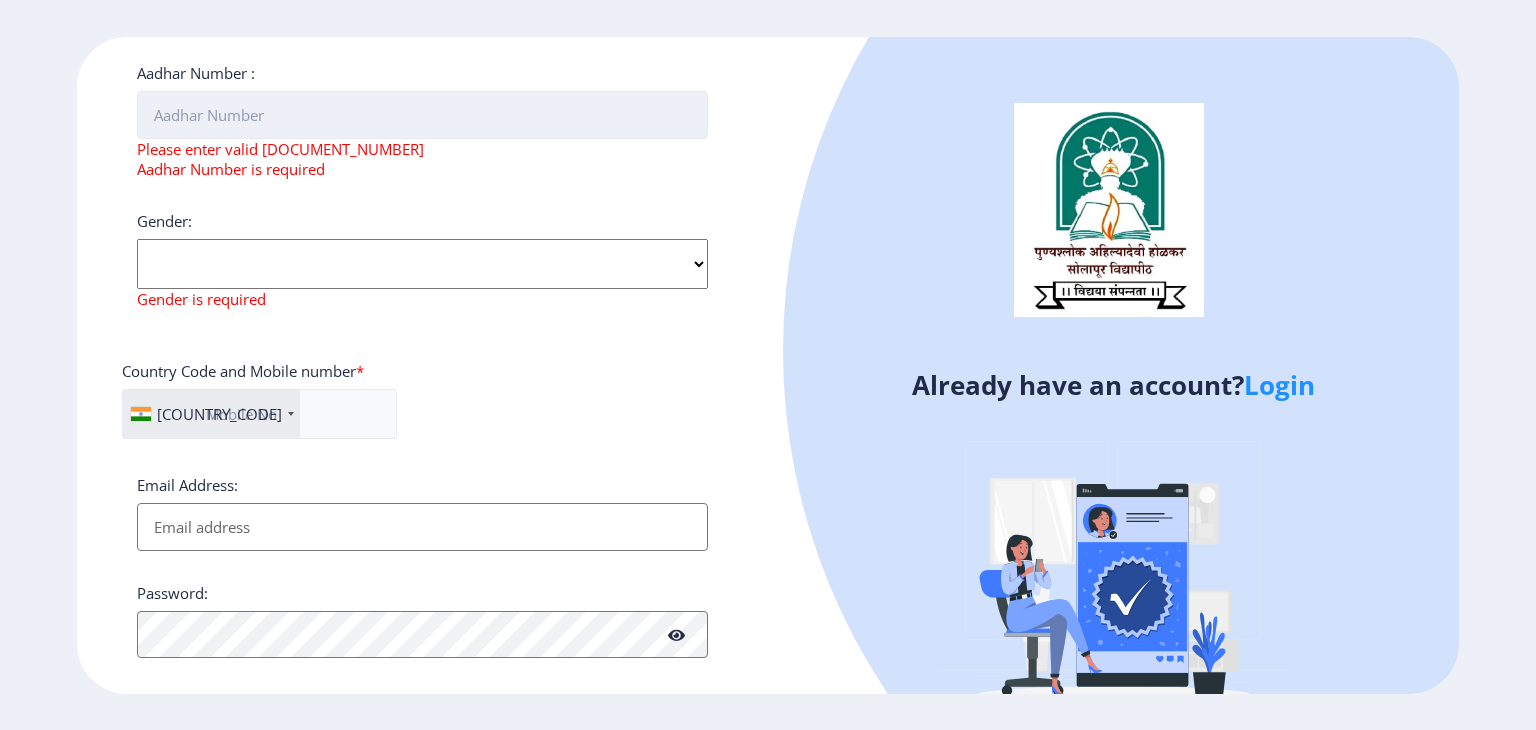 click on "Aadhar Number :" at bounding box center [422, 115] 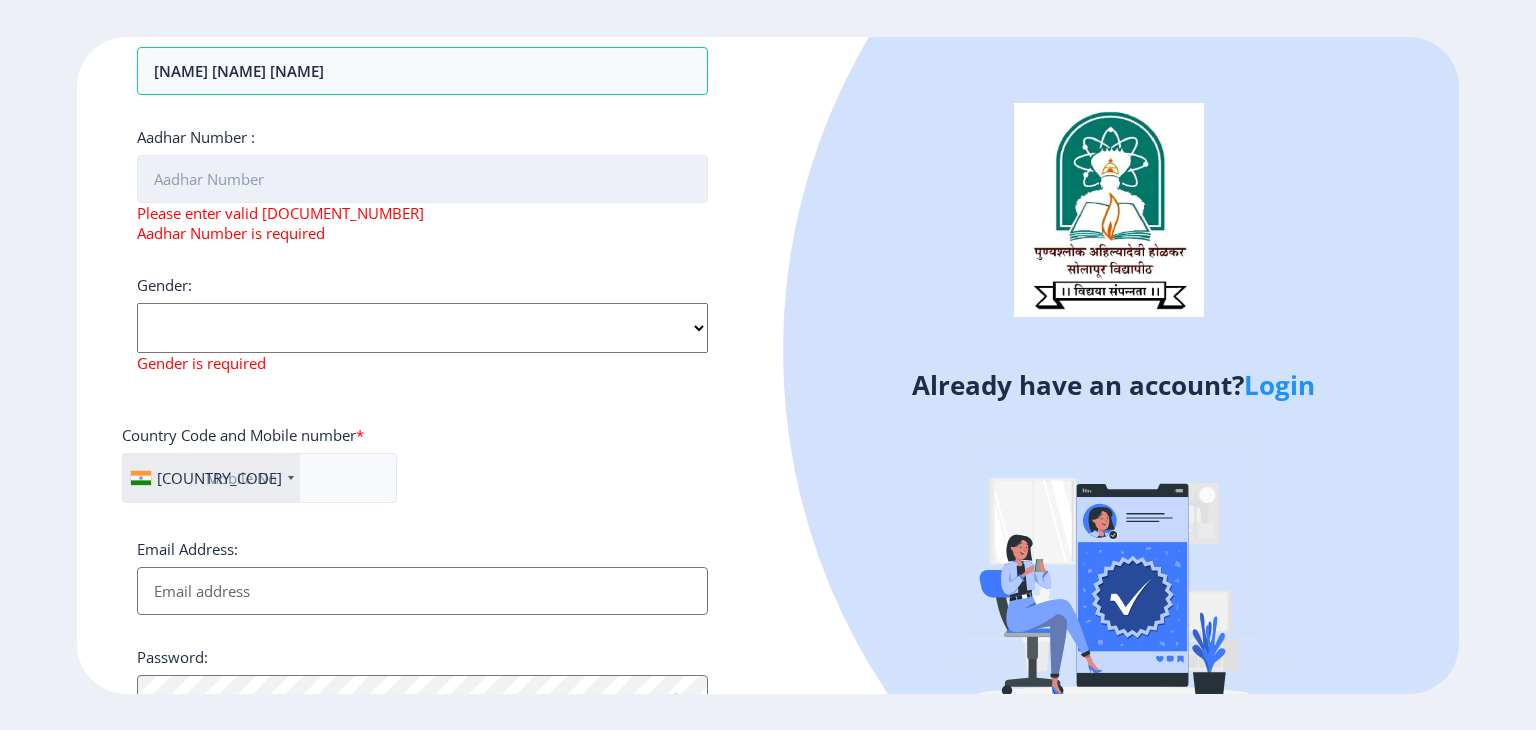 scroll, scrollTop: 592, scrollLeft: 0, axis: vertical 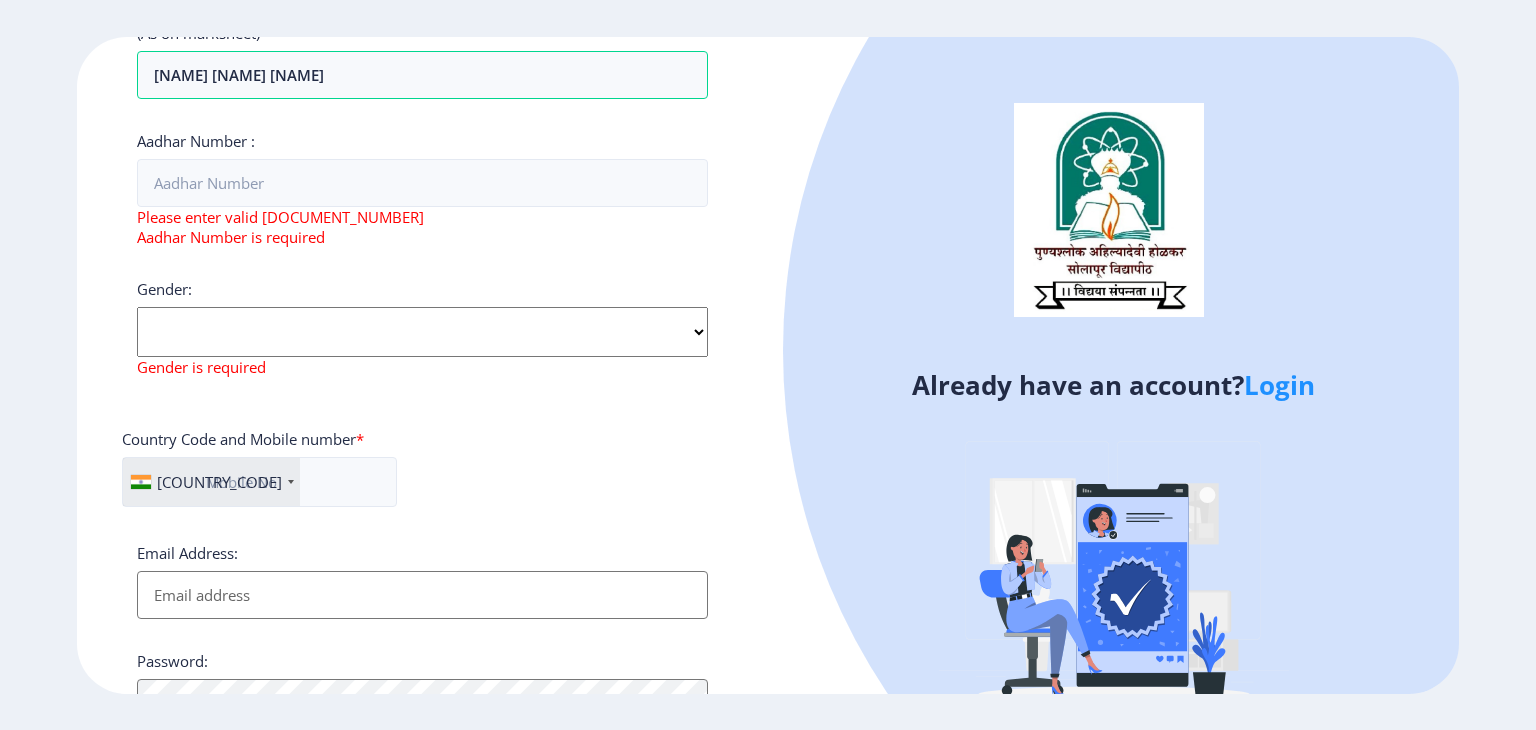 click on "Register Applicant First Name: [NAME] Applicant Middle Name: [NAME] Applicant Last Name: [NAME] Mothers First Name: [NAME] Applicant Full Name : (As on marksheet) [INITIAL] [NAME] [NAME] Aadhar Number : Please enter valid Adhar Number Aadhar Number is required Gender: Select Gender Male Female Other Gender is required Country Code and Mobile number * +91 India (भारत) +91 Afghanistan (‫افغانستان‬‎) +93 Albania (Shqipëri) +355 Algeria (‫الجزائر‬‎) +213 American Samoa +1 Andorra +376 Angola +244 Anguilla +1 Antigua and Barbuda +1 Argentina +54 Armenia (Հայաստան) +374 Aruba +297 Australia +61 Austria (Österreich) +43 Azerbaijan (Azərbaycan) +994 Bahamas +1 Bahrain (‫البحرين‬‎) +973 Bangladesh (বাংলাদেশ) +880 Barbados +1 Belarus (Беларусь) +375 Belgium (België) +32 Belize +501 Benin (Bénin) +229 Bermuda +1 Bhutan (འབྲུག) +975 Bolivia +591 Bosnia and Herzegovina (Босна и Херцеговина) +387" 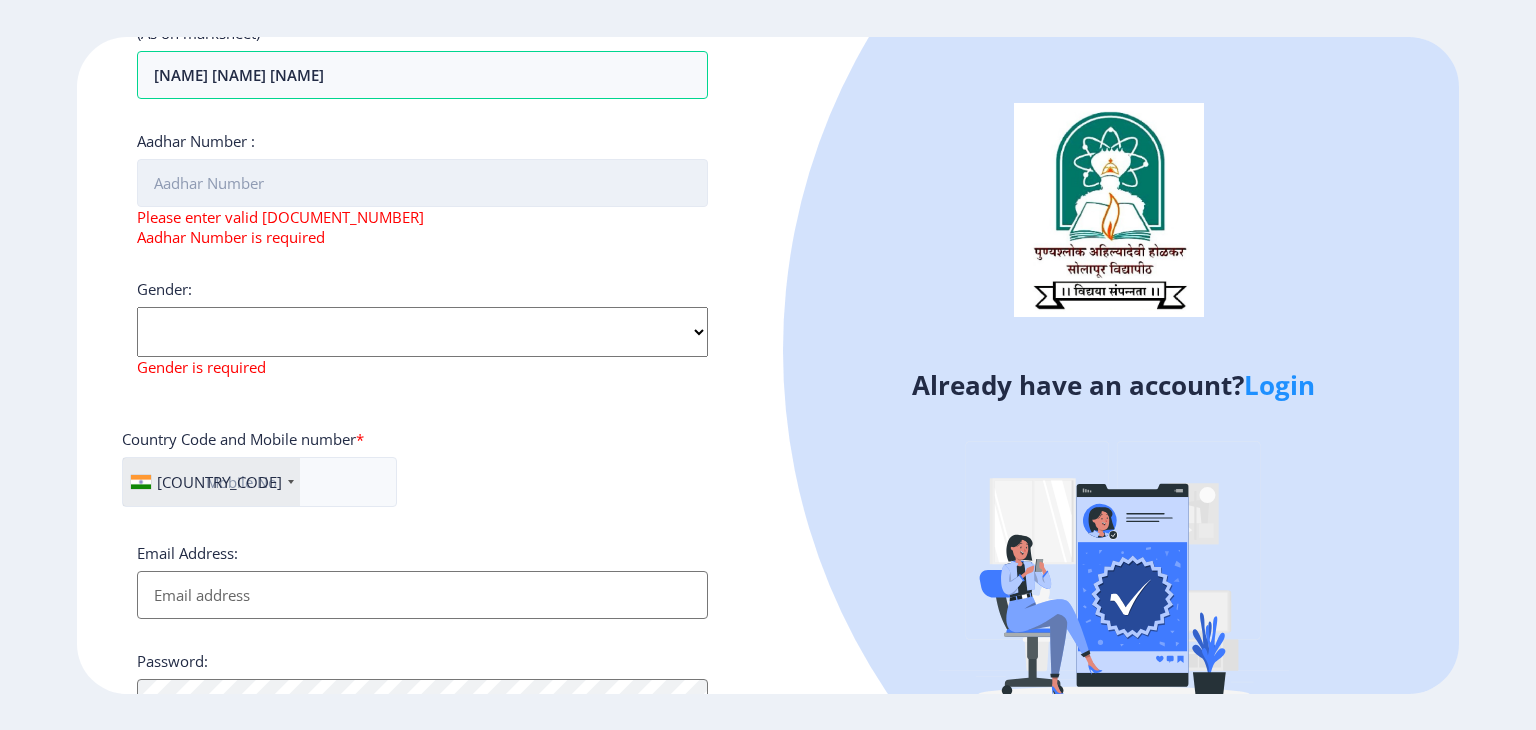 click on "Aadhar Number :" at bounding box center [422, 183] 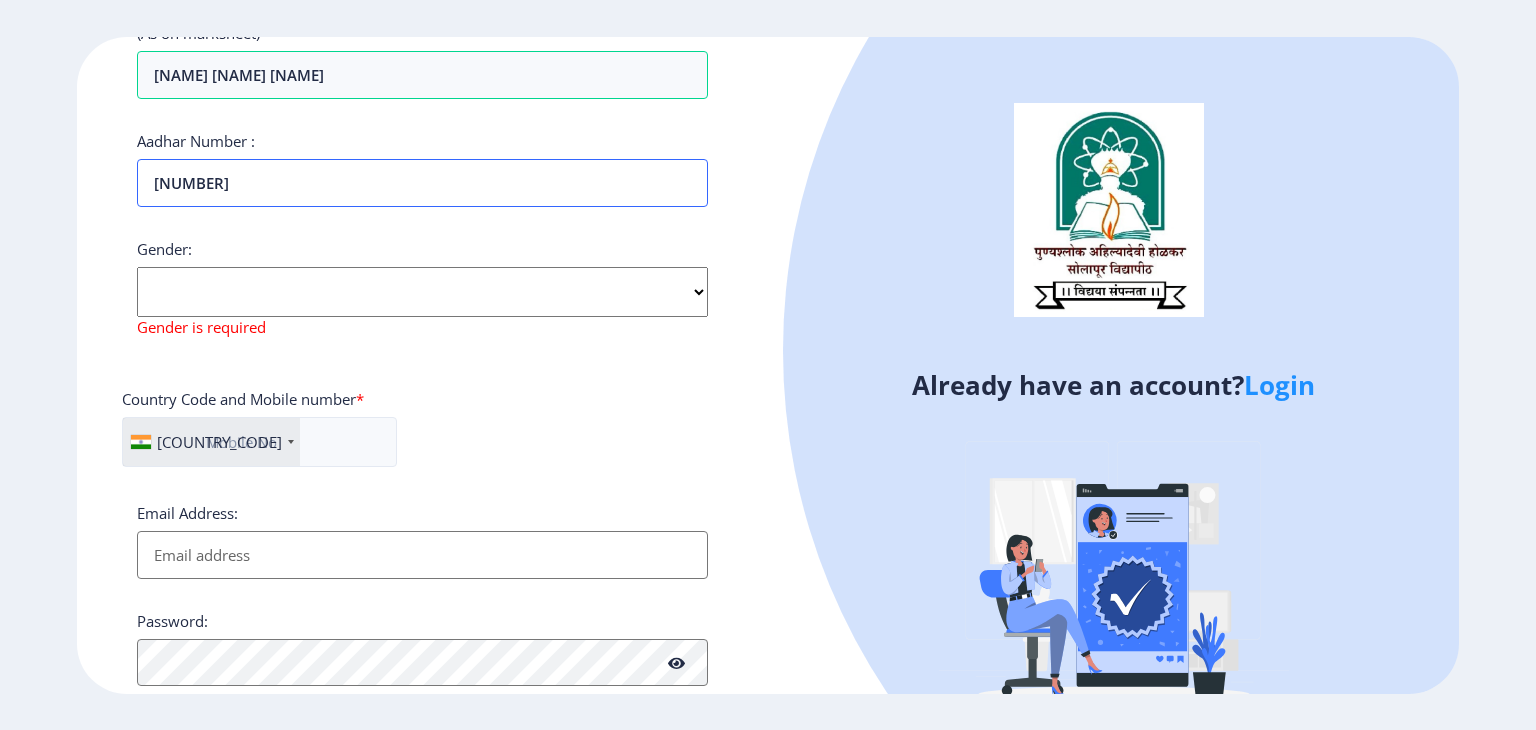 type on "[NUMBER]" 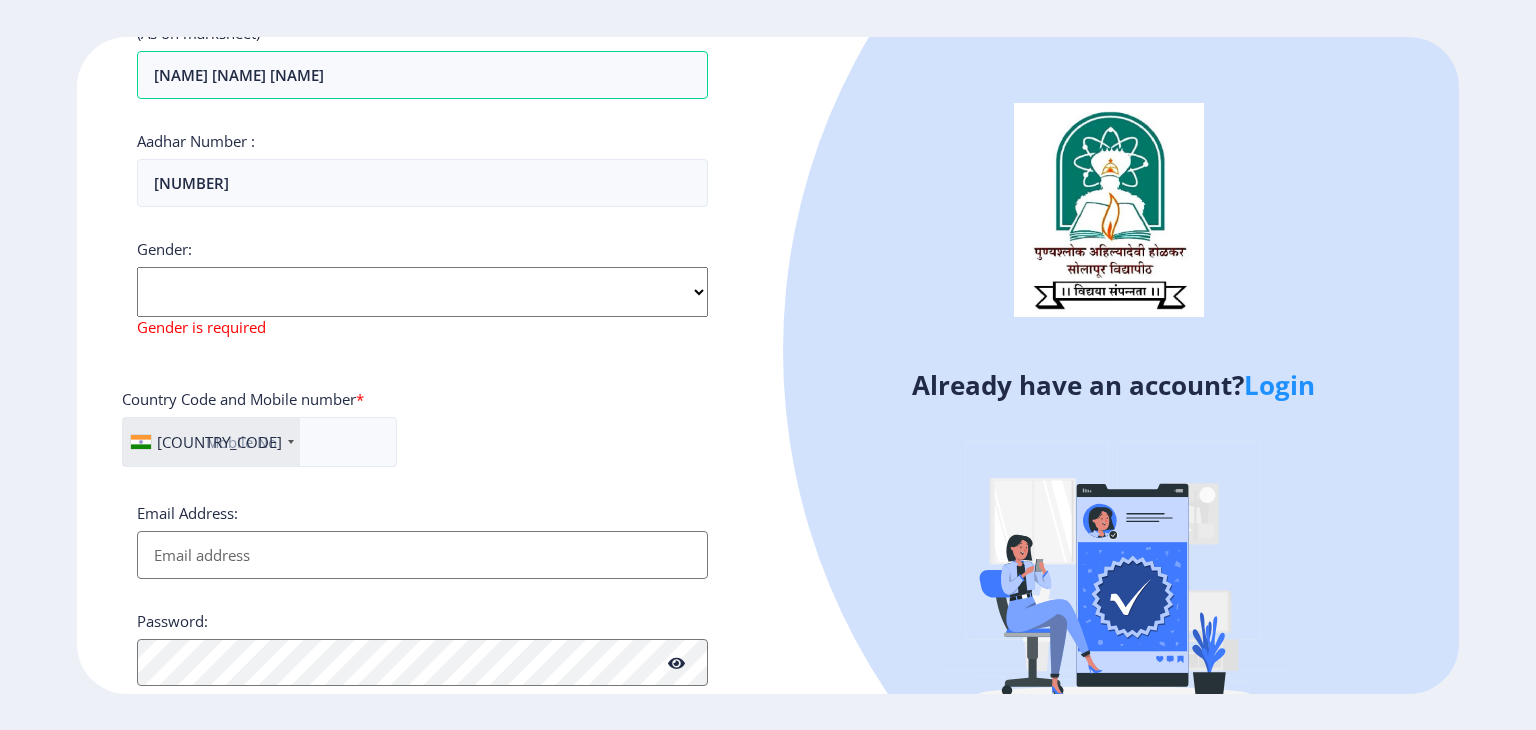 click on "Gender is required" 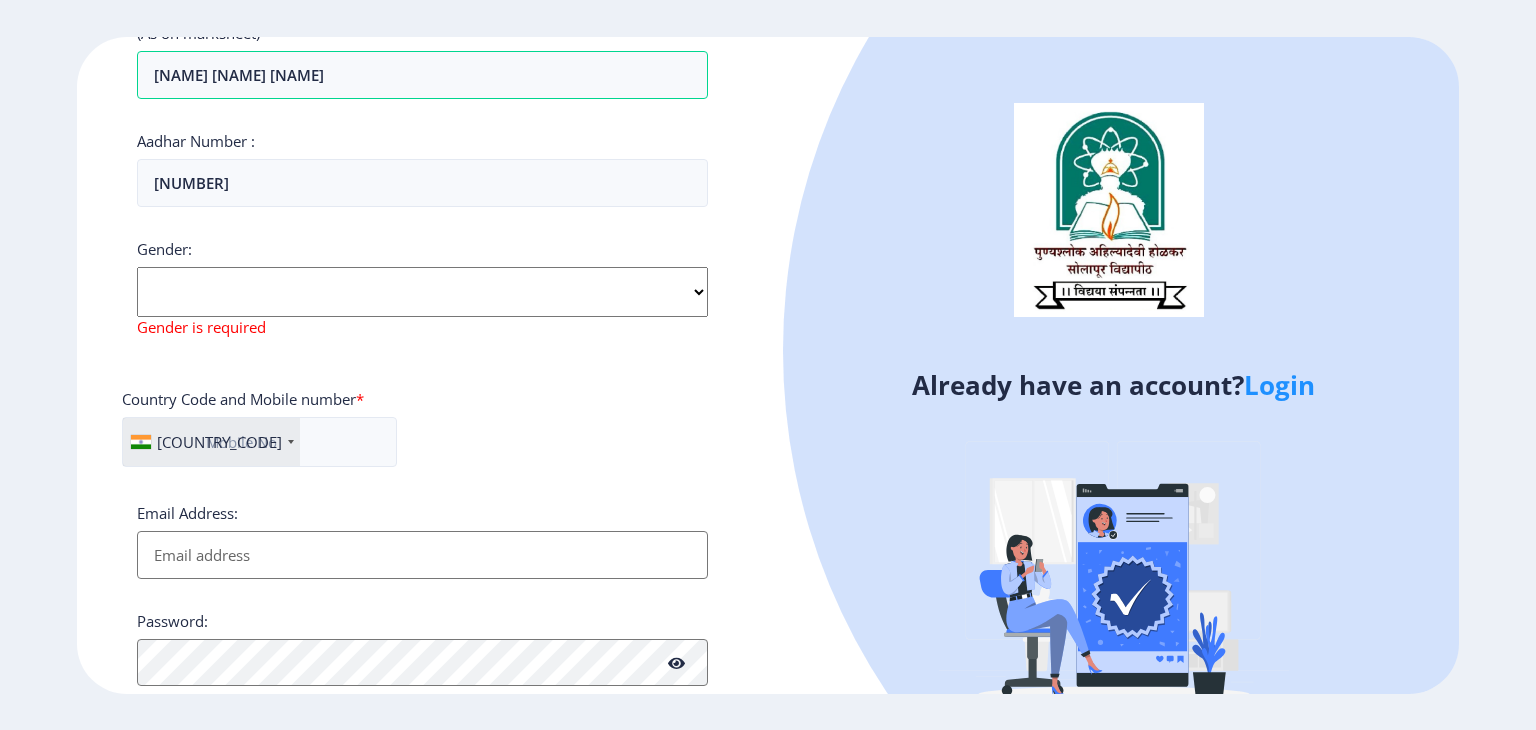 click on "Select Gender Male Female Other" 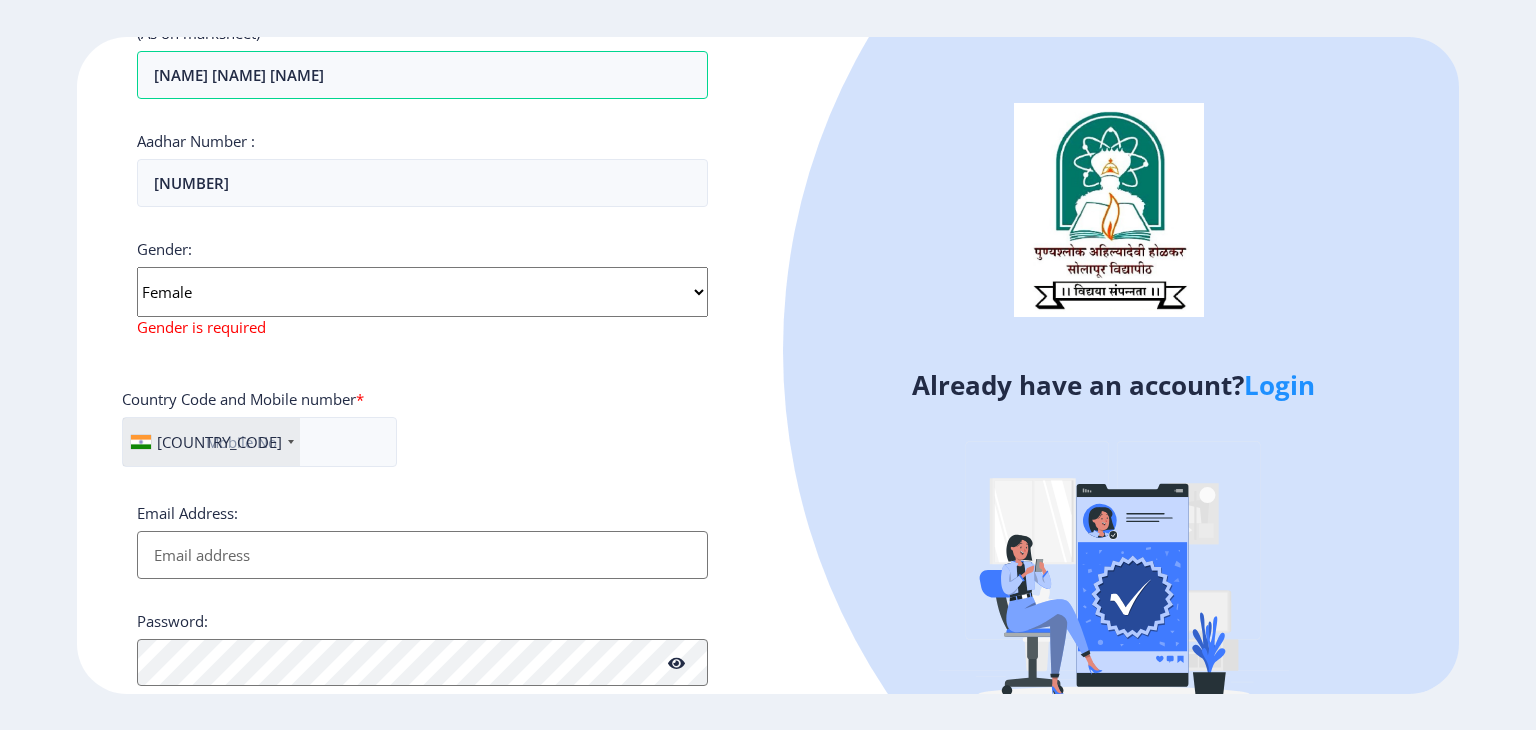 click on "Select Gender Male Female Other" 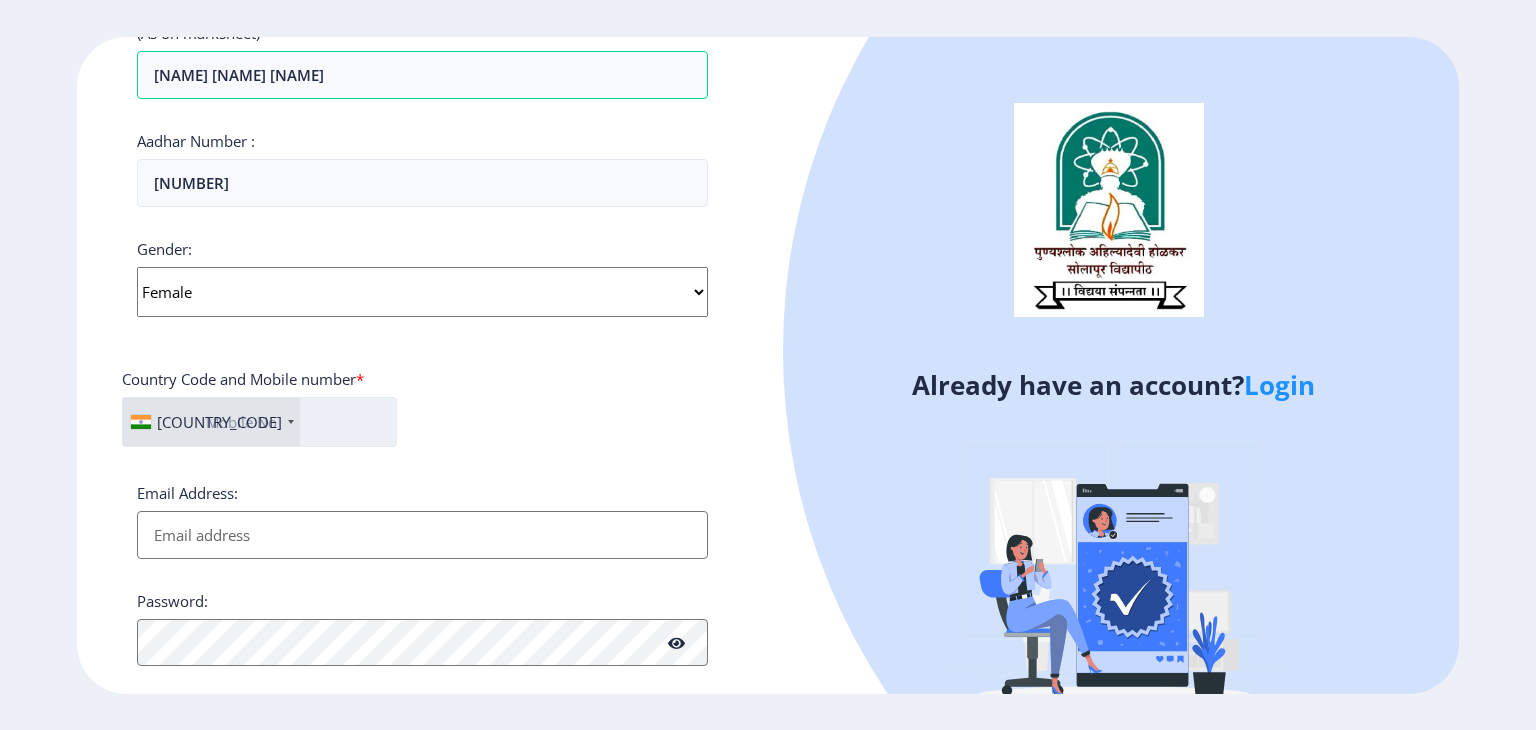 click 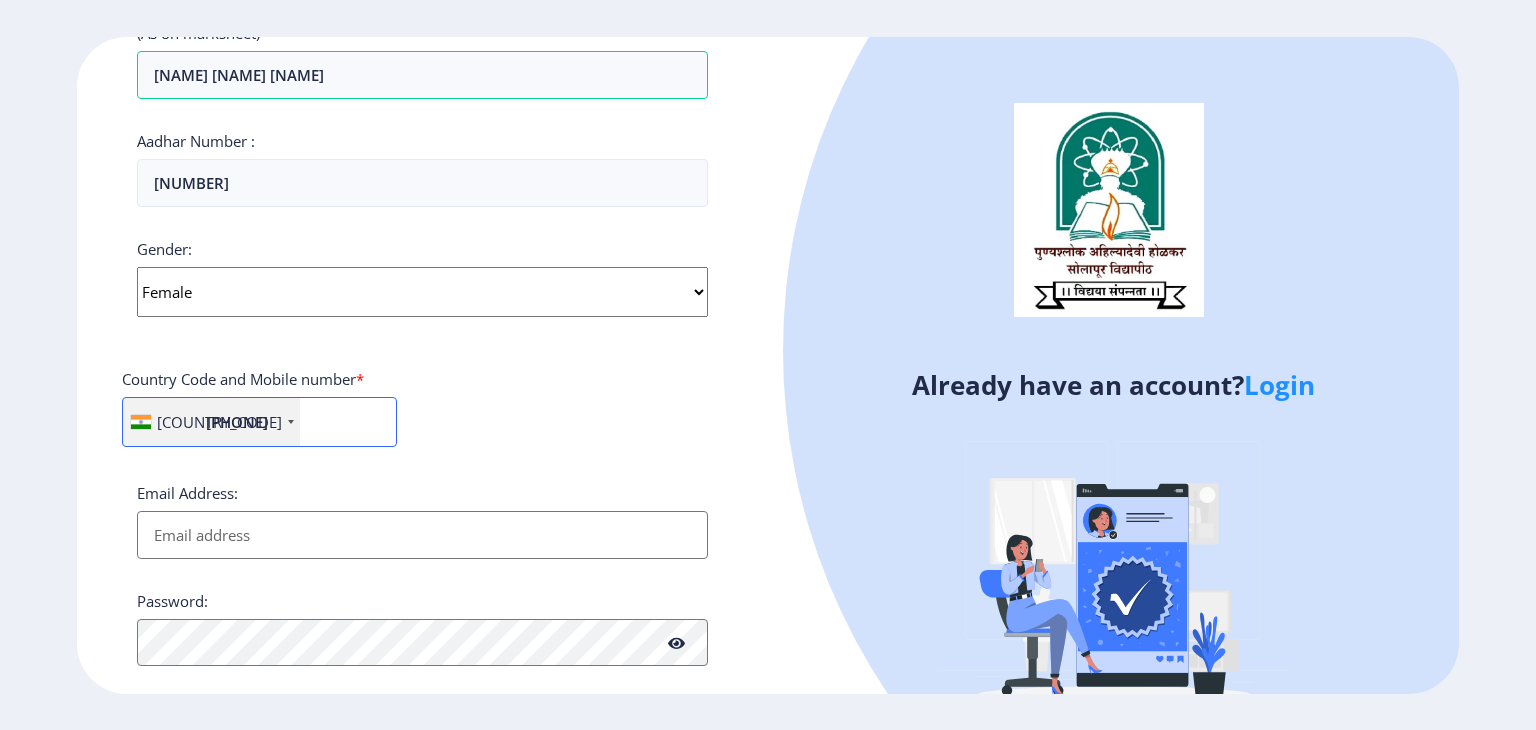 type on "[PHONE]" 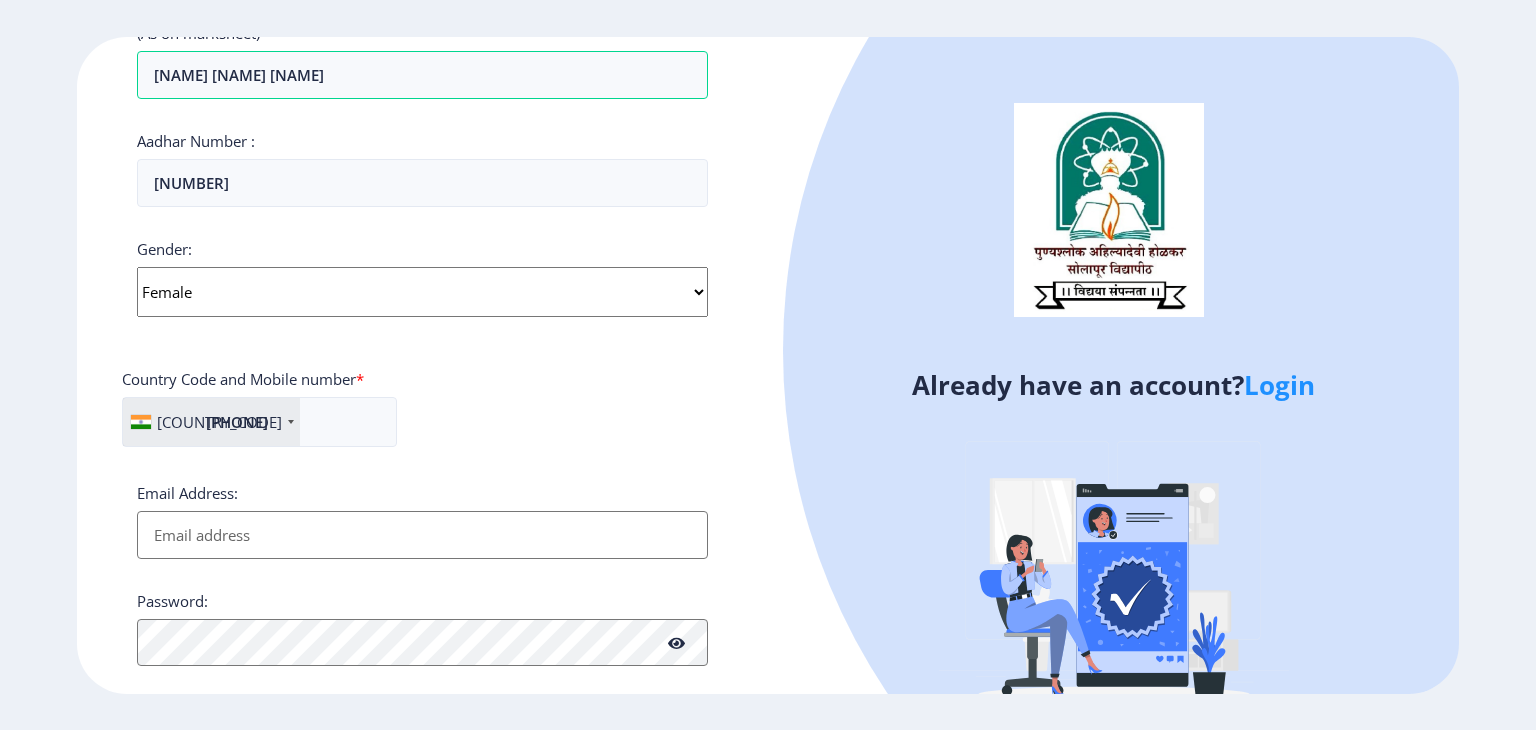 click on "Email Address:" at bounding box center (422, 535) 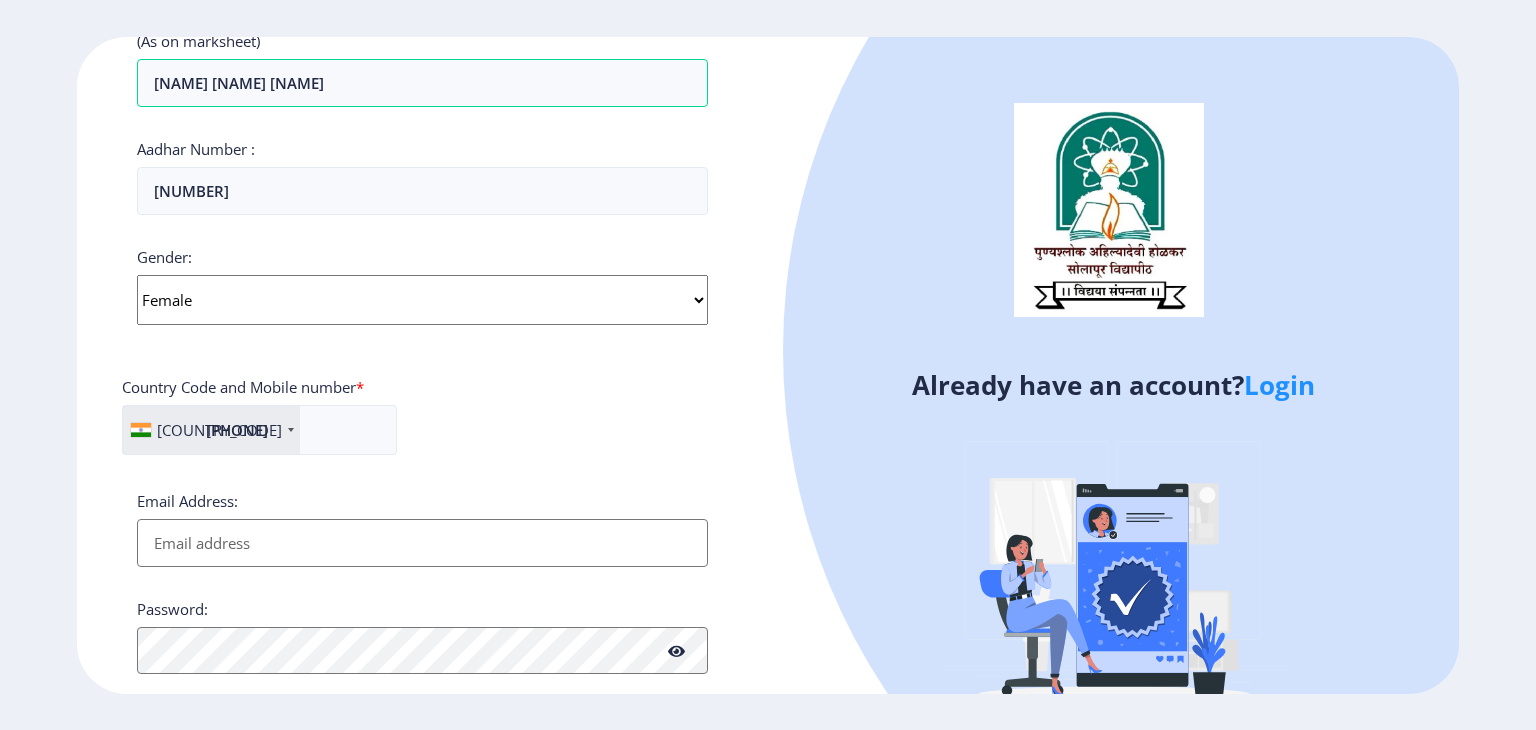 scroll, scrollTop: 594, scrollLeft: 0, axis: vertical 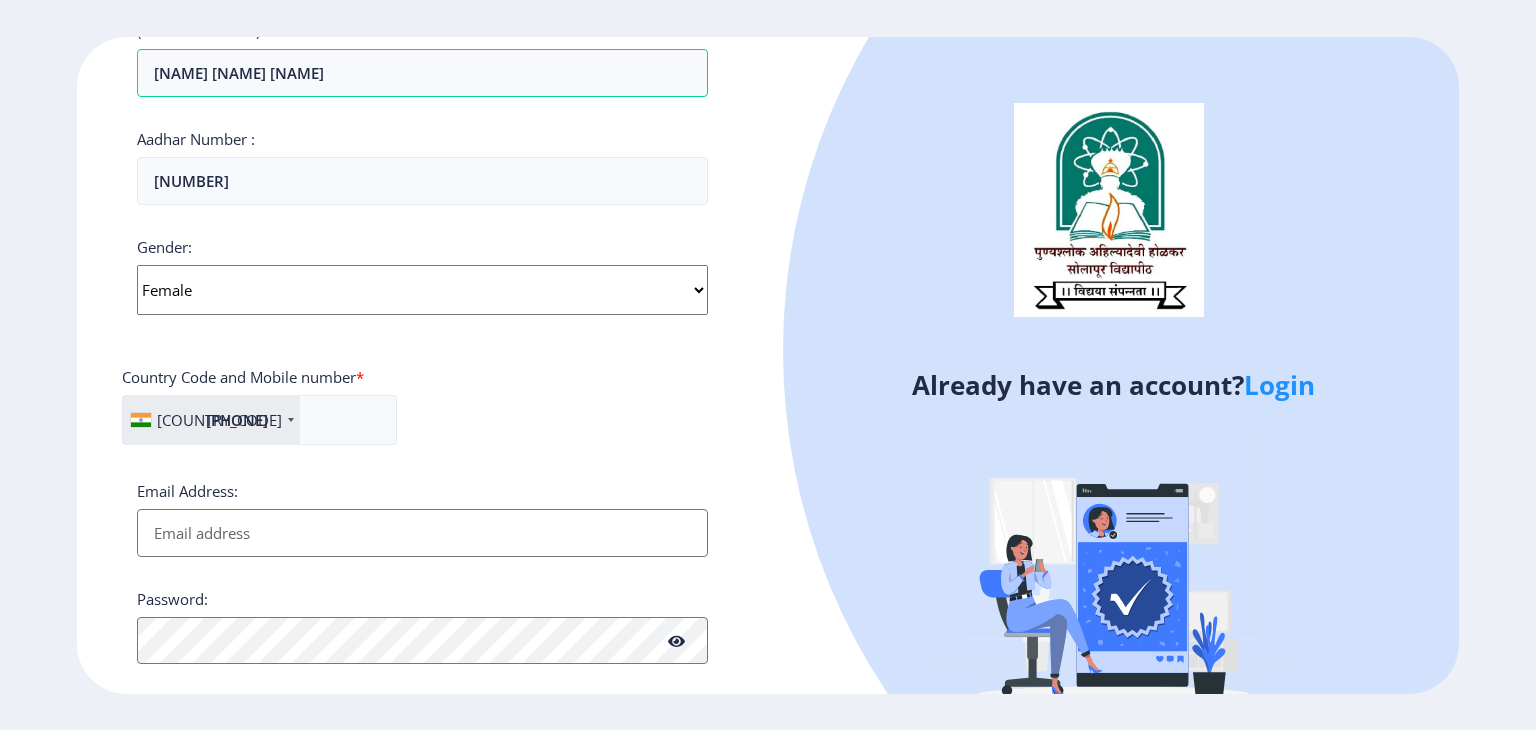 click on "Email Address:" at bounding box center (422, 533) 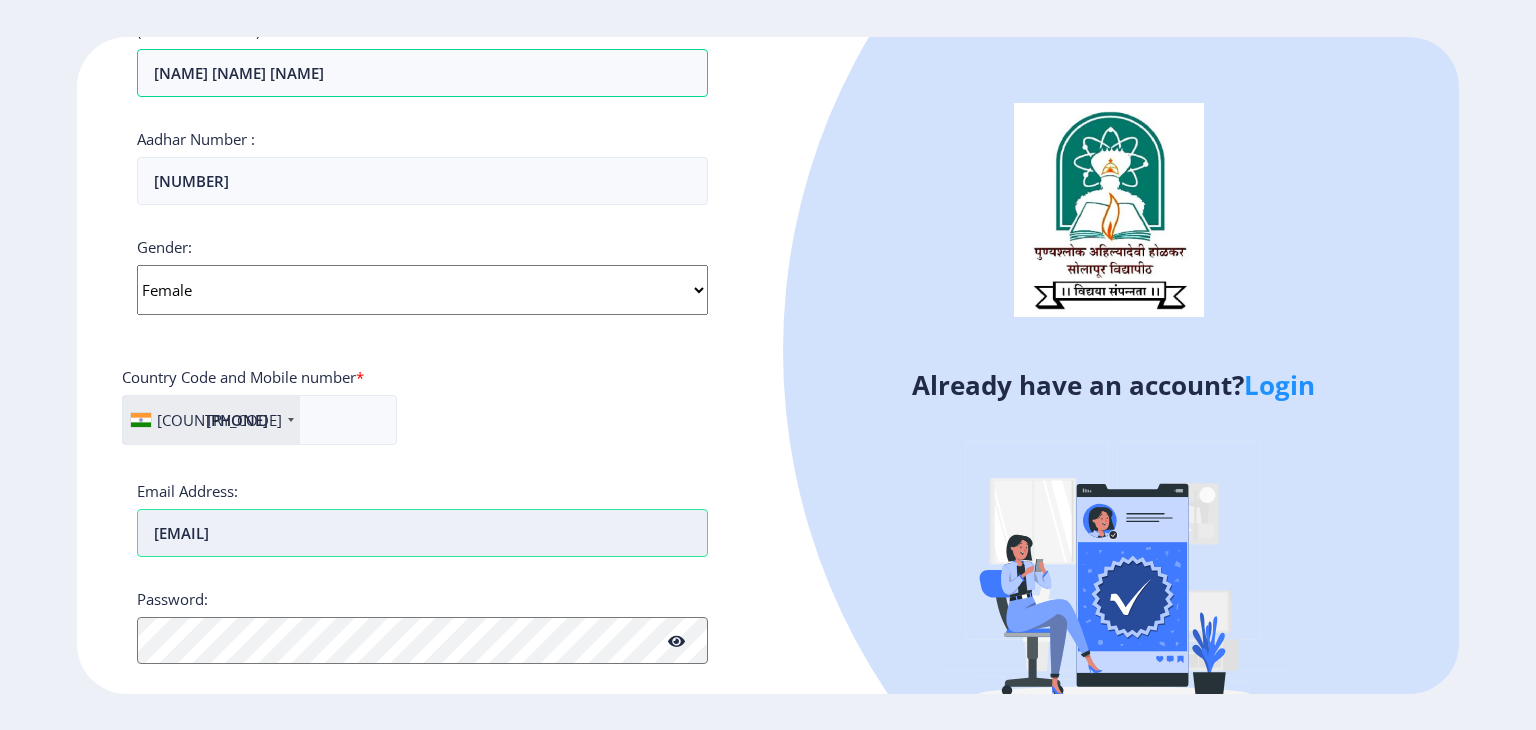 type on "[EMAIL]" 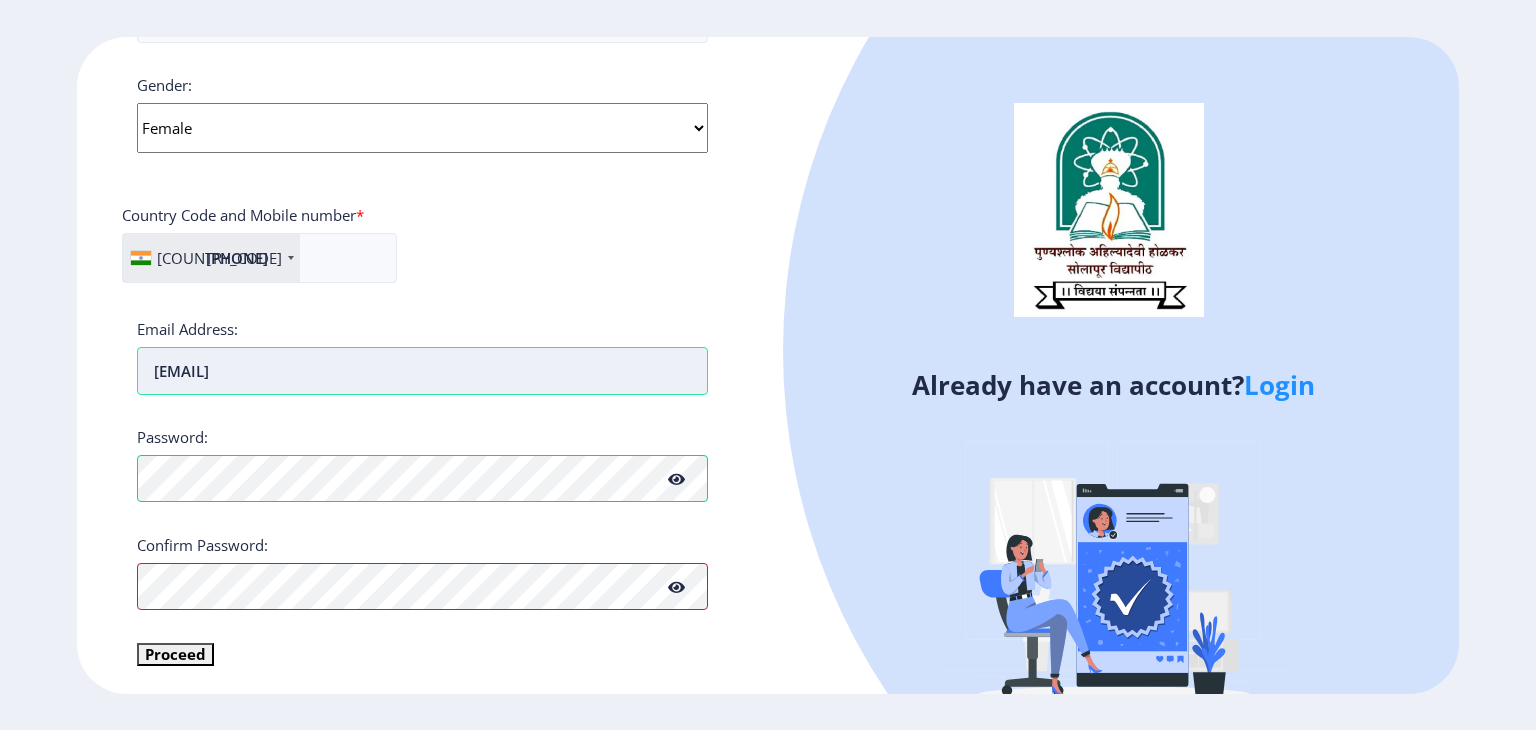 scroll, scrollTop: 756, scrollLeft: 0, axis: vertical 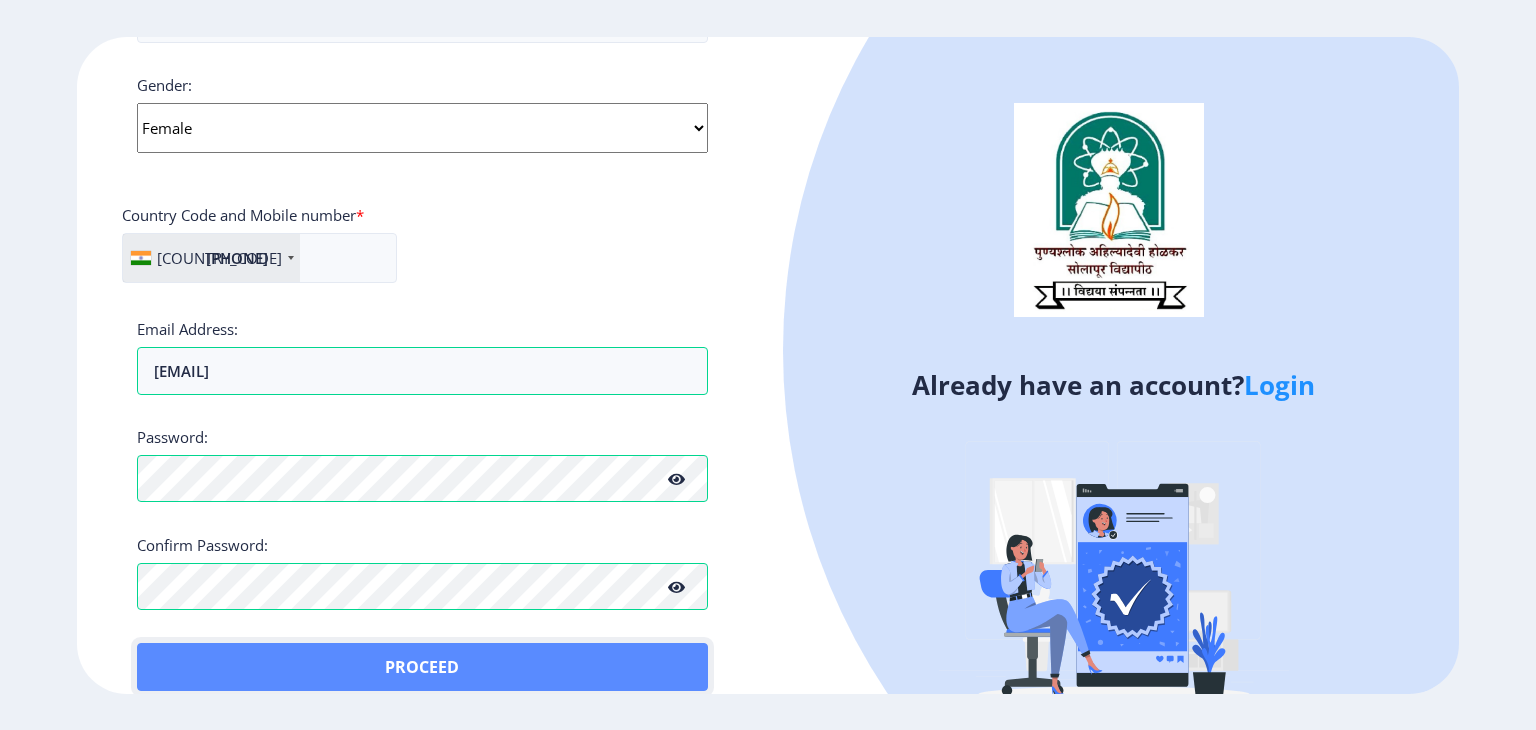 click on "Proceed" 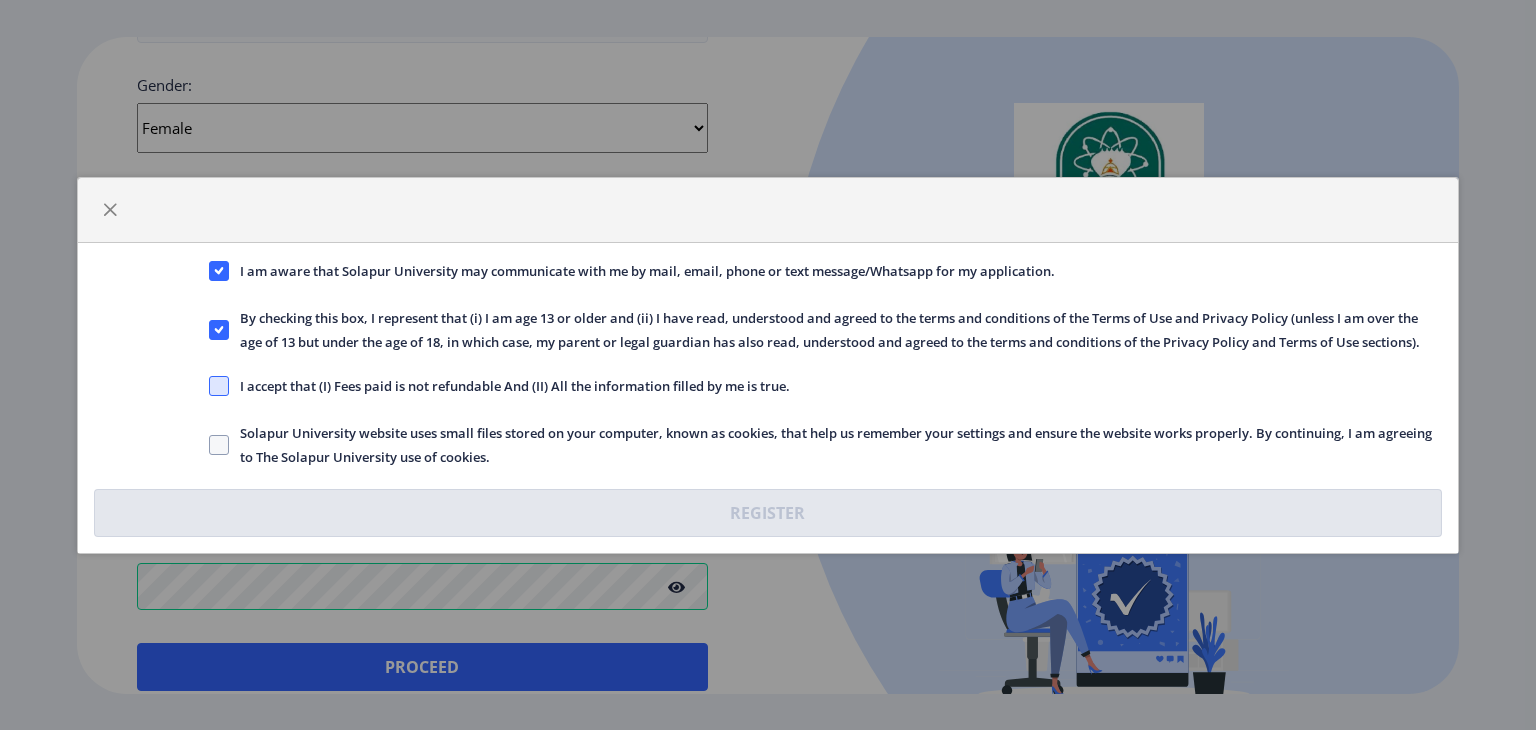 click 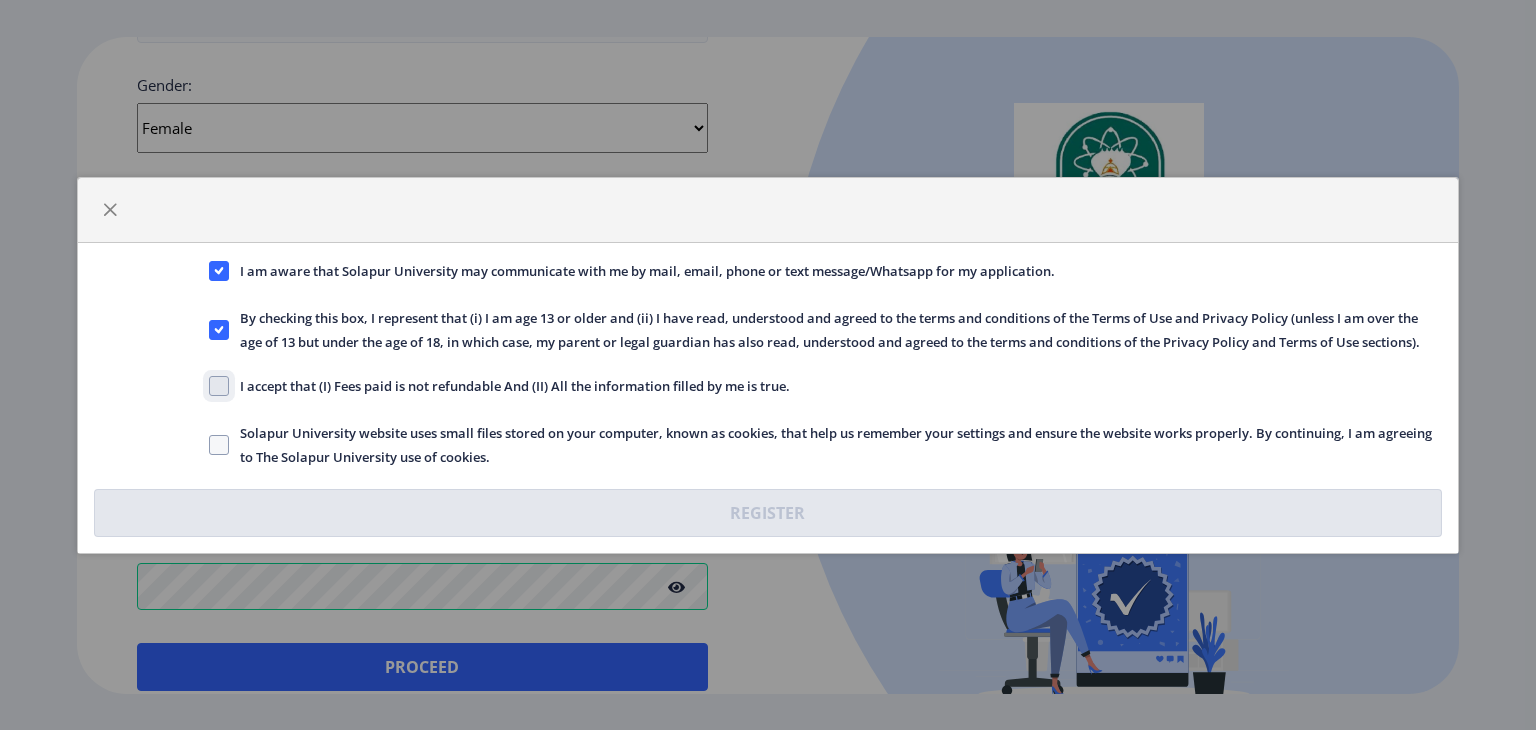 click on "I accept that (I) Fees paid is not refundable And (II) All the information filled by me is true." 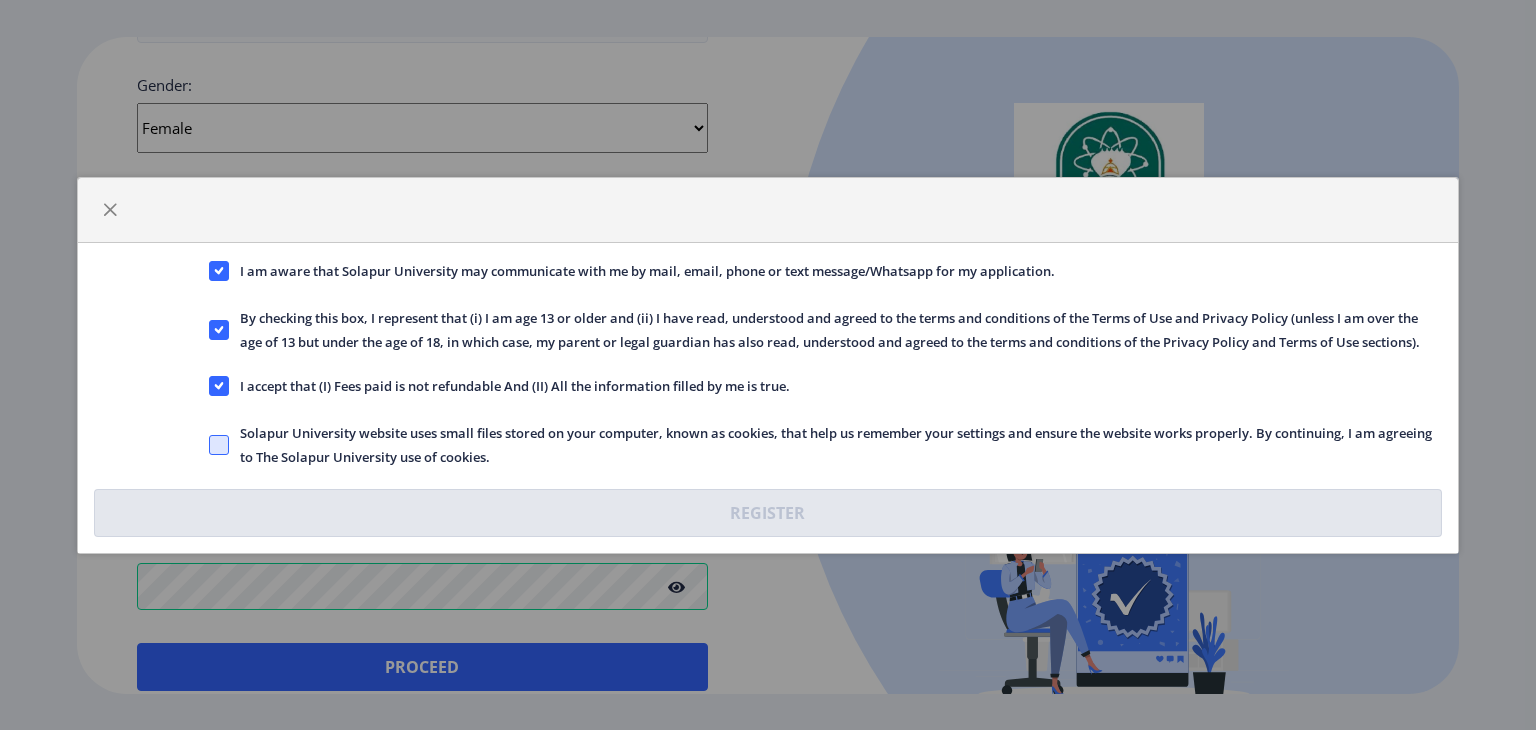 click 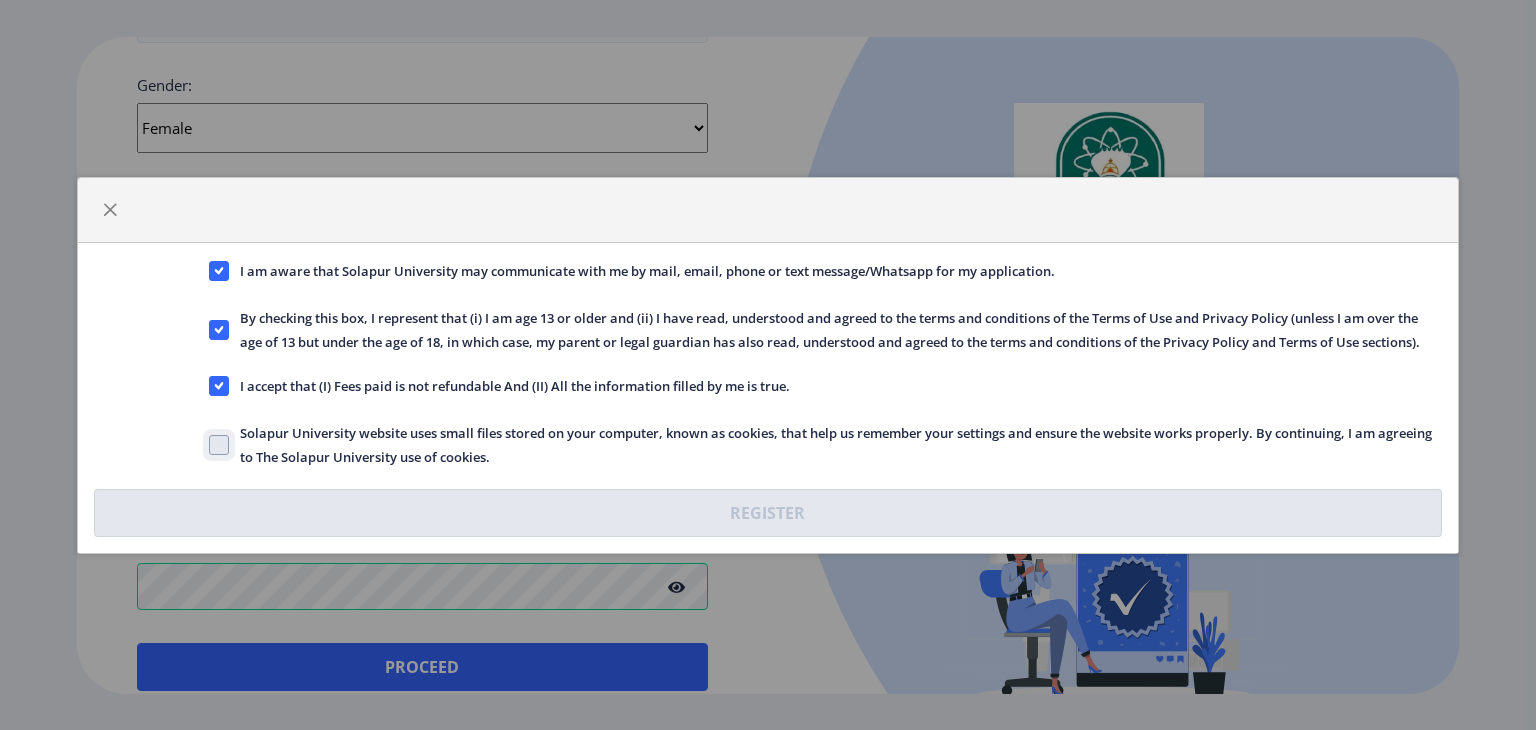 click on "Solapur University website uses small files stored on your computer, known as cookies, that help us remember your settings and ensure the website works properly. By continuing, I am agreeing to The Solapur University use of cookies." 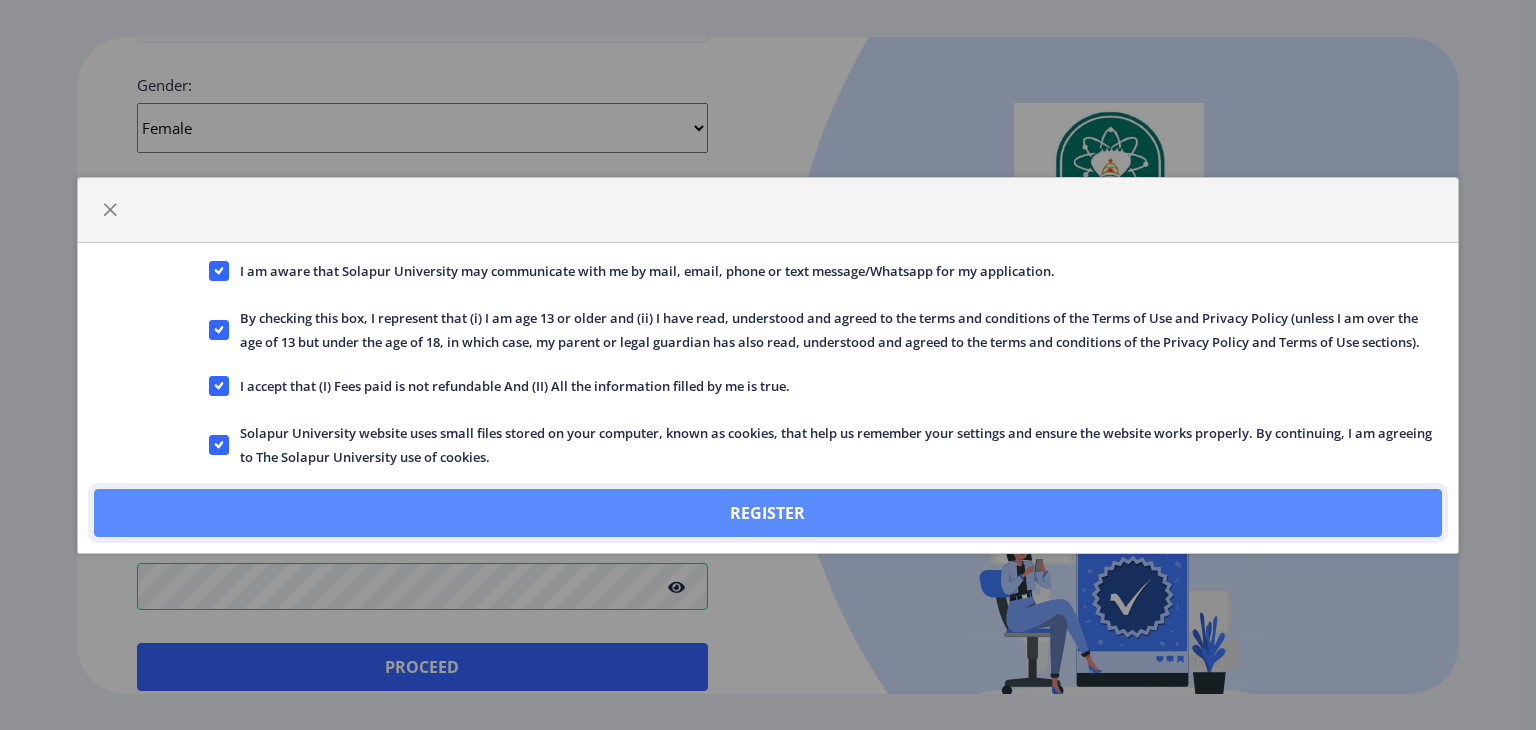 click on "Register" 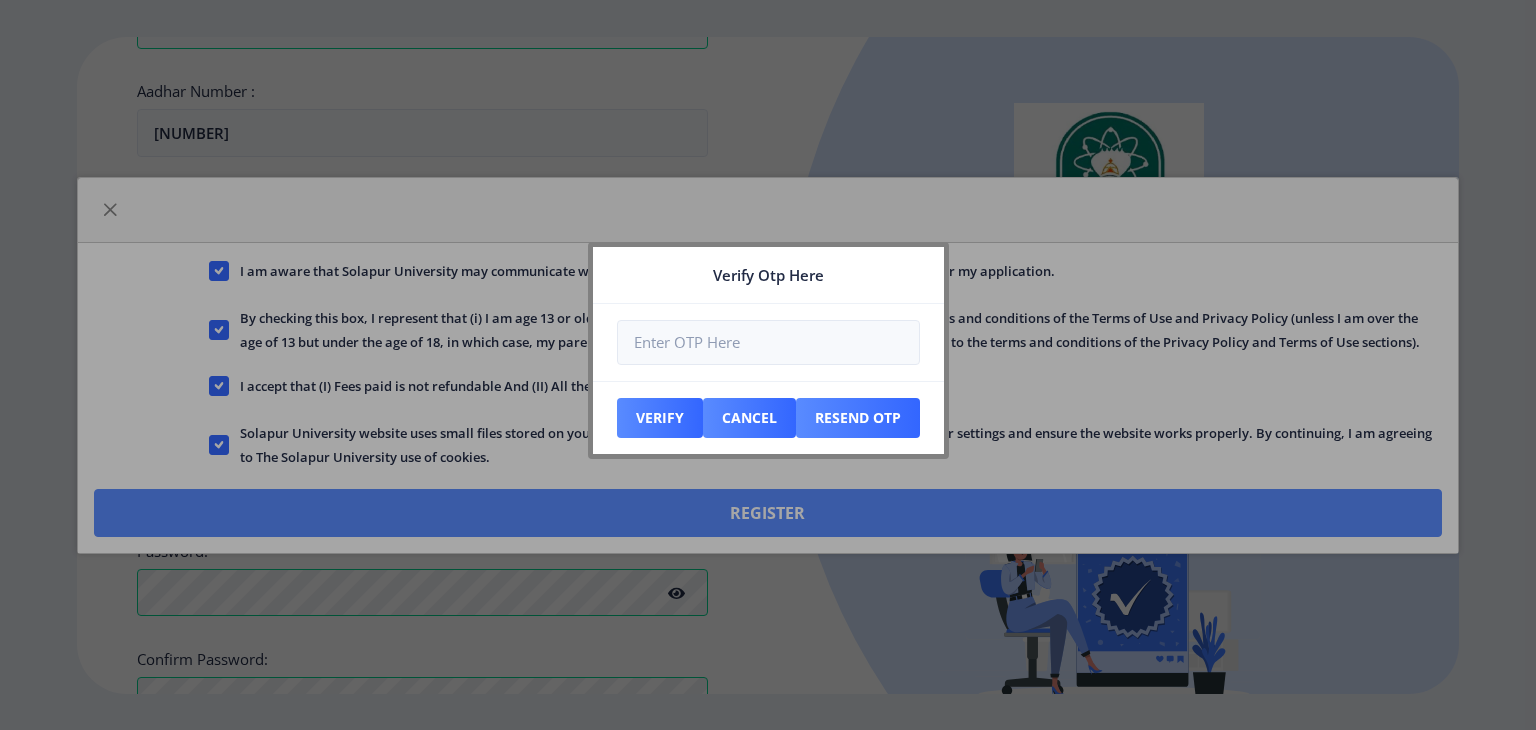 scroll, scrollTop: 870, scrollLeft: 0, axis: vertical 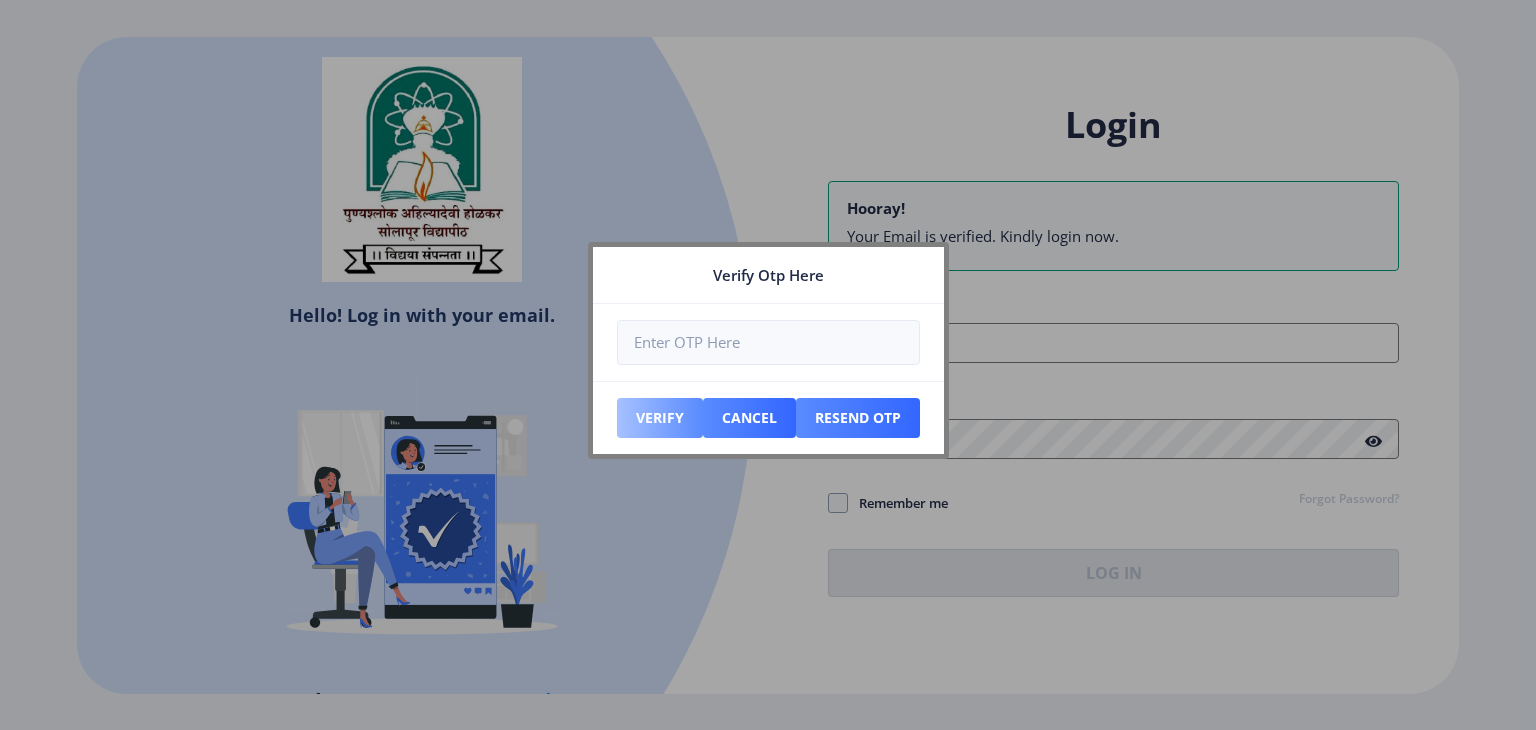 type on "[NUMBER]" 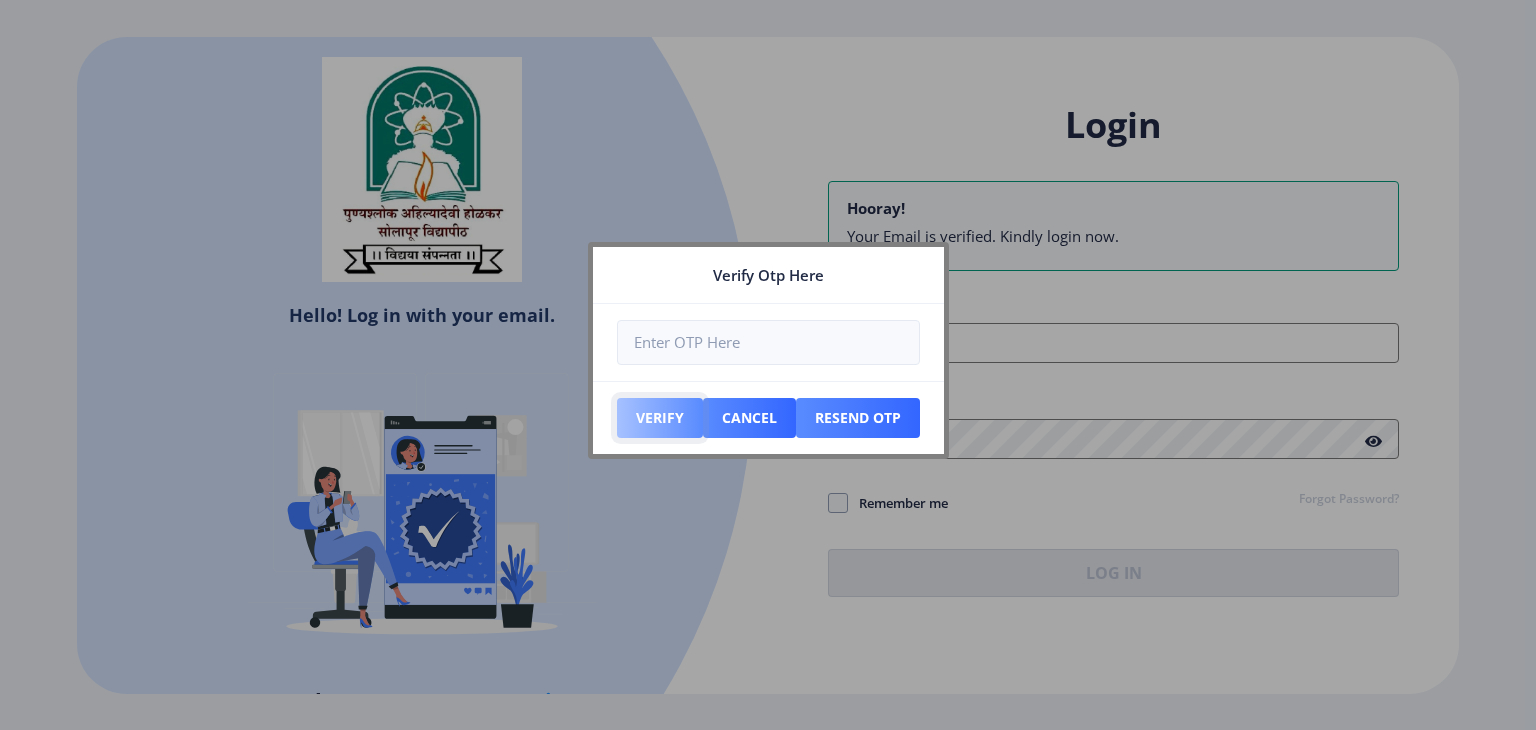 click on "Verify" at bounding box center [660, 418] 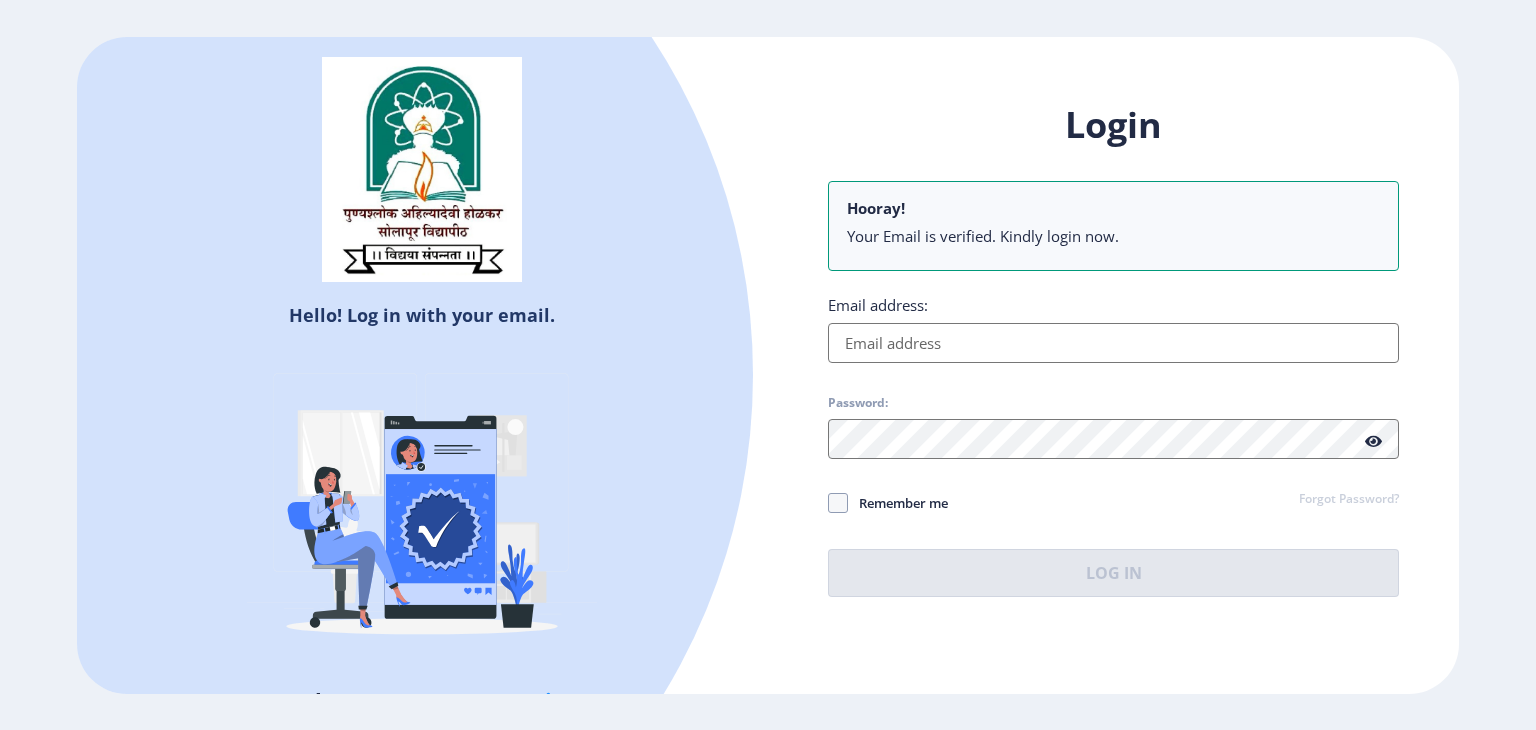 click on "Email address:" at bounding box center [1113, 343] 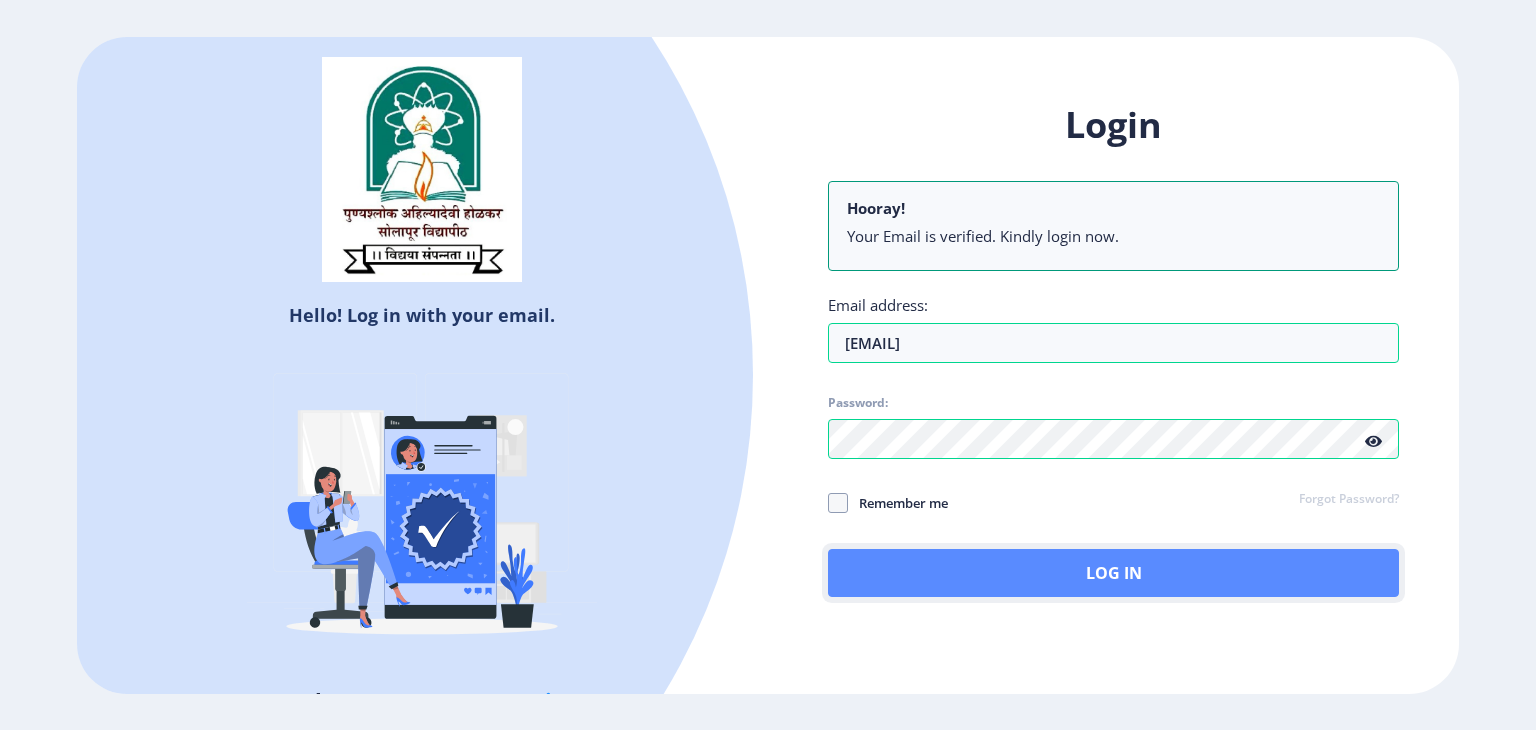 click on "Log In" 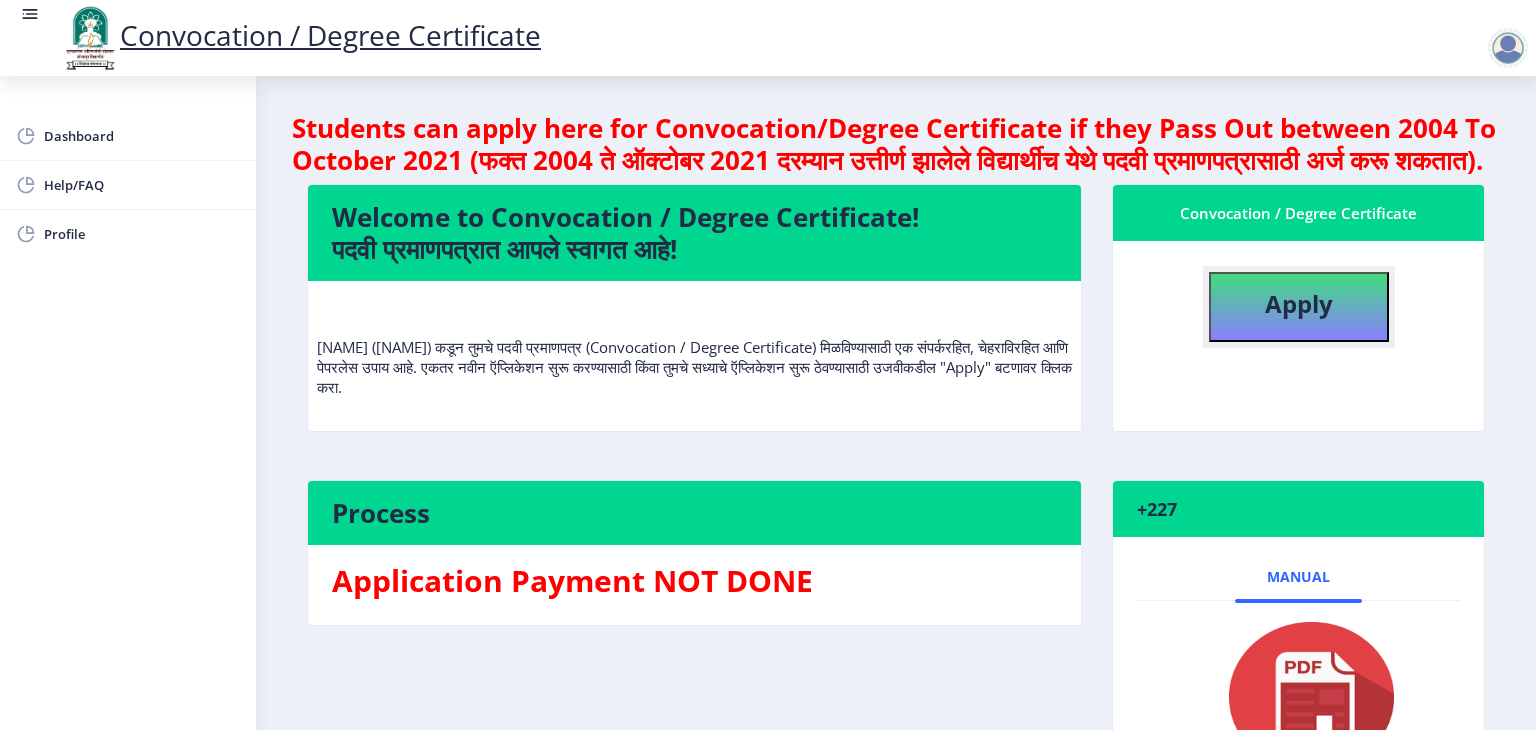 click on "Apply" 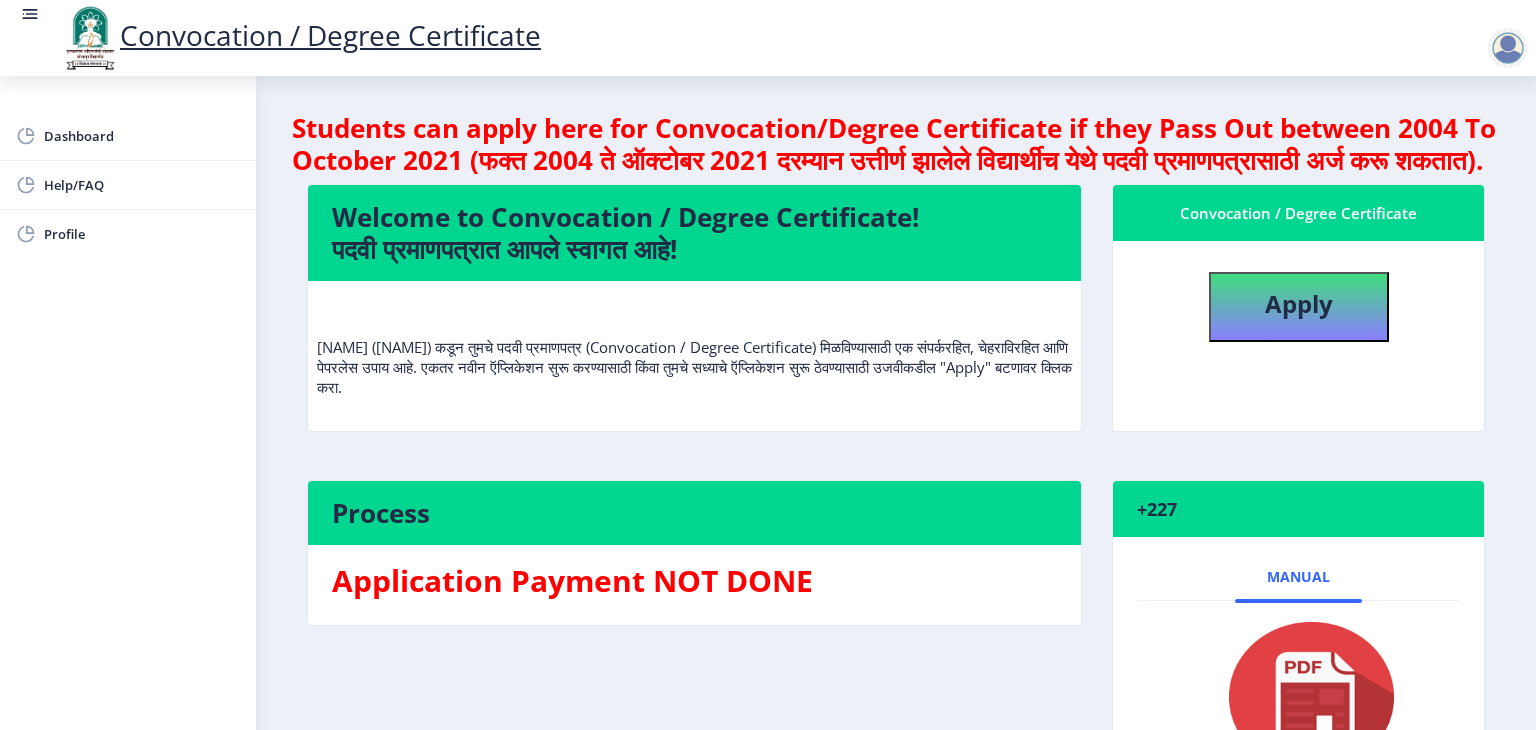 select 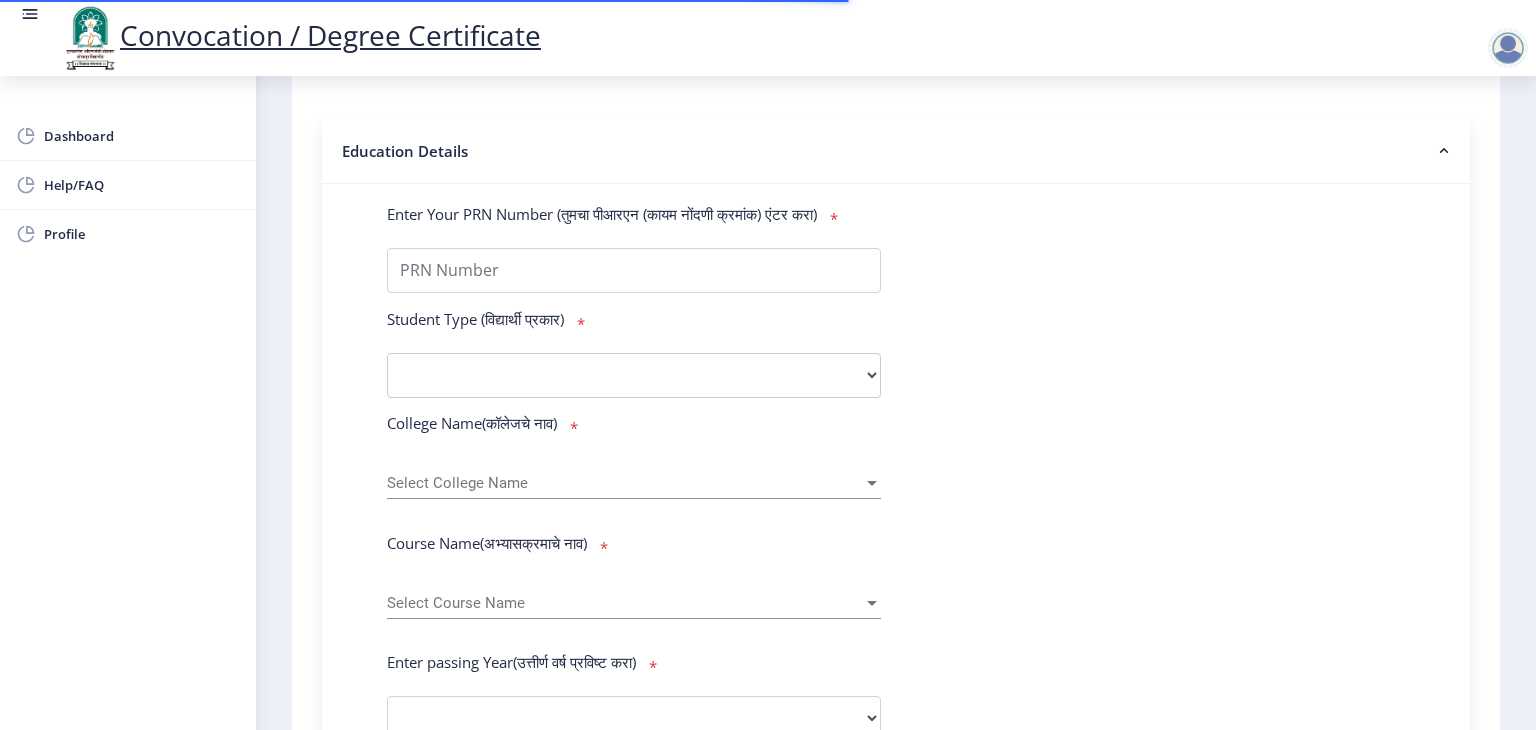 scroll, scrollTop: 411, scrollLeft: 0, axis: vertical 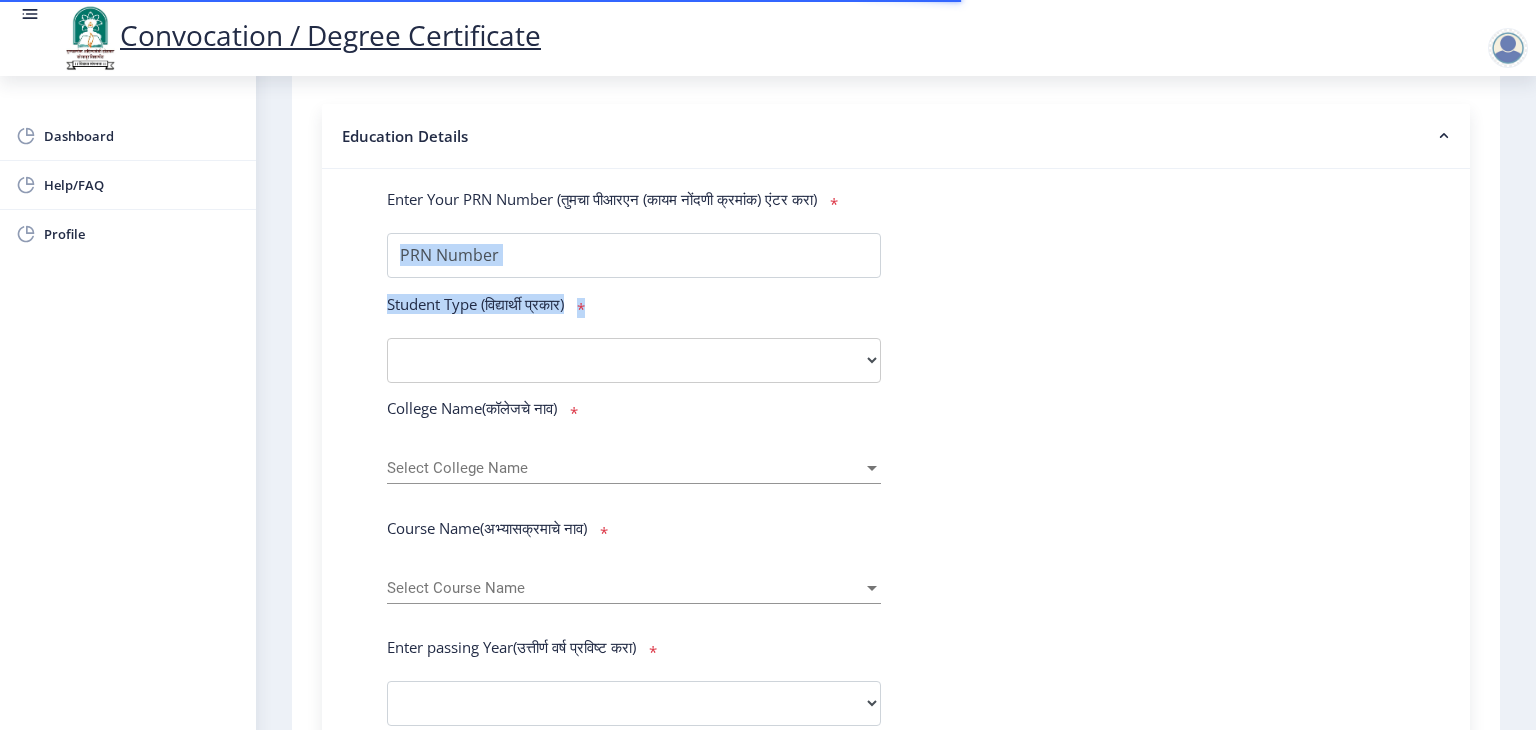 drag, startPoint x: 750, startPoint y: 298, endPoint x: 748, endPoint y: 273, distance: 25.079872 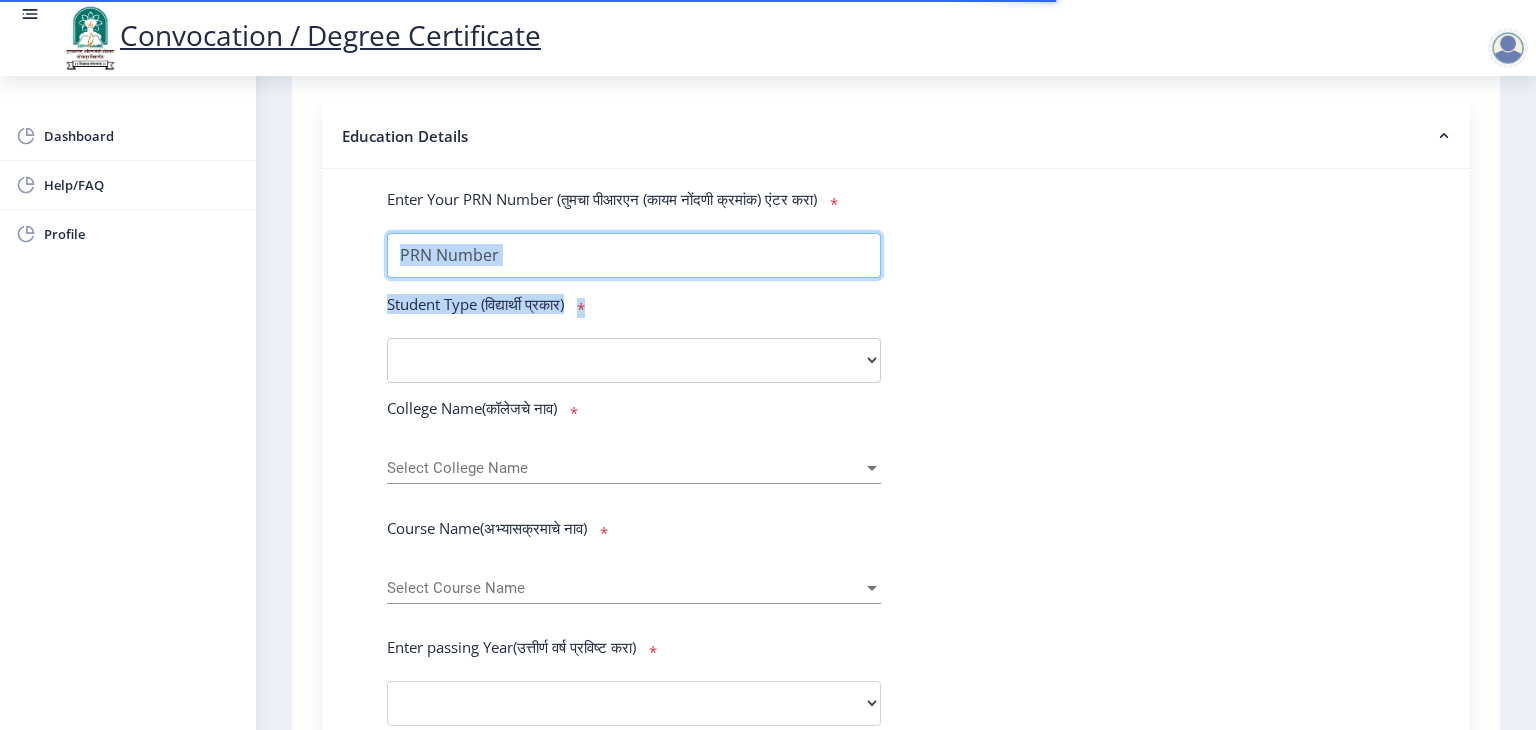 click on "Enter Your PRN Number (तुमचा पीआरएन (कायम नोंदणी क्रमांक) एंटर करा)" at bounding box center (634, 255) 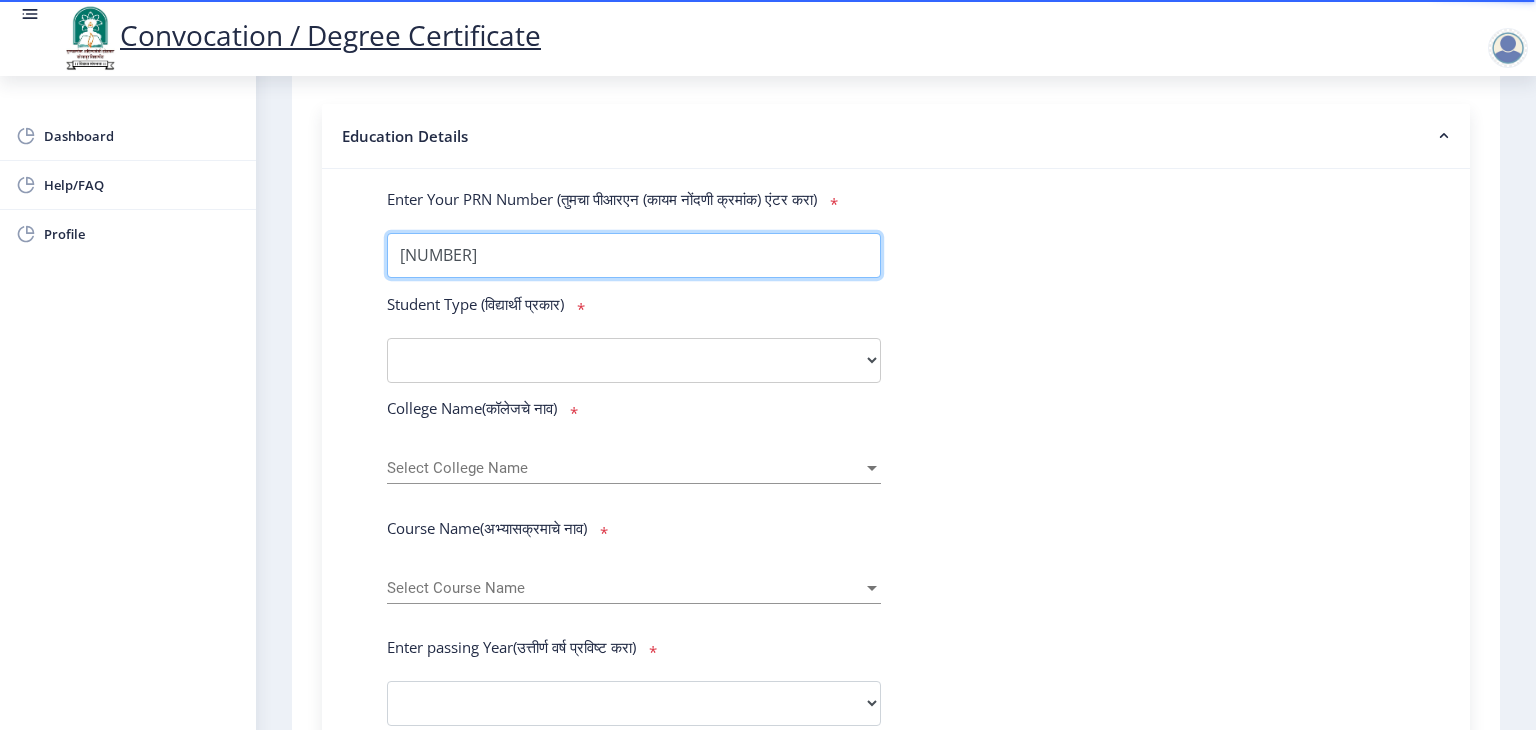 type on "[NUMBER]" 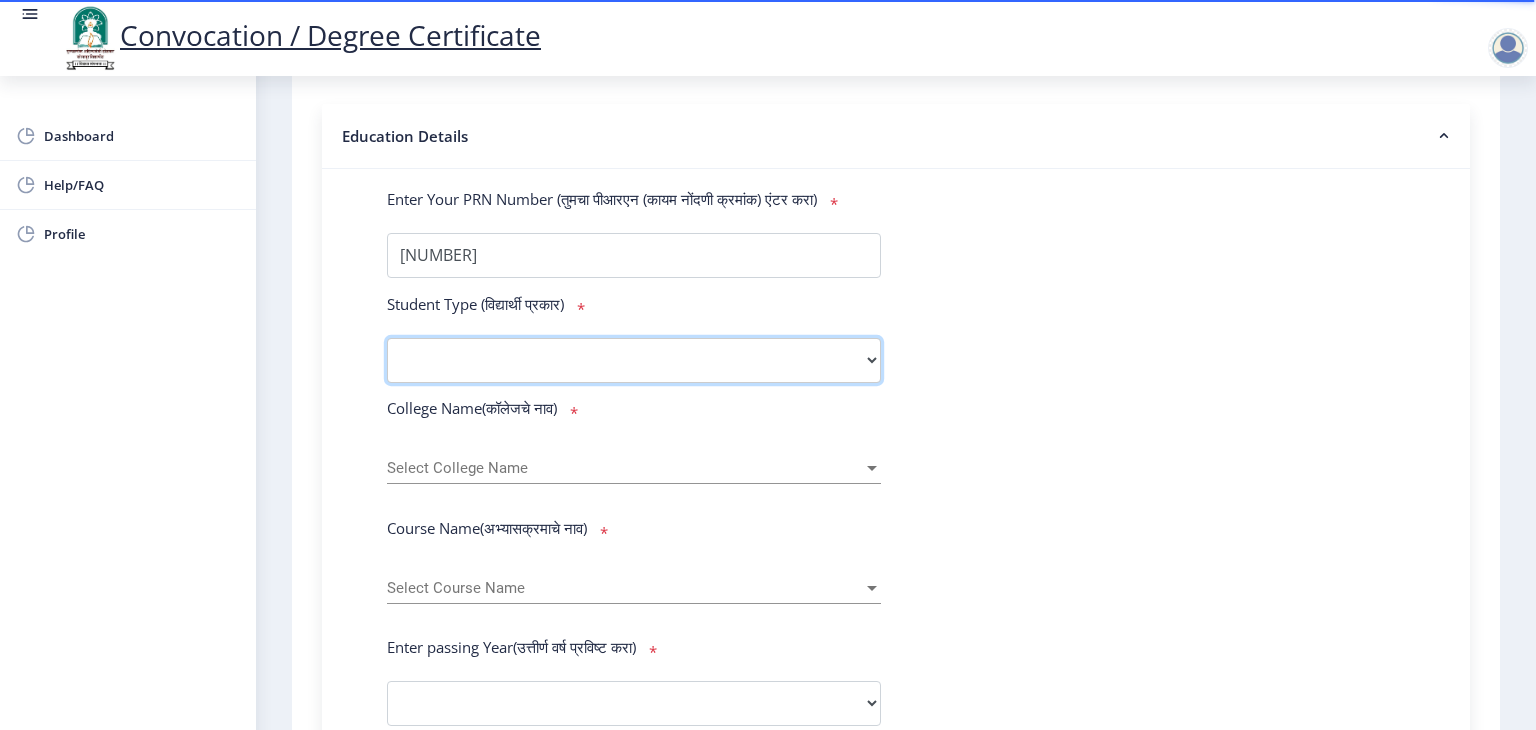 click on "Select Student Type Regular External" at bounding box center (634, 360) 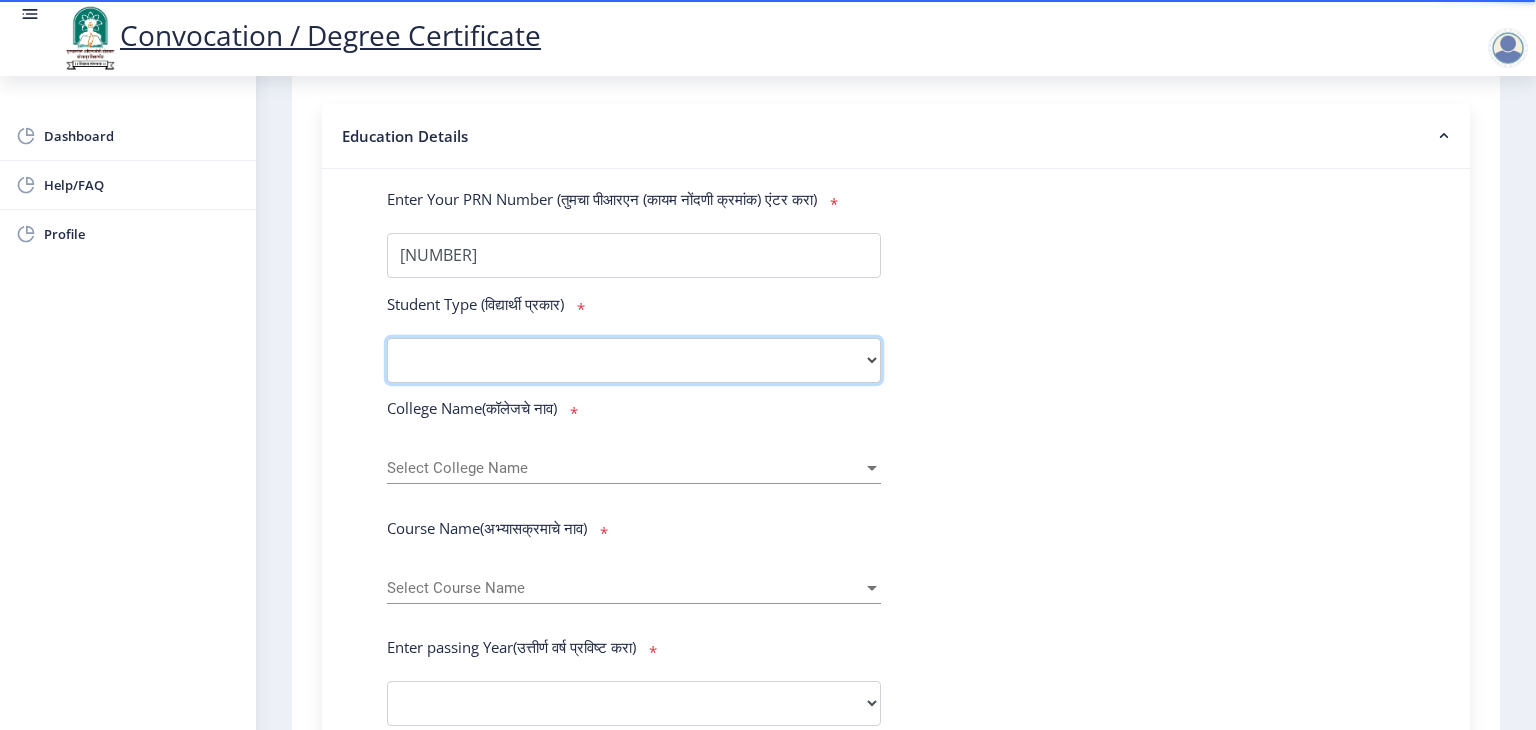 select on "Regular" 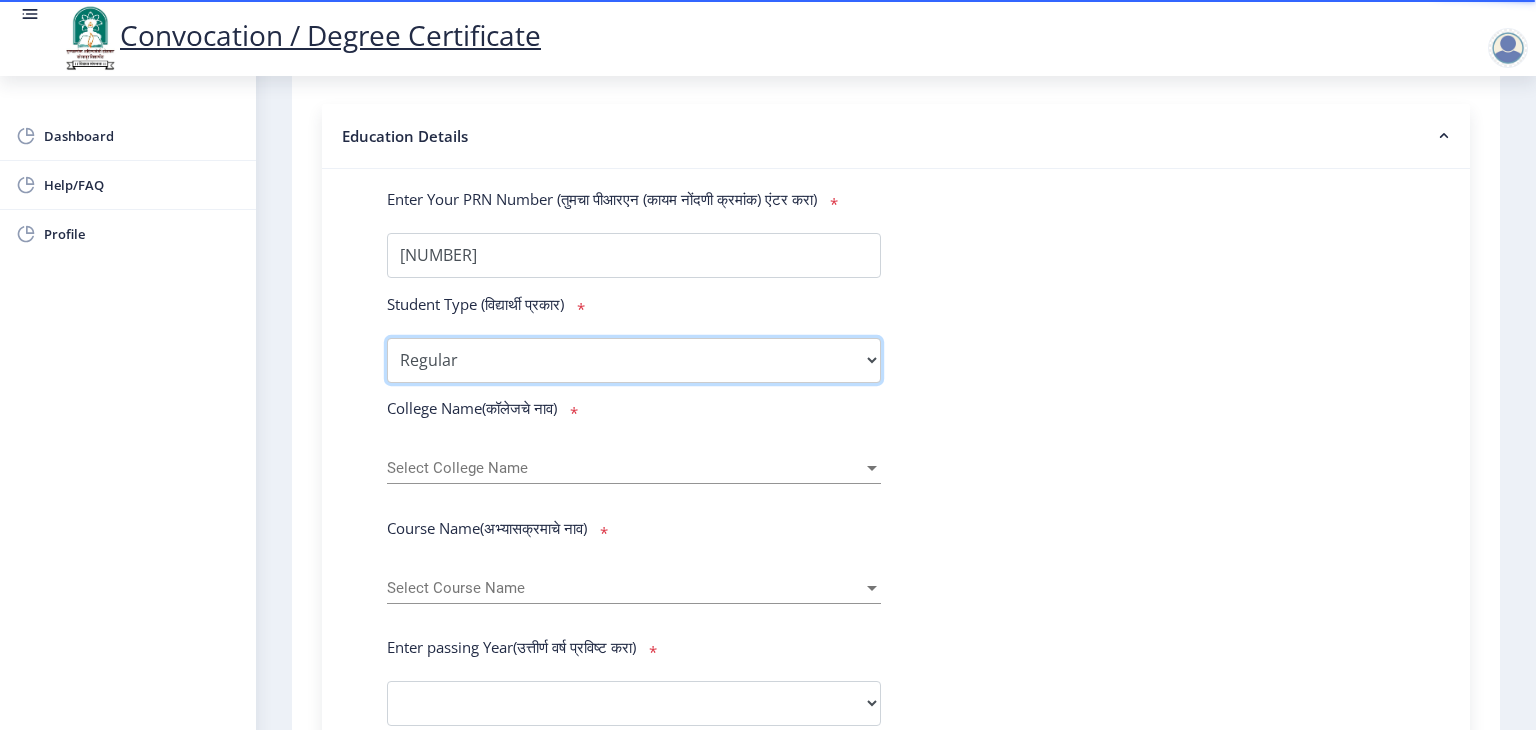click on "Select Student Type Regular External" at bounding box center [634, 360] 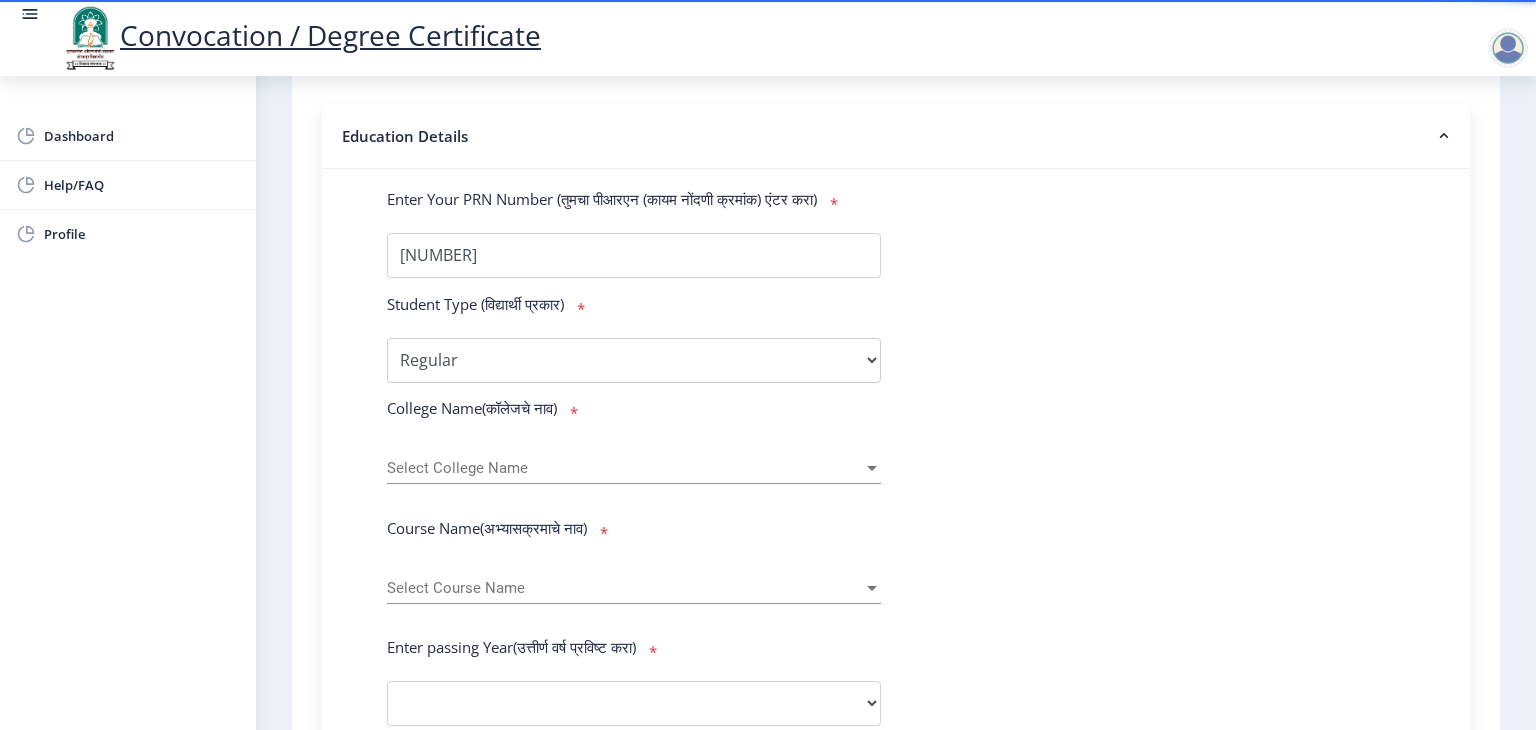 click on "Select College Name Select College Name" 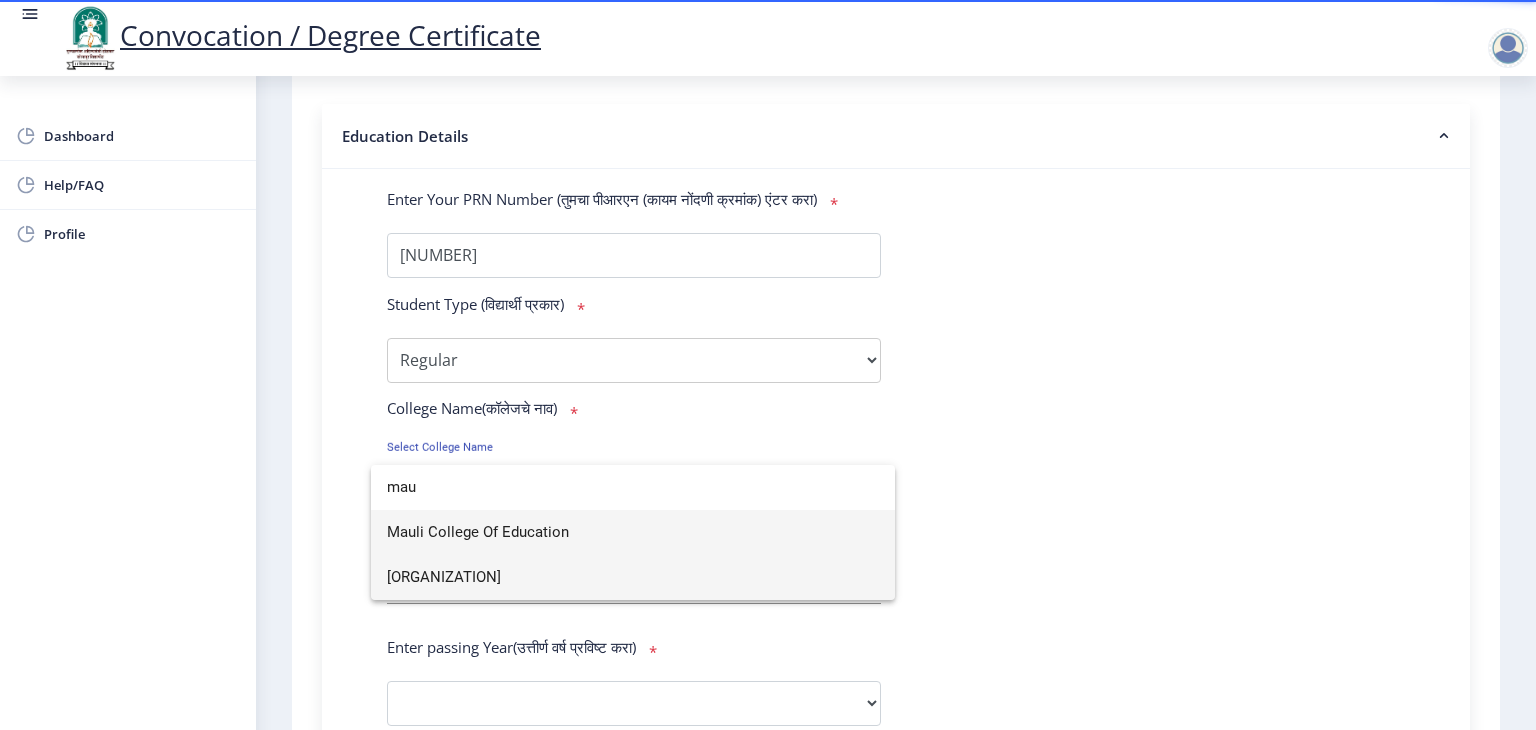 type on "mau" 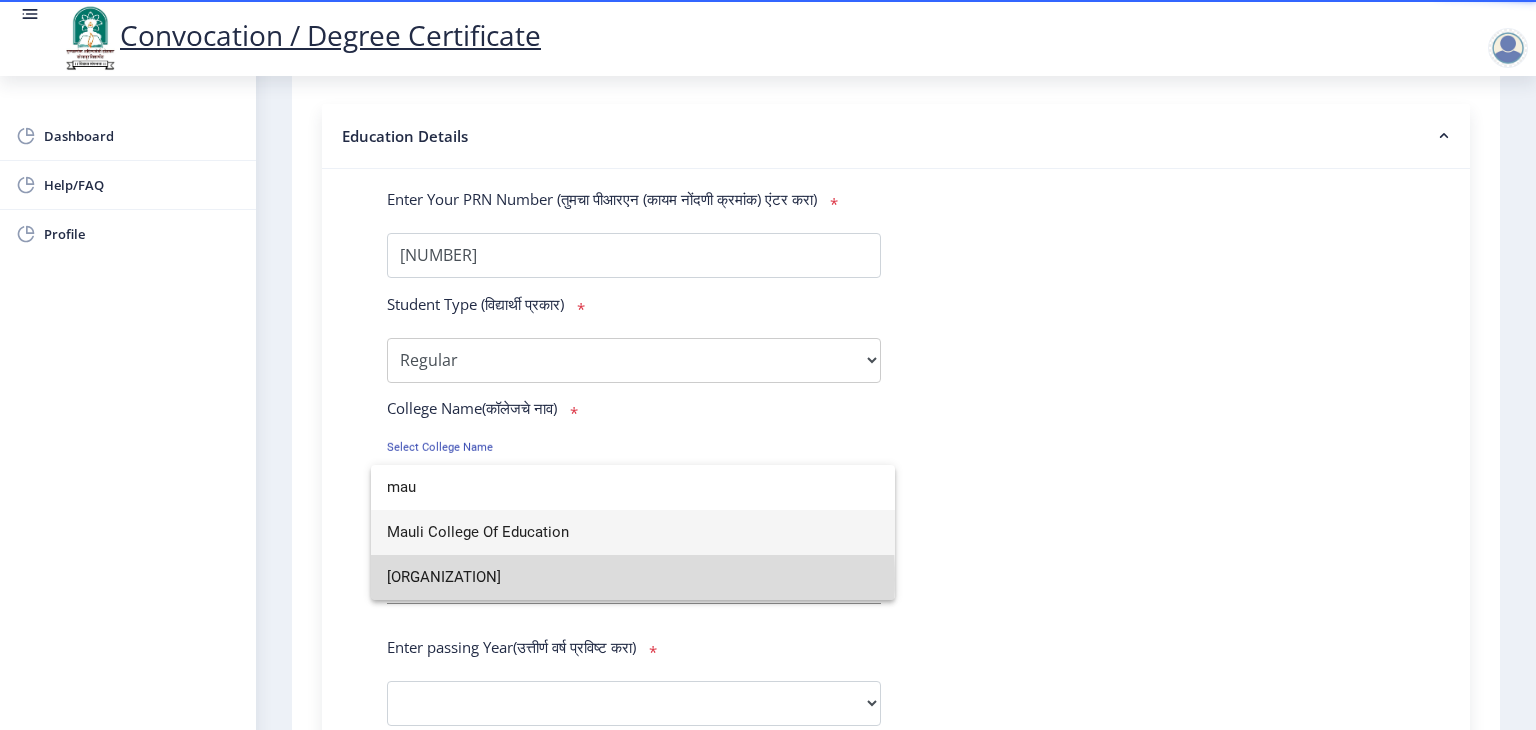 click on "[ORGANIZATION]" at bounding box center [633, 577] 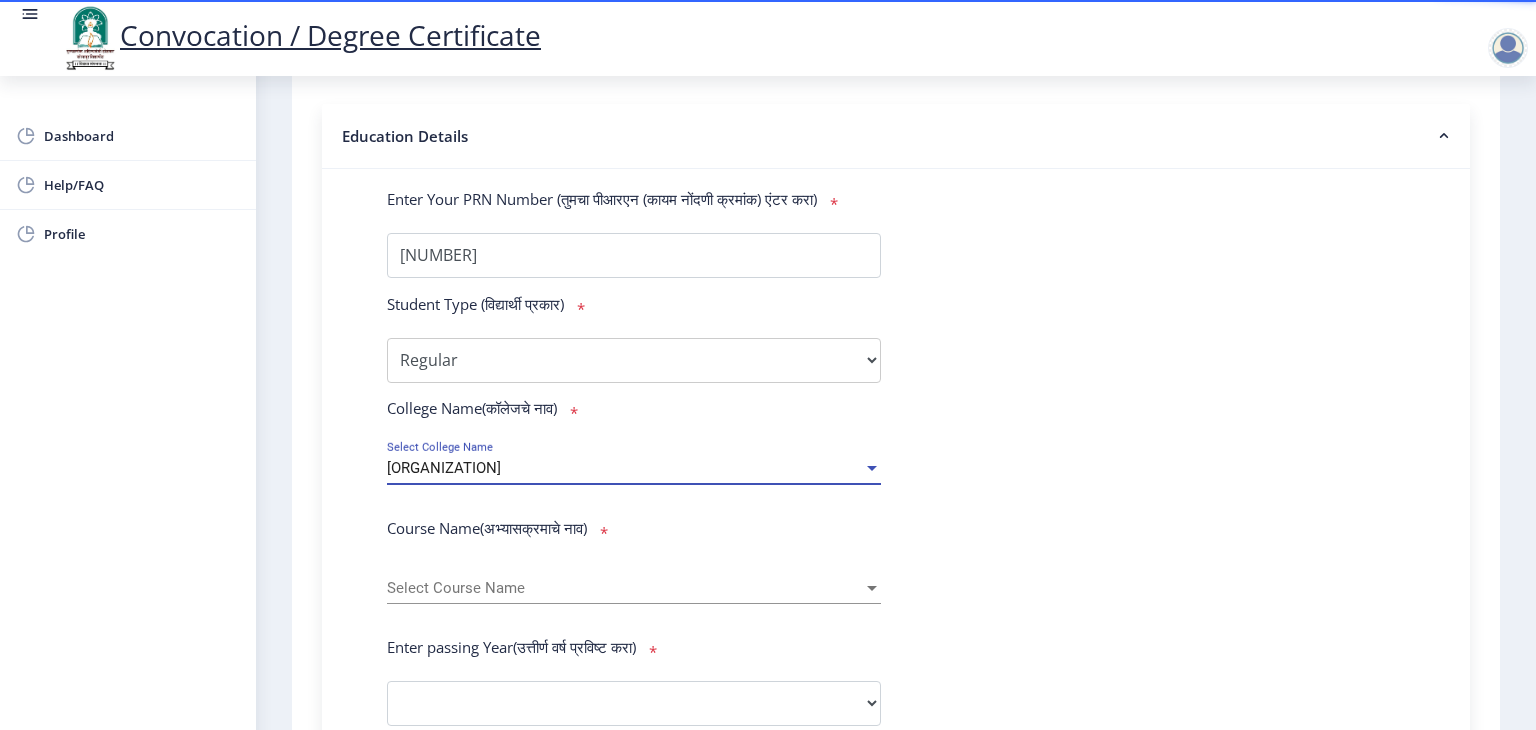 scroll, scrollTop: 479, scrollLeft: 0, axis: vertical 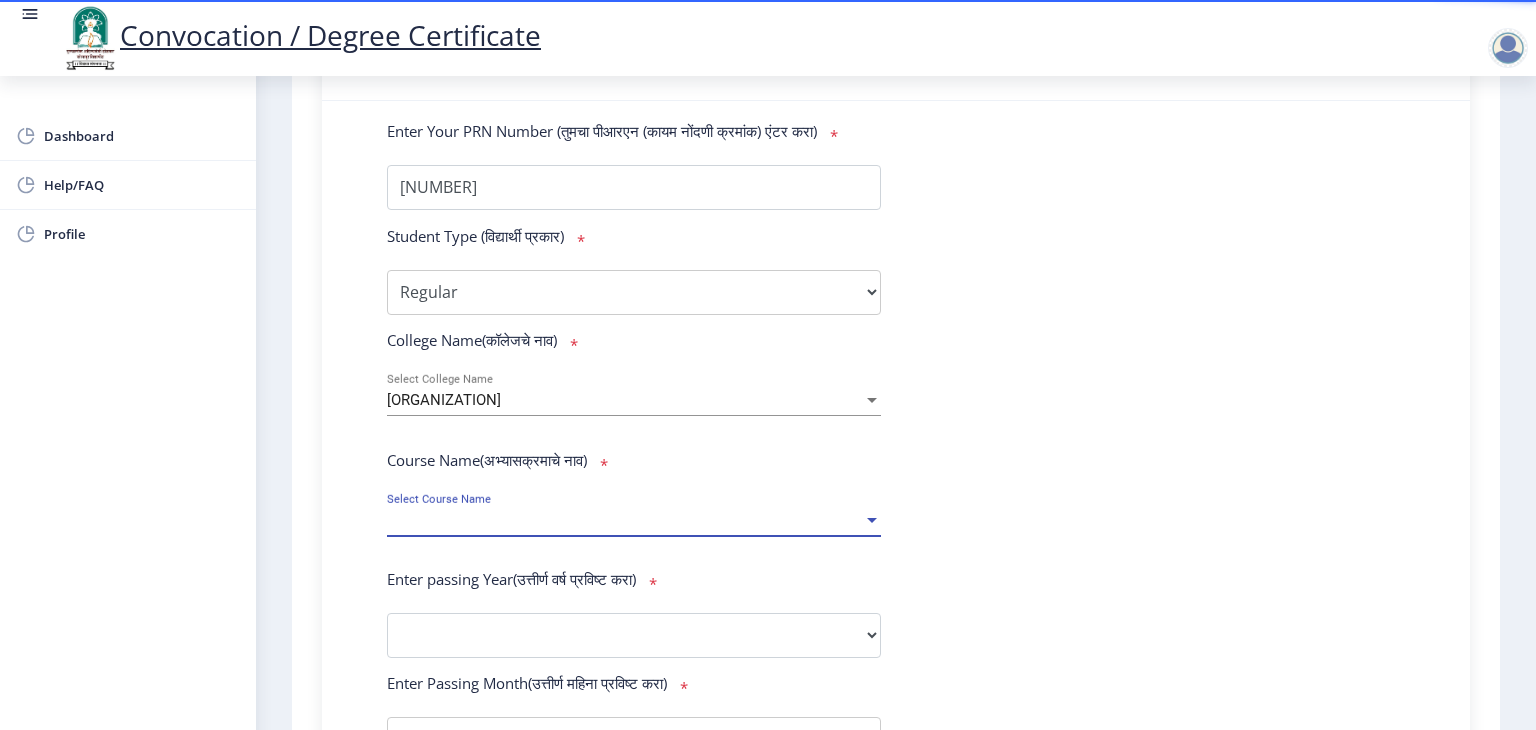 click on "Select Course Name" at bounding box center [625, 520] 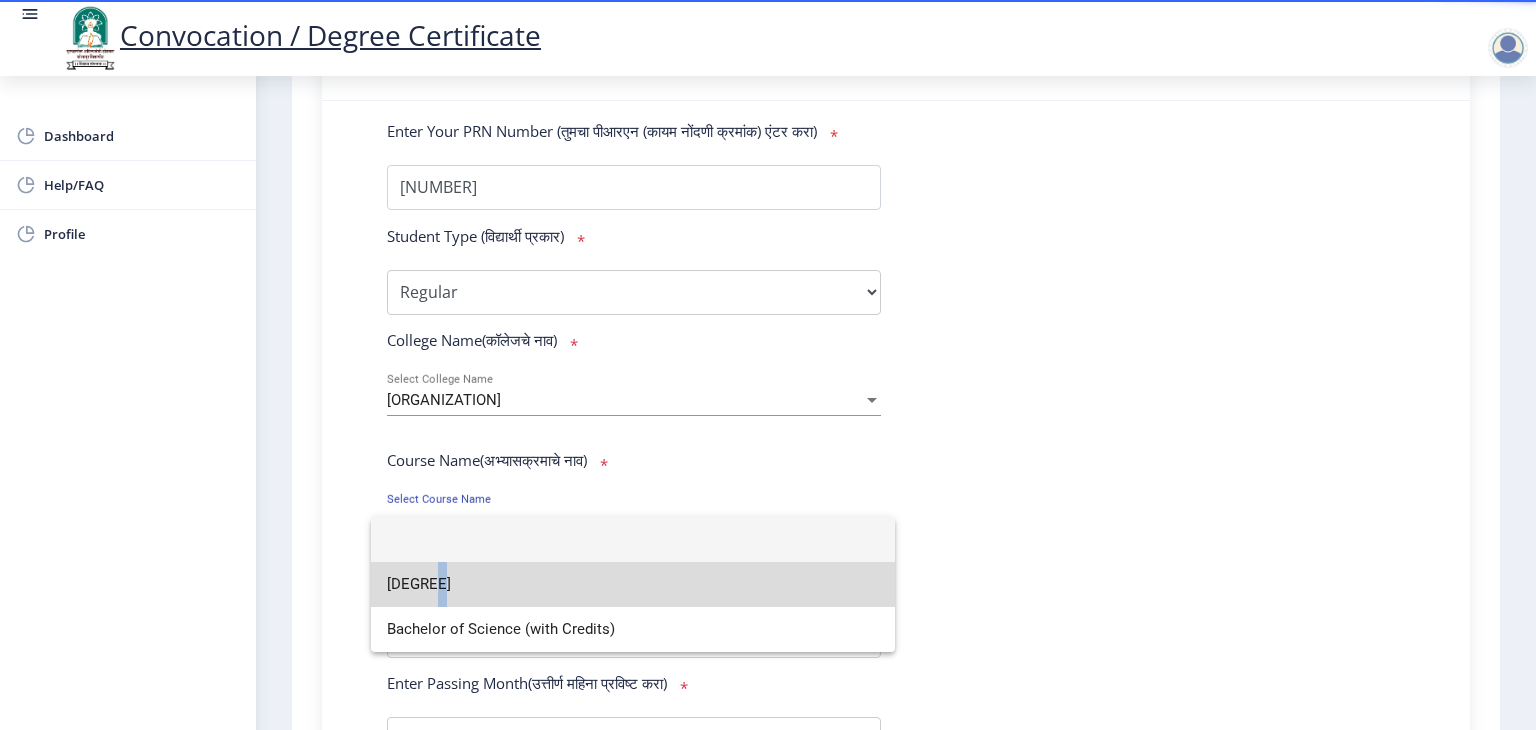 click on "[DEGREE]" at bounding box center (633, 584) 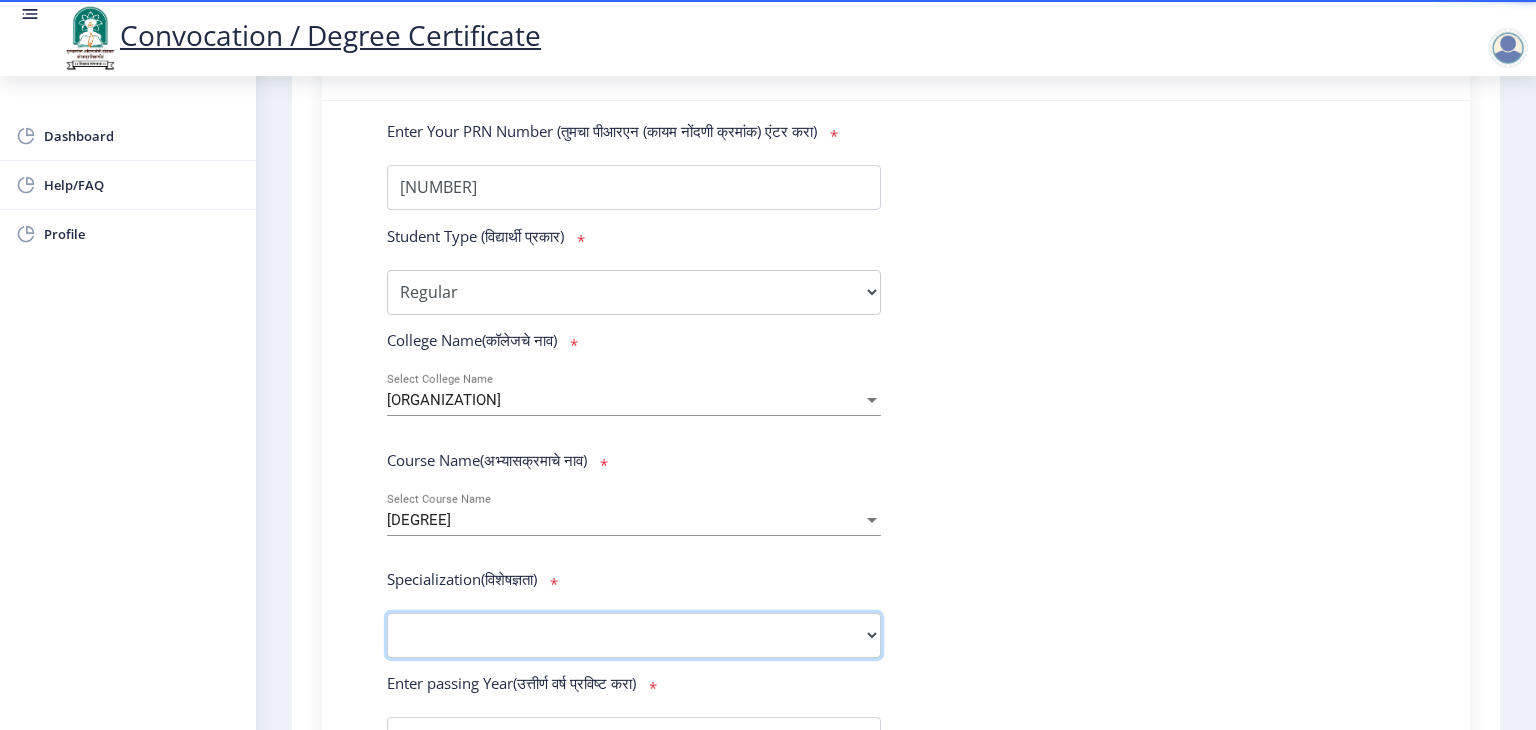 click on "Specialization English Geography Hindi Marathi Music Sanskrit Urdu Ancient Indian History Culture & Archaeology Economics History Physical Education Political Science Psychology Sociology Kannada Philosophy Other" at bounding box center [634, 635] 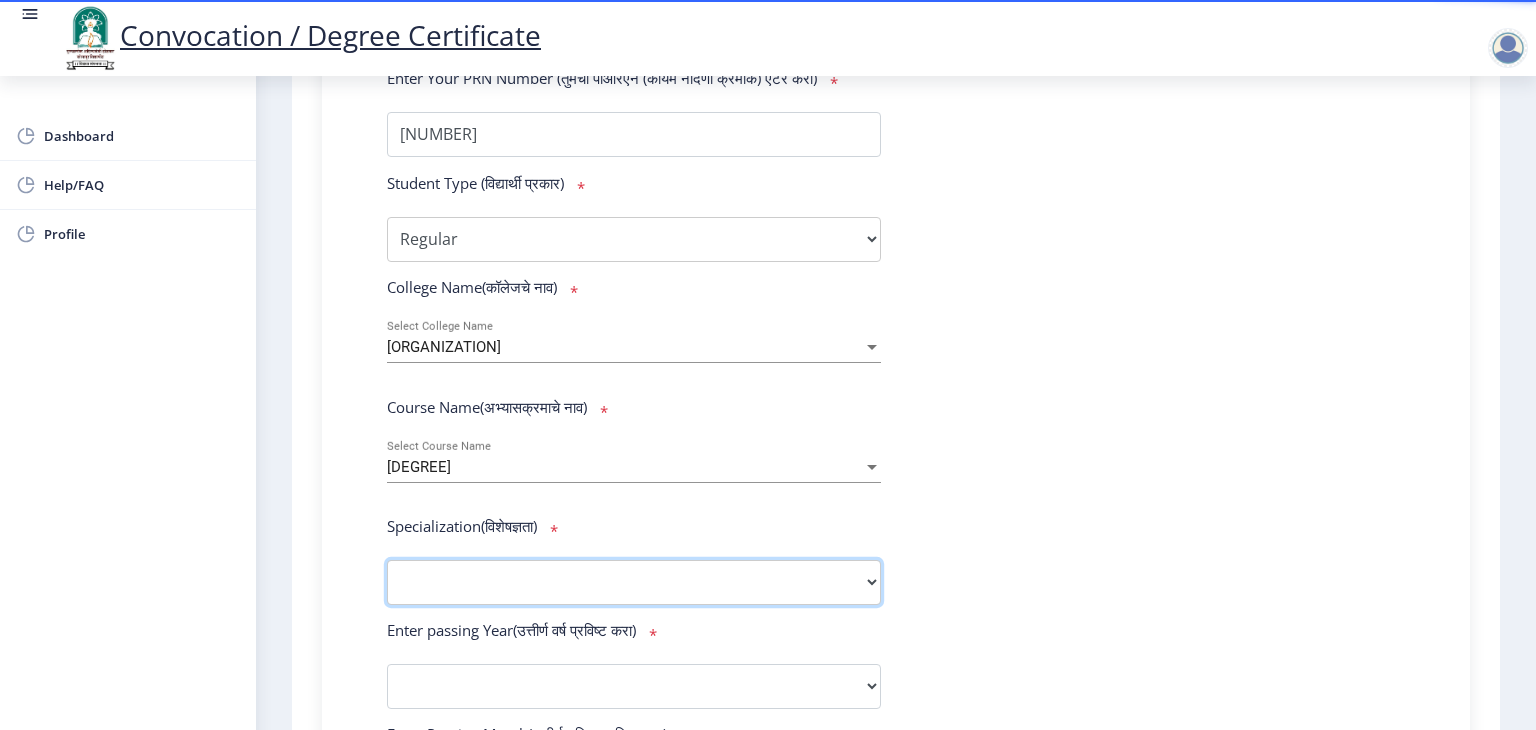 scroll, scrollTop: 520, scrollLeft: 0, axis: vertical 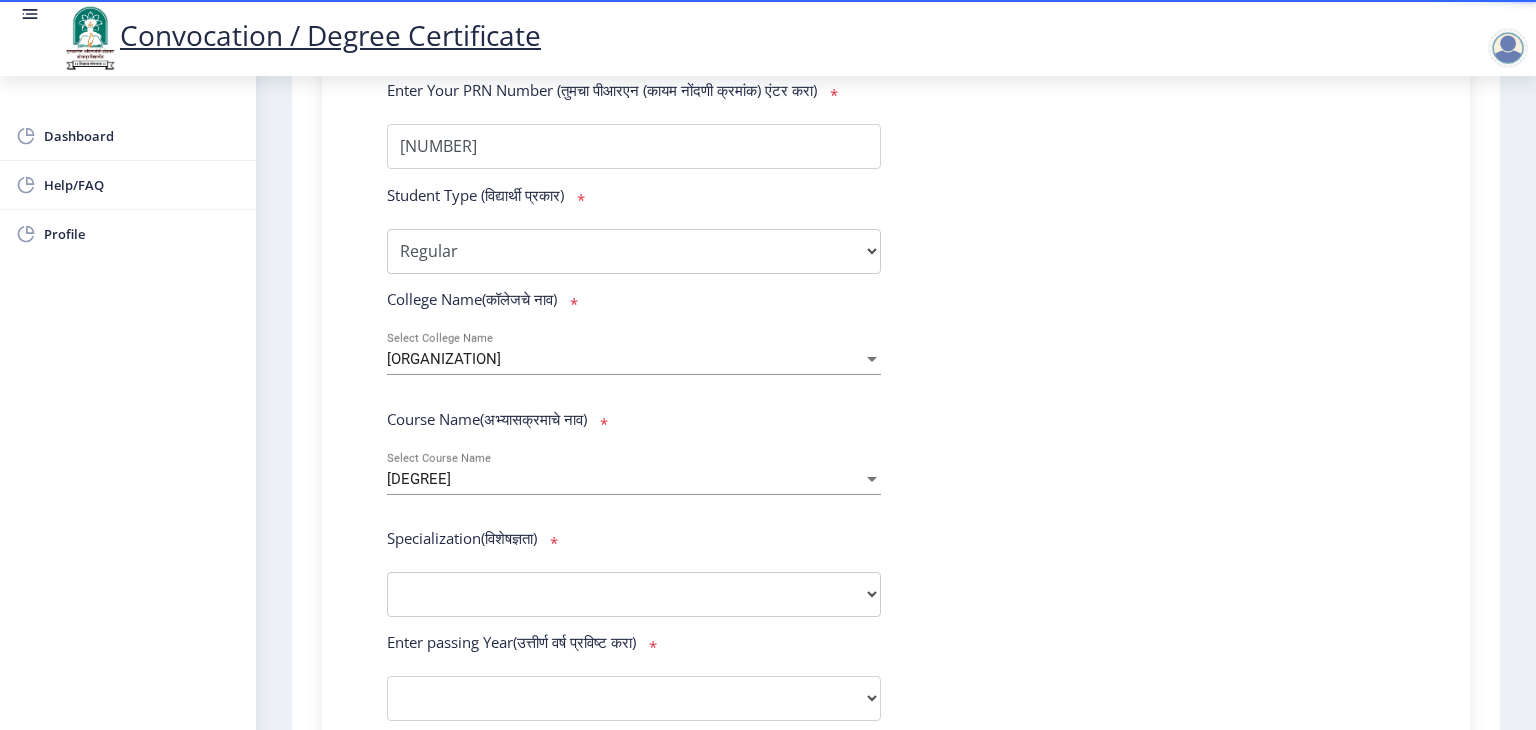 click on "Enter Your PRN Number (तुमचा पीआरएन (कायम नोंदणी क्रमांक) एंटर करा)  * Student Type (विद्यार्थी प्रकार)  * Select Student Type Regular External College Name(कॉलेजचे नाव)  * Mauli Mahavidyalaya Select College Name Course Name(अभ्यासक्रमाचे नाव)  * Bachelor of Arts (with Credits) Select Course Name  Specialization(विशेषज्ञता)  * Specialization English Geography Hindi Marathi Music Sanskrit Ancient Indian History Culture Archaeology Economics History Physical Education Psychology Sociology Kannada Philosophy Other Enter passing Year(उत्तीर्ण वर्ष प्रविष्ट करा)  *  2025   2024   2023   2022   2021   2020   2019   2018   2017   2016   2015   2014   2013   2012   2011   2010   2009   2008   2007   2006   2005   2004   2003   2002   2001   2000   1999  * *" 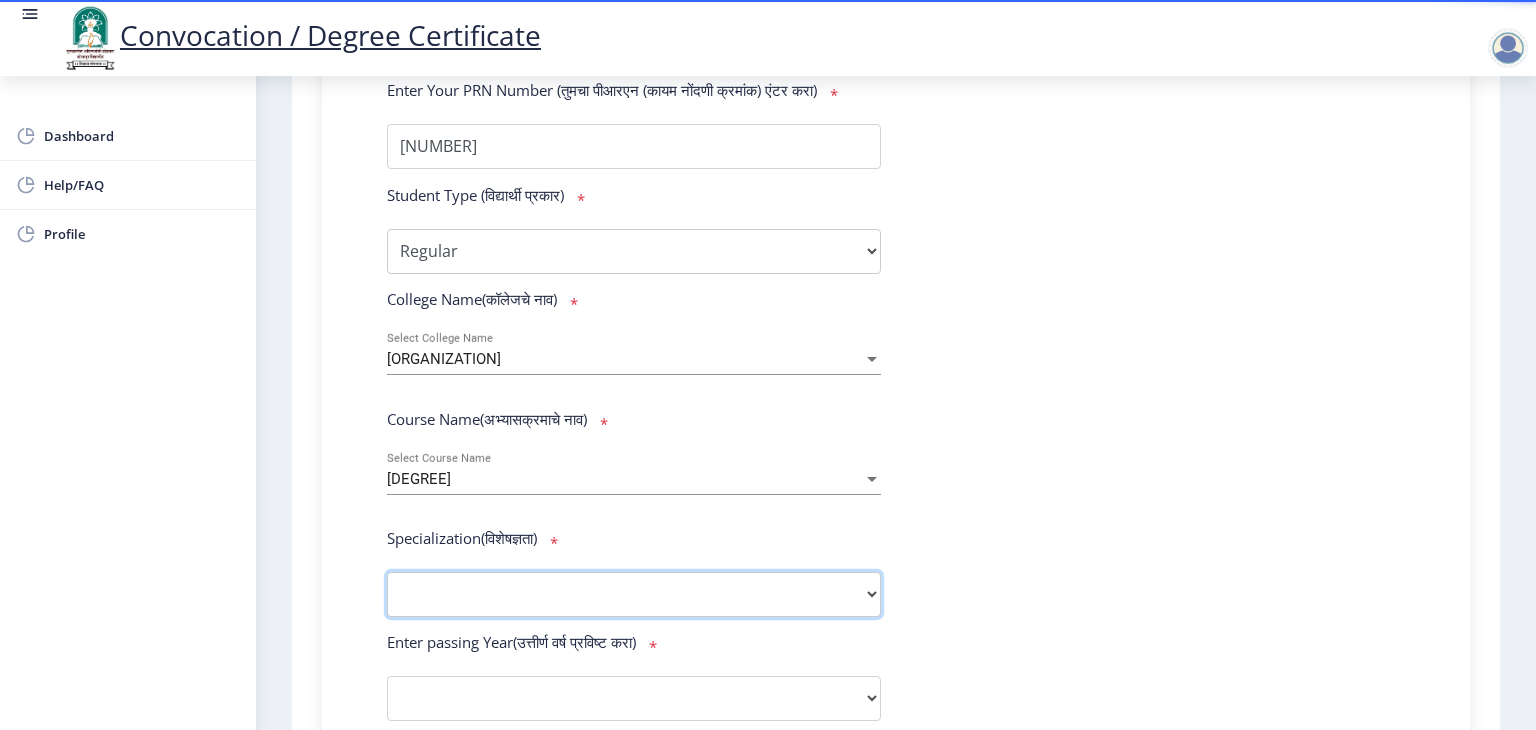 click on "Specialization English Geography Hindi Marathi Music Sanskrit Urdu Ancient Indian History Culture & Archaeology Economics History Physical Education Political Science Psychology Sociology Kannada Philosophy Other" at bounding box center (634, 594) 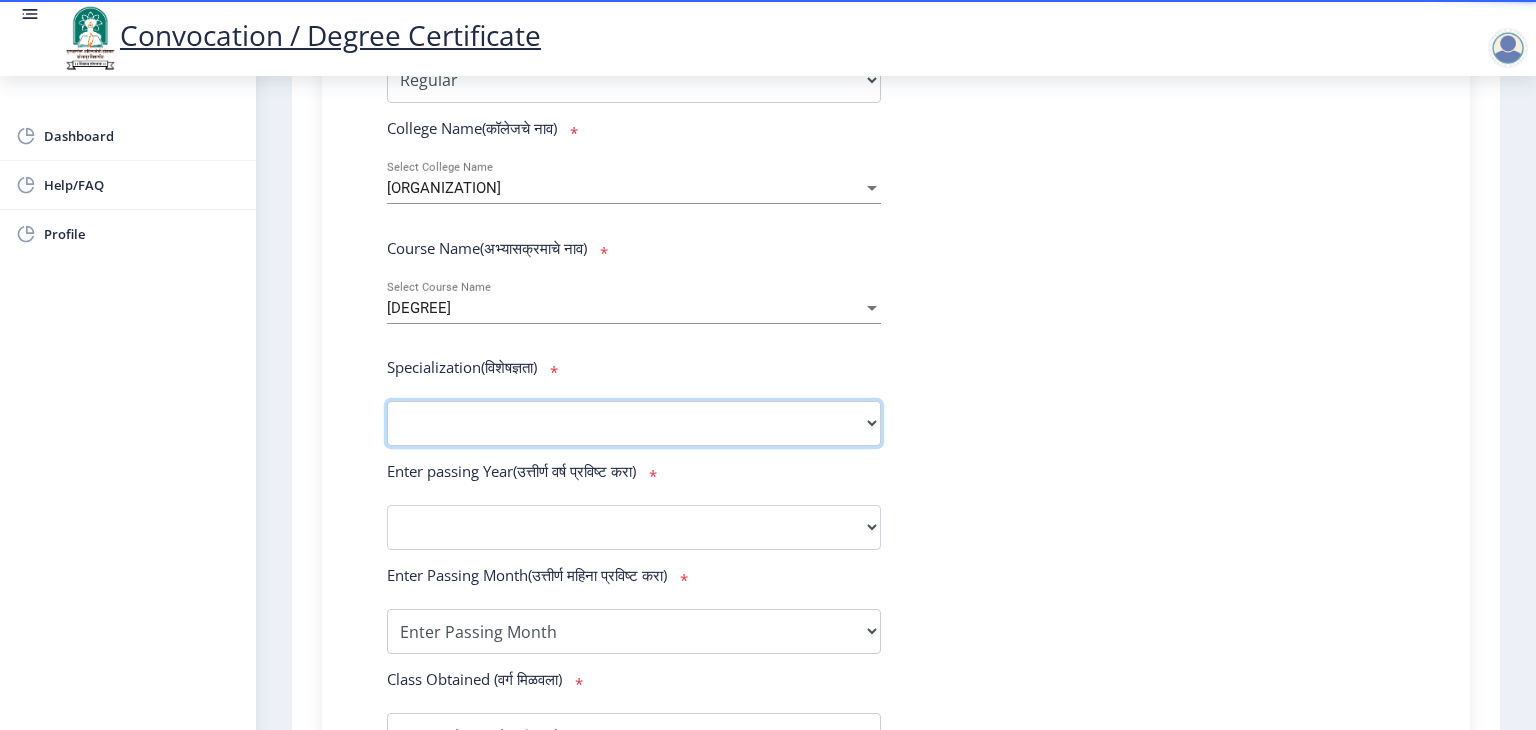 scroll, scrollTop: 695, scrollLeft: 0, axis: vertical 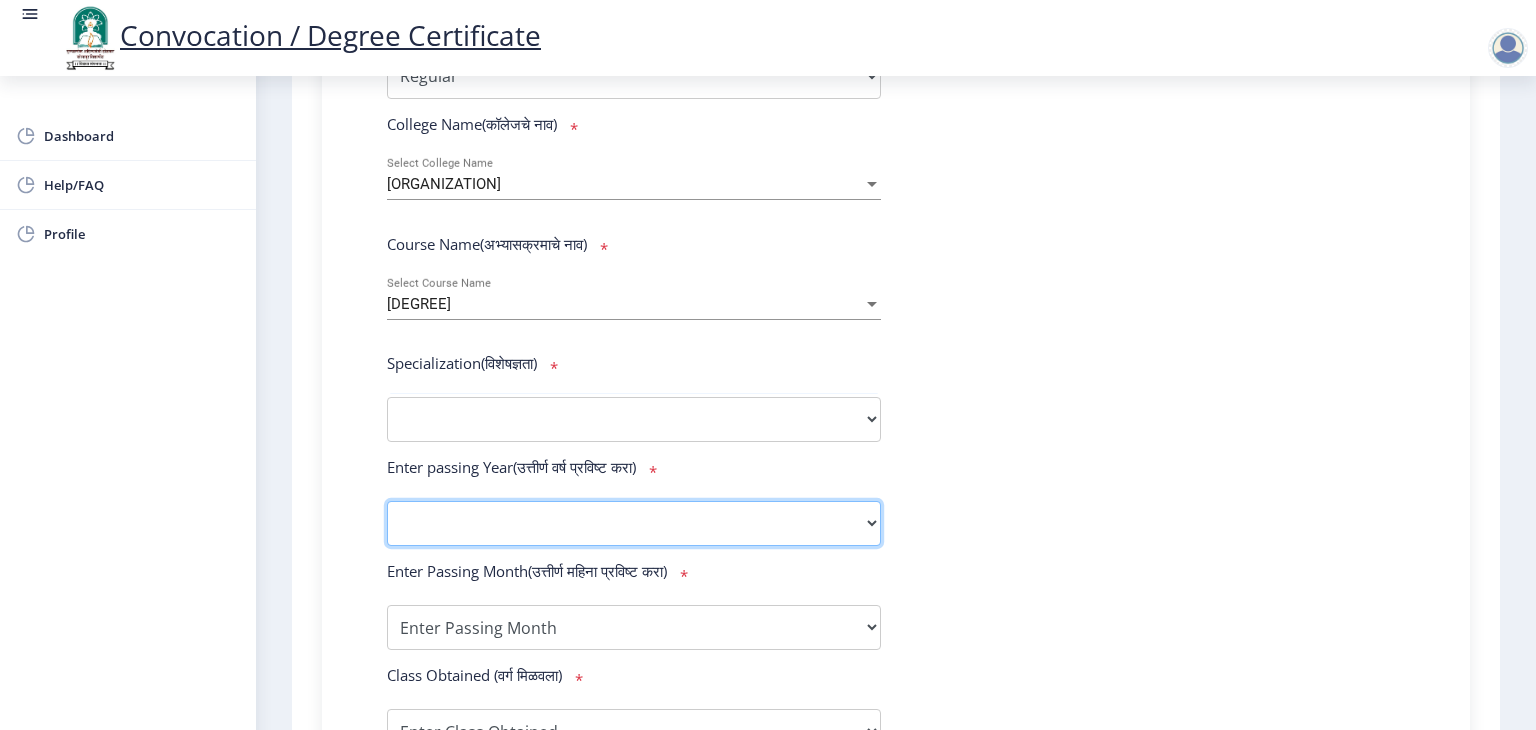 click on "2025   2024   2023   2022   2021   2020   2019   2018   2017   2016   2015   2014   2013   2012   2011   2010   2009   2008   2007   2006   2005   2004   2003   2002   2001   2000   1999   1998   1997   1996   1995   1994   1993   1992   1991   1990   1989   1988   1987   1986   1985   1984   1983   1982   1981   1980   1979   1978   1977   1976" 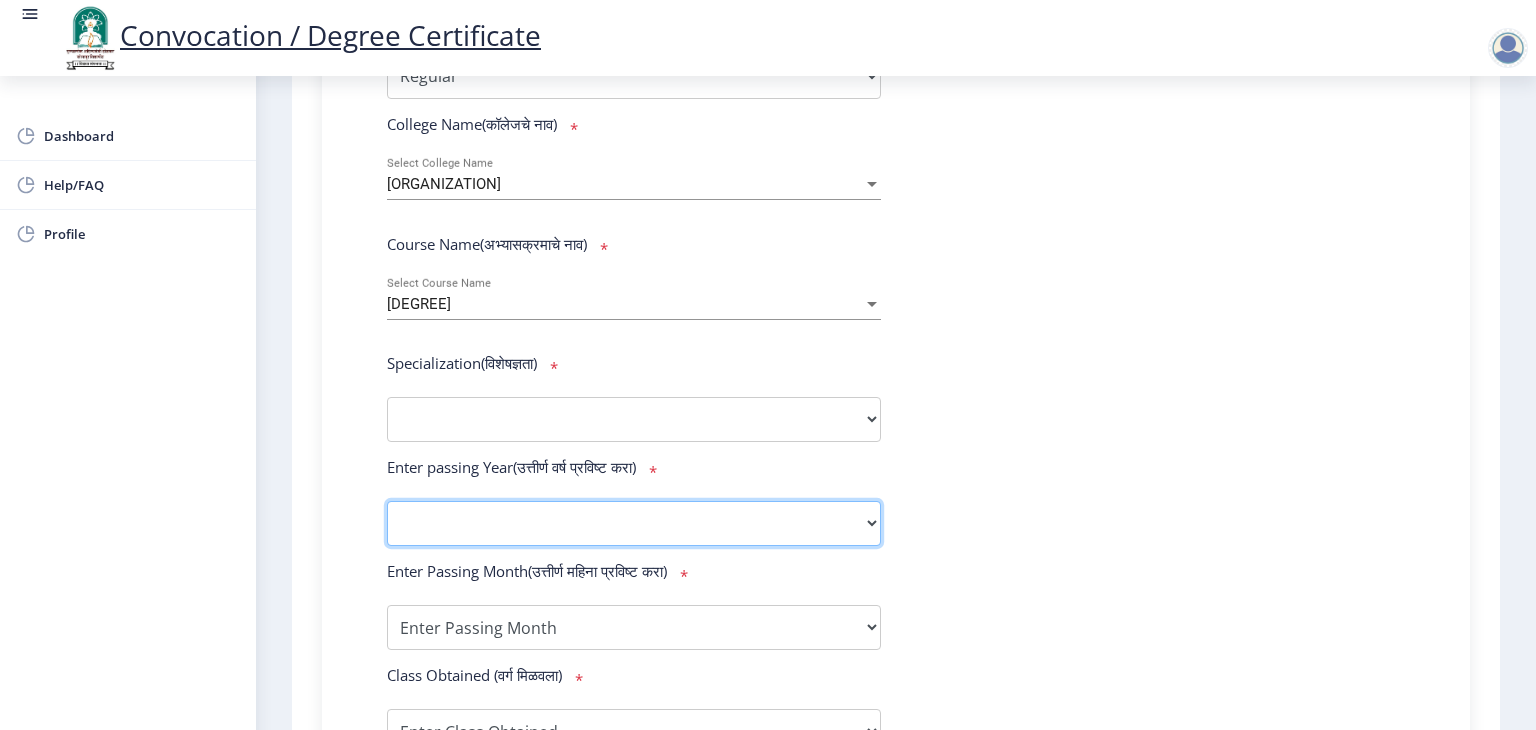 select on "[YEAR]" 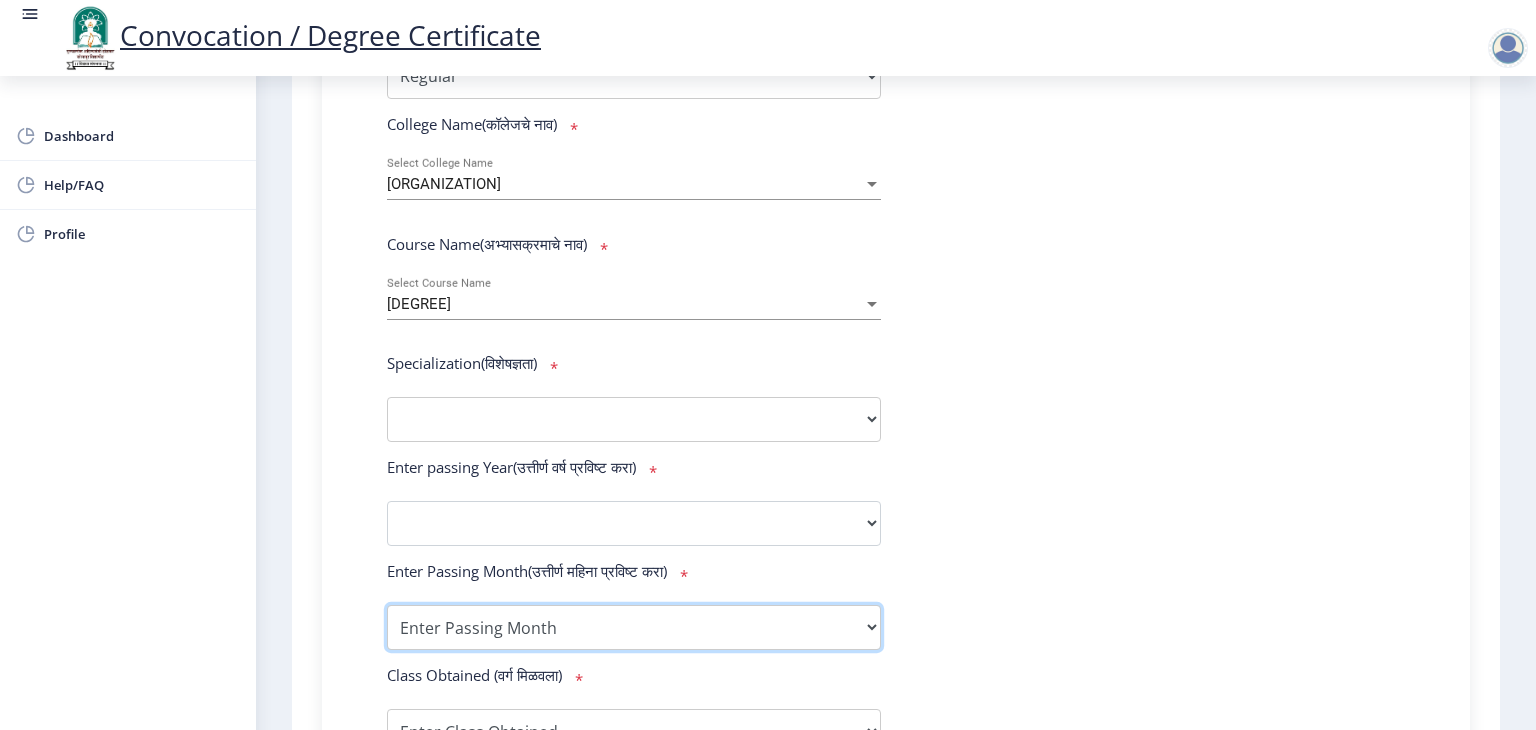 click on "Enter Passing Month March April May October November December" at bounding box center (634, 627) 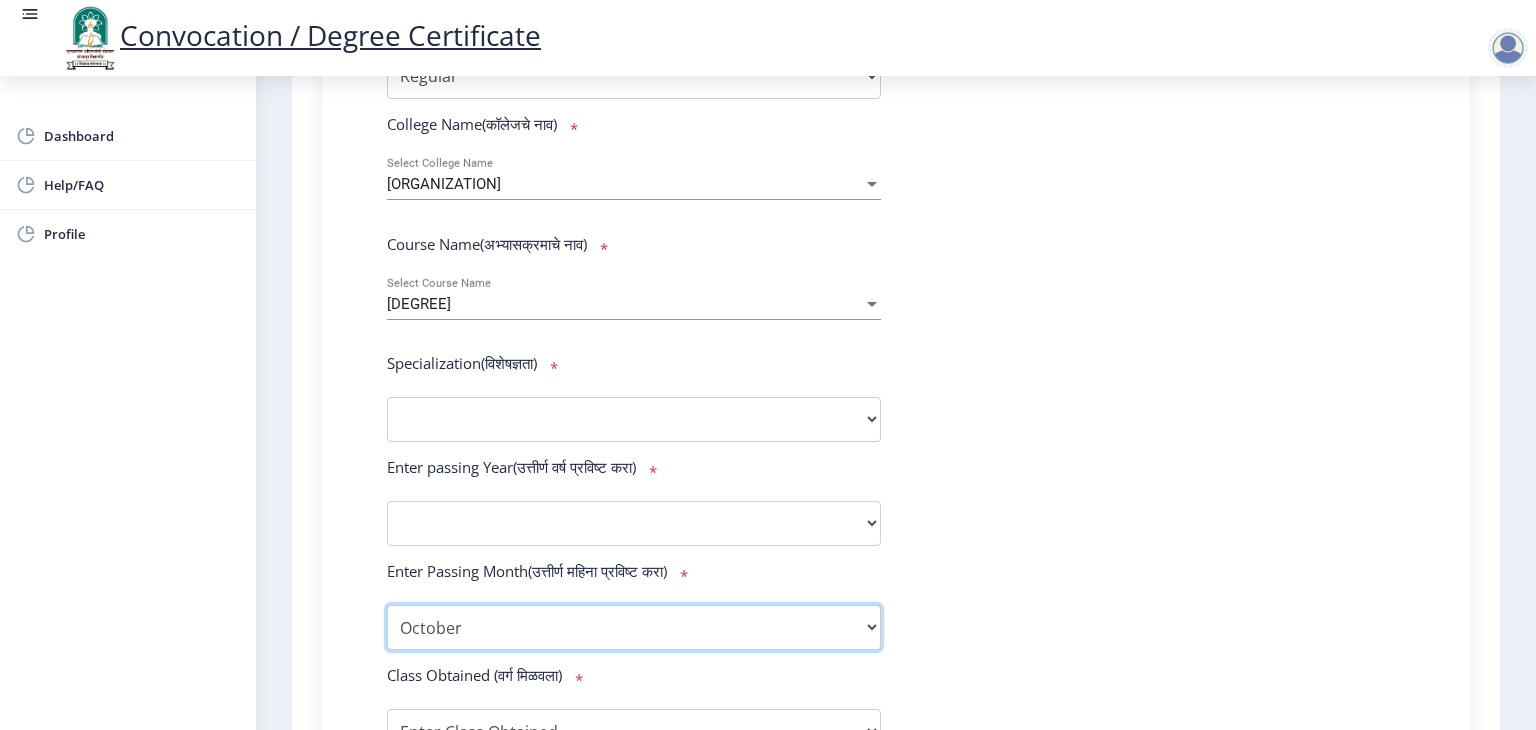 click on "Enter Passing Month March April May October November December" at bounding box center [634, 627] 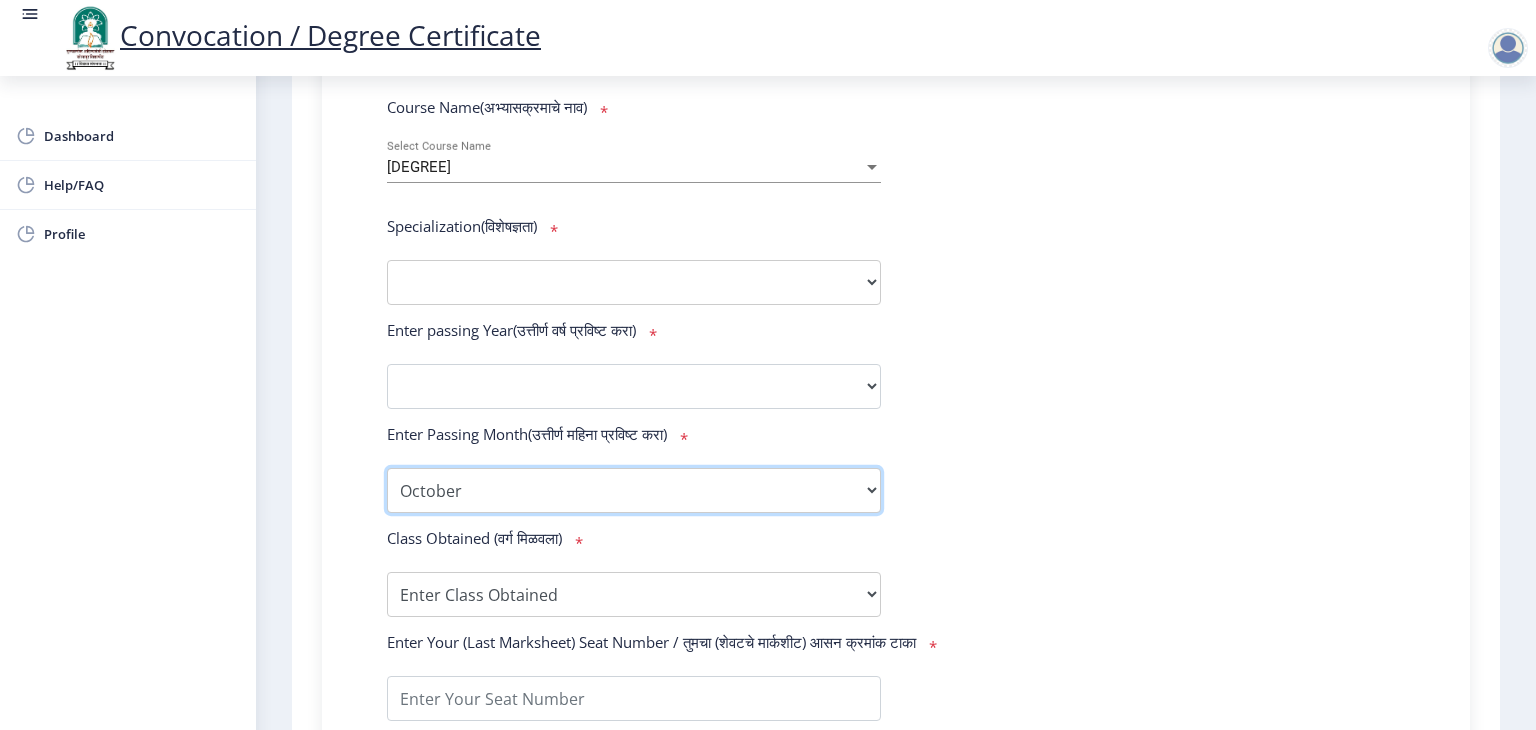 scroll, scrollTop: 908, scrollLeft: 0, axis: vertical 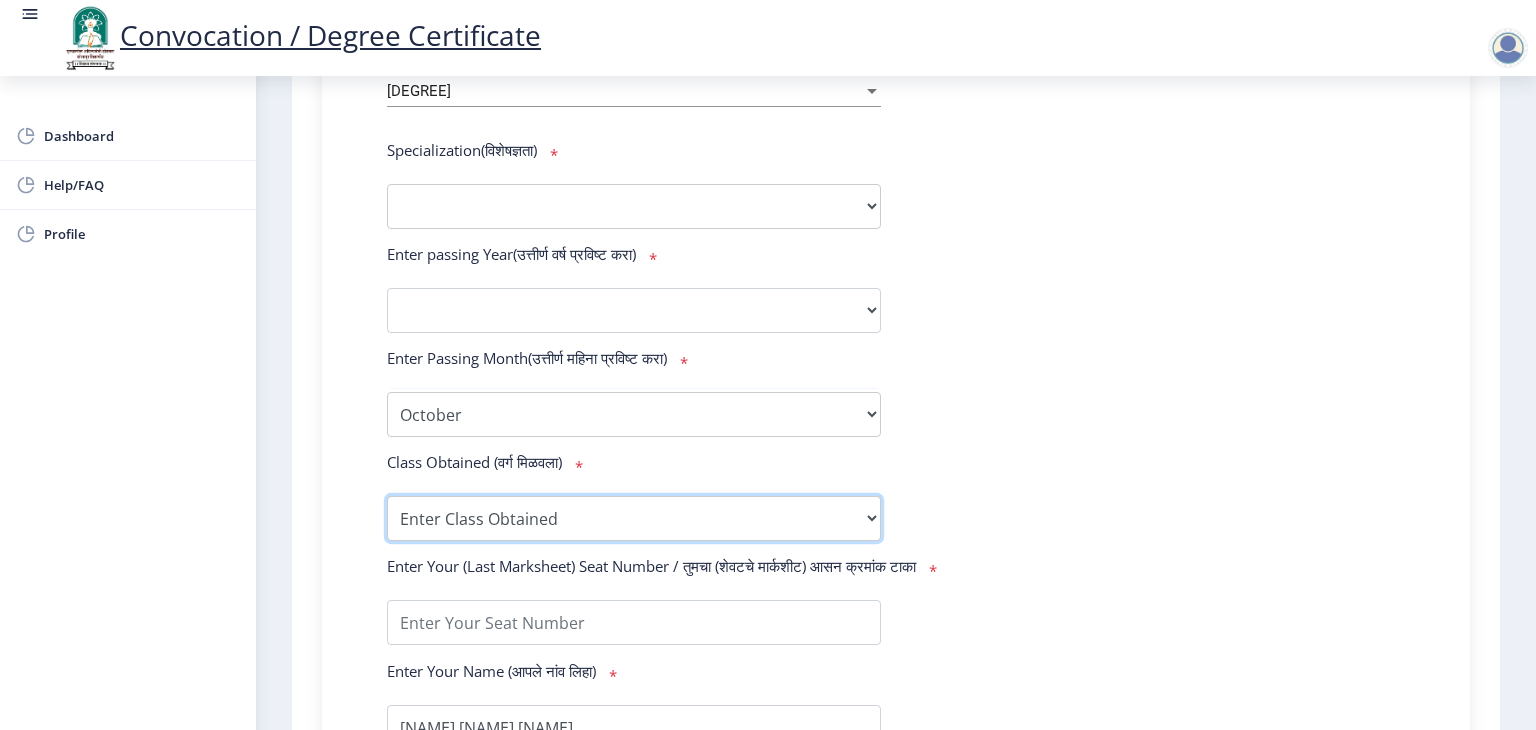 click on "Enter Class Obtained FIRST CLASS WITH DISTINCTION FIRST CLASS HIGHER SECOND CLASS SECOND CLASS PASS CLASS Grade O Grade A+ Grade A Grade B+ Grade B Grade C+ Grade C Grade D Grade E" at bounding box center (634, 518) 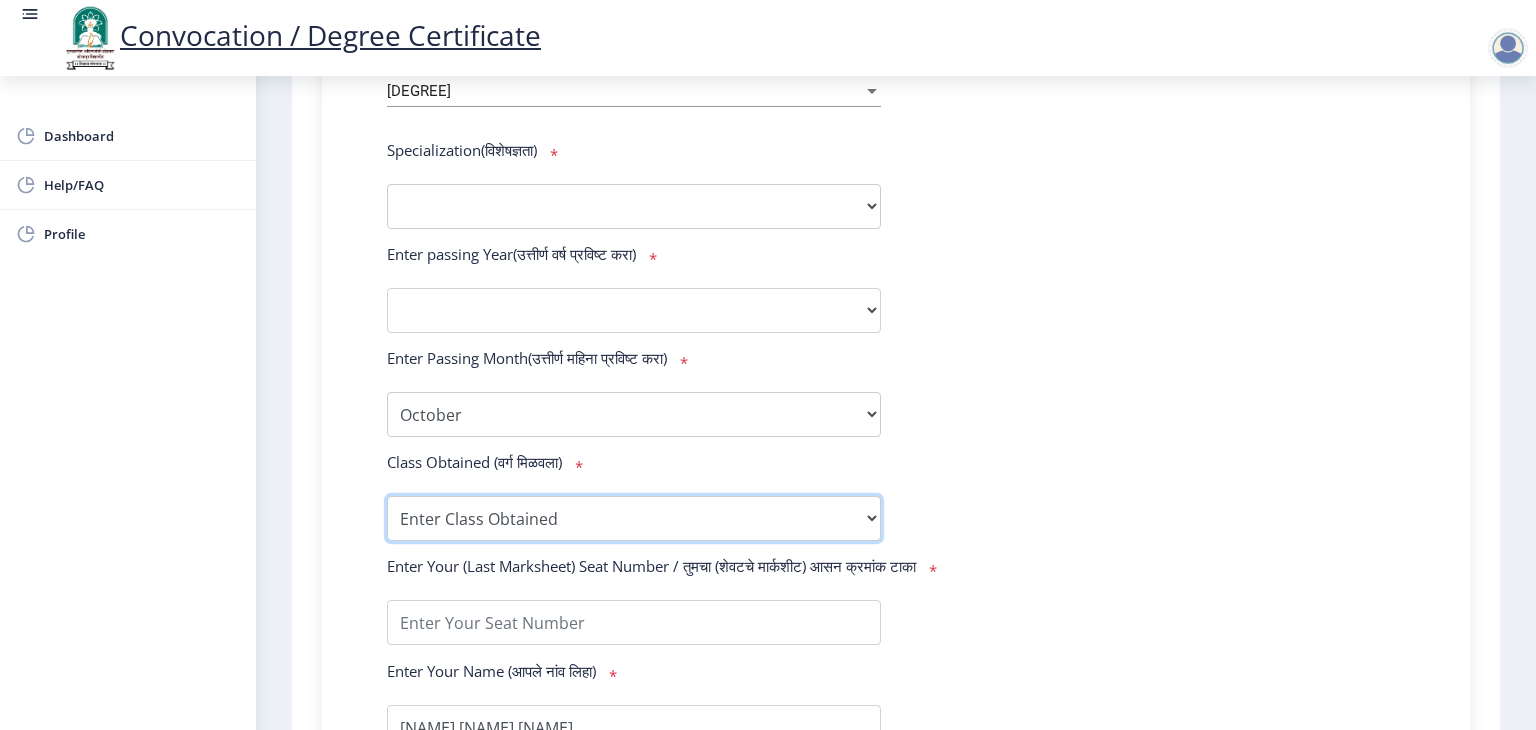 select on "[GRADE] [GRADE]" 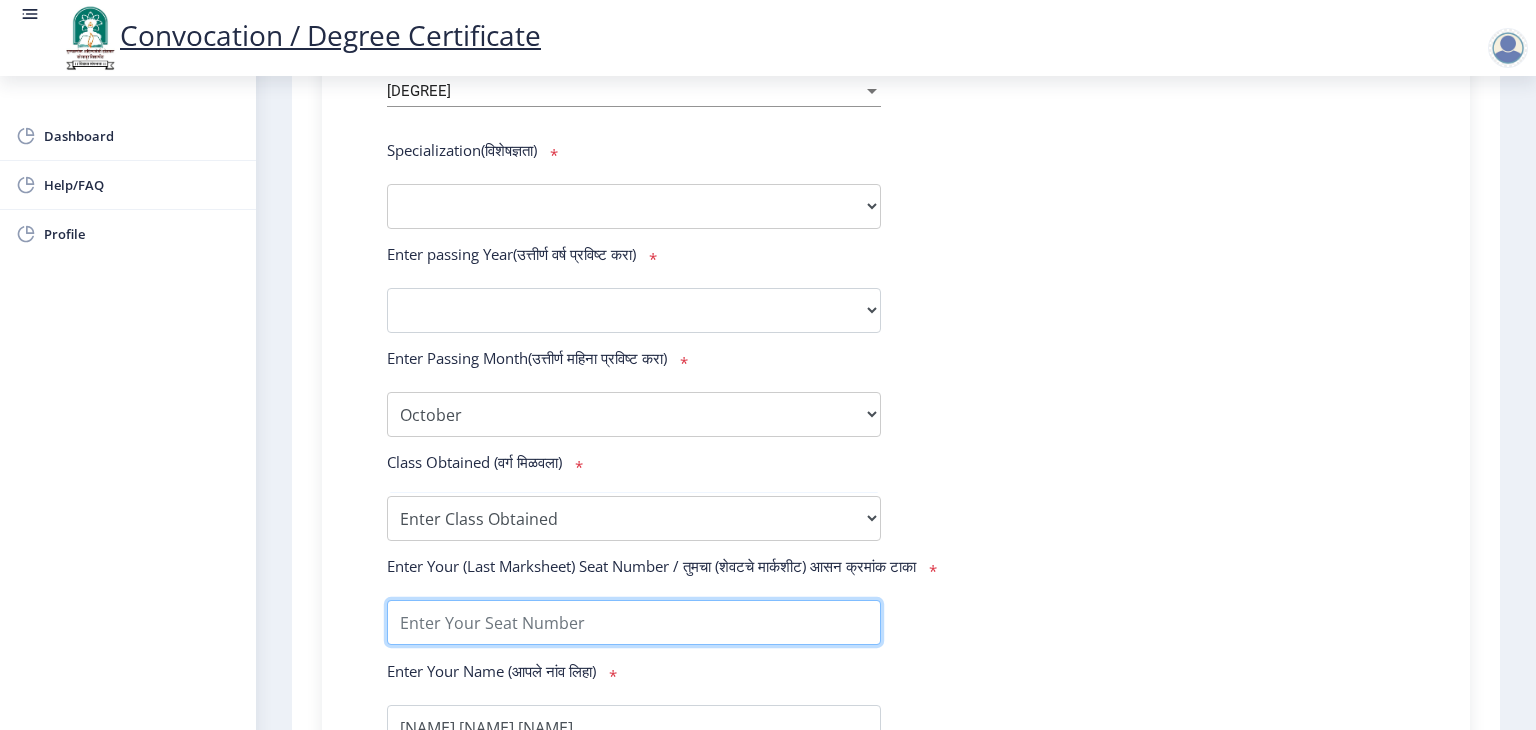 click at bounding box center (634, 622) 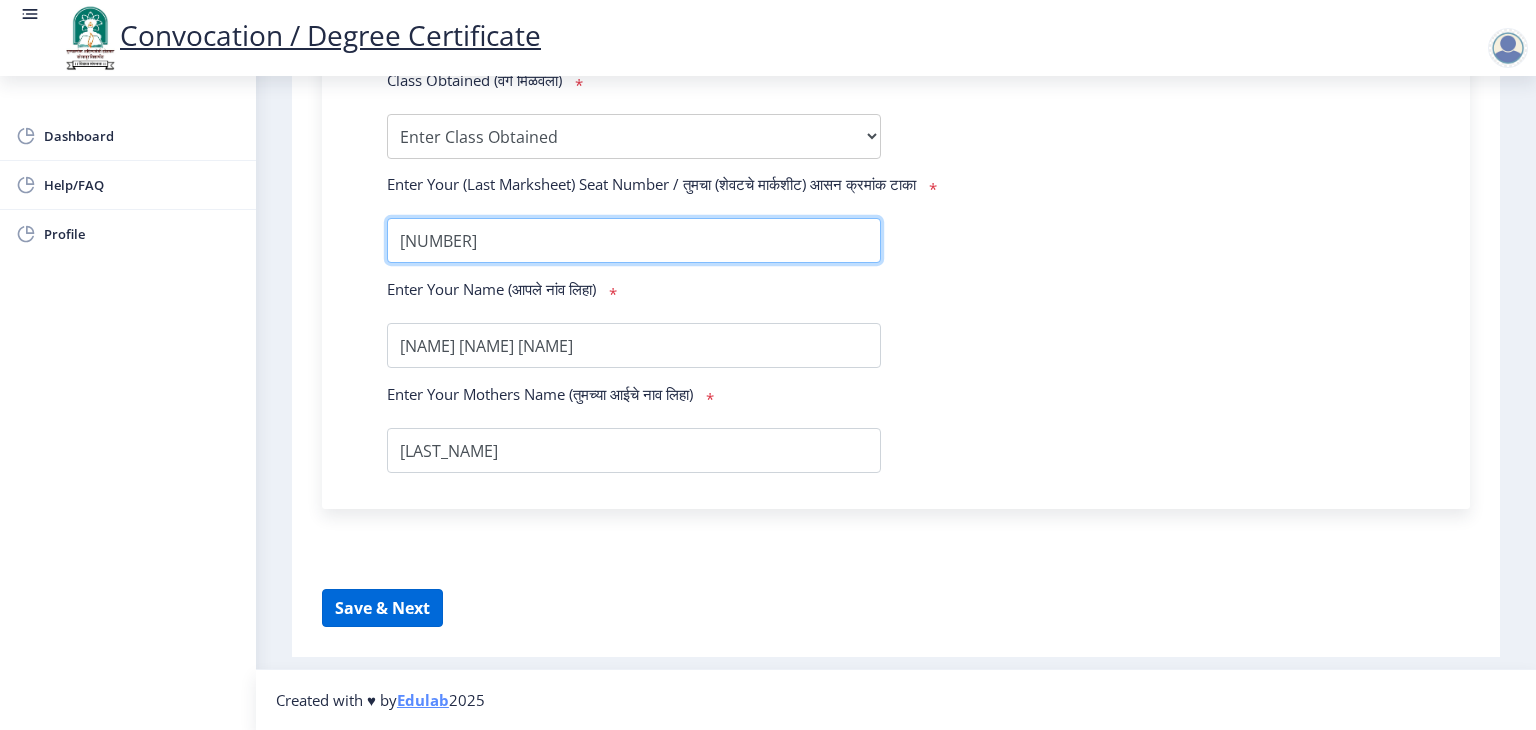 scroll, scrollTop: 1308, scrollLeft: 0, axis: vertical 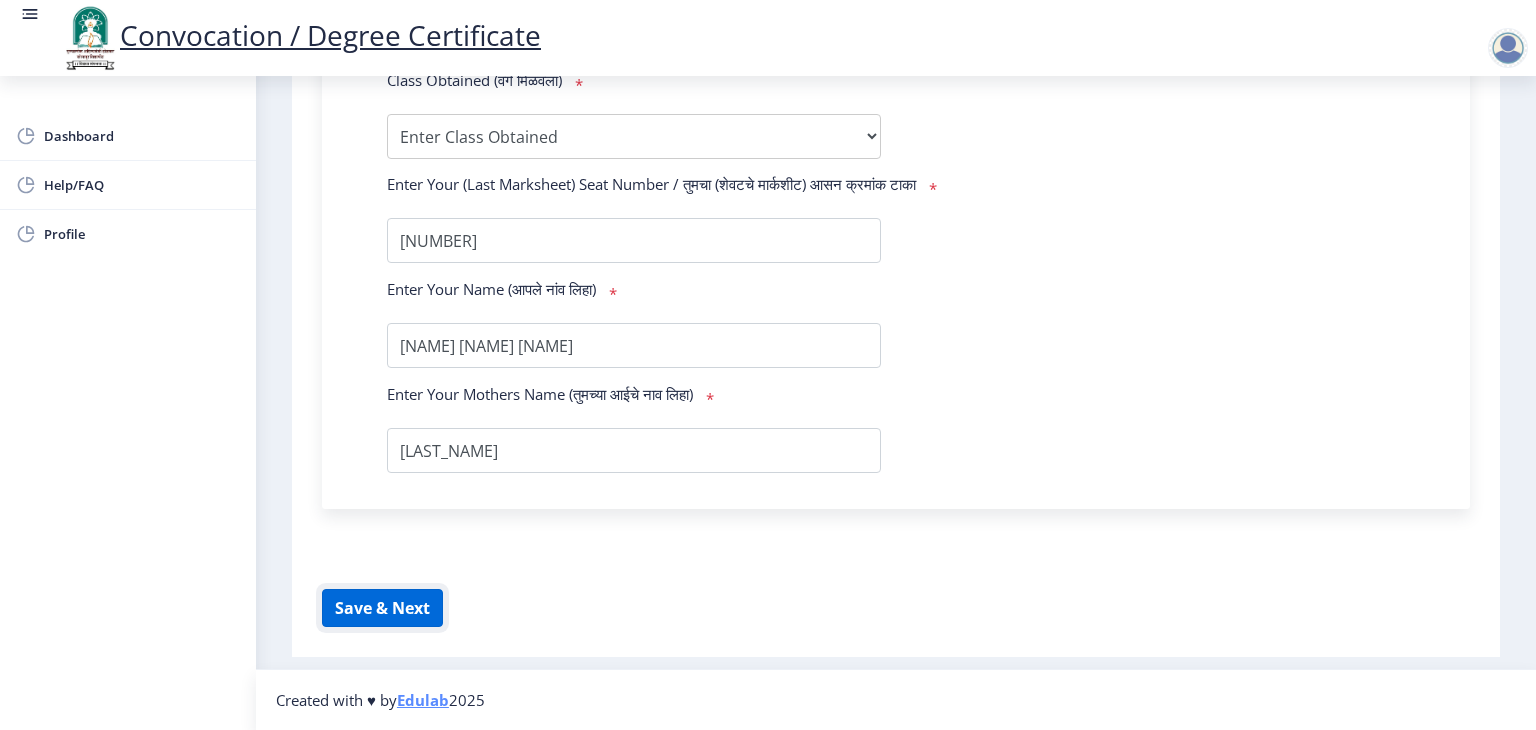 click on "Save & Next" 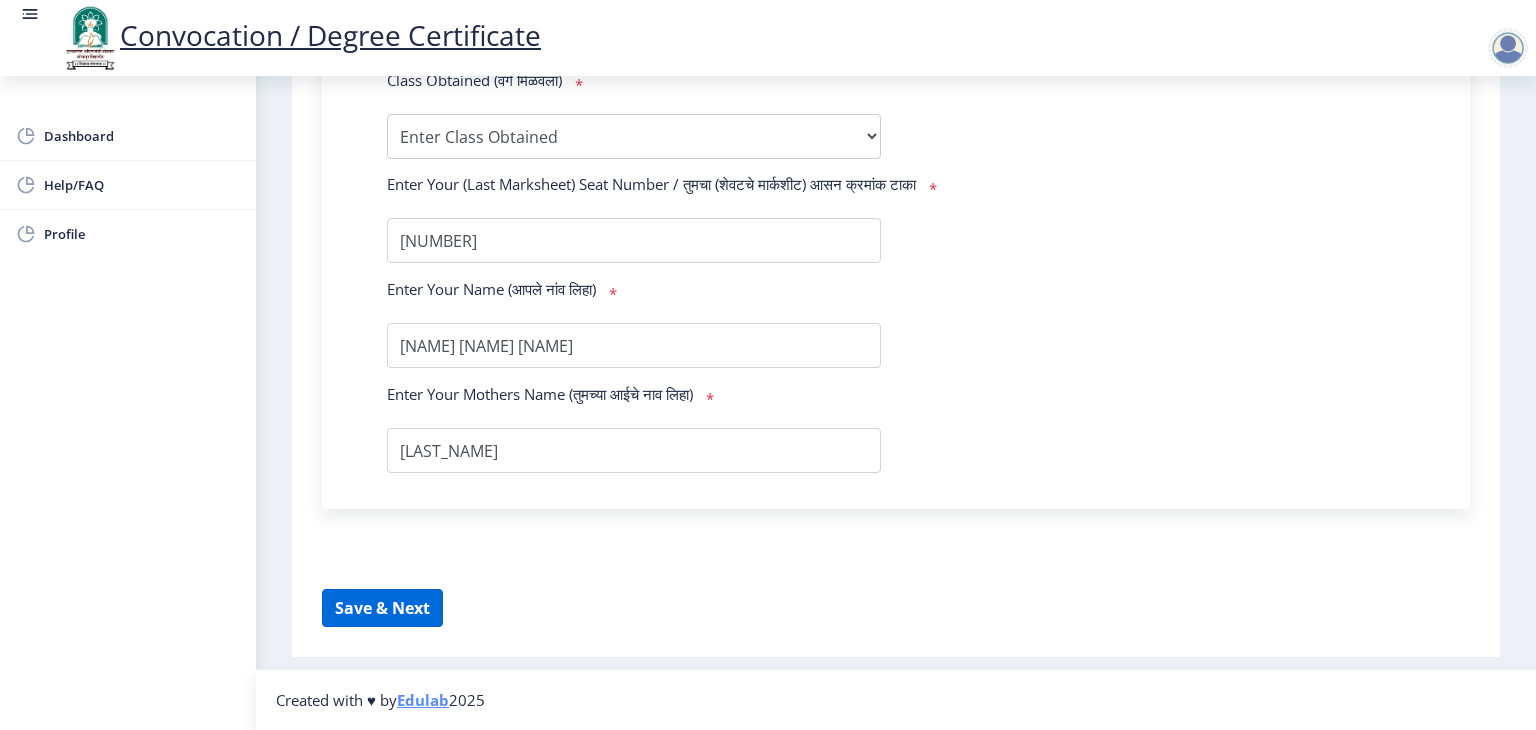 select 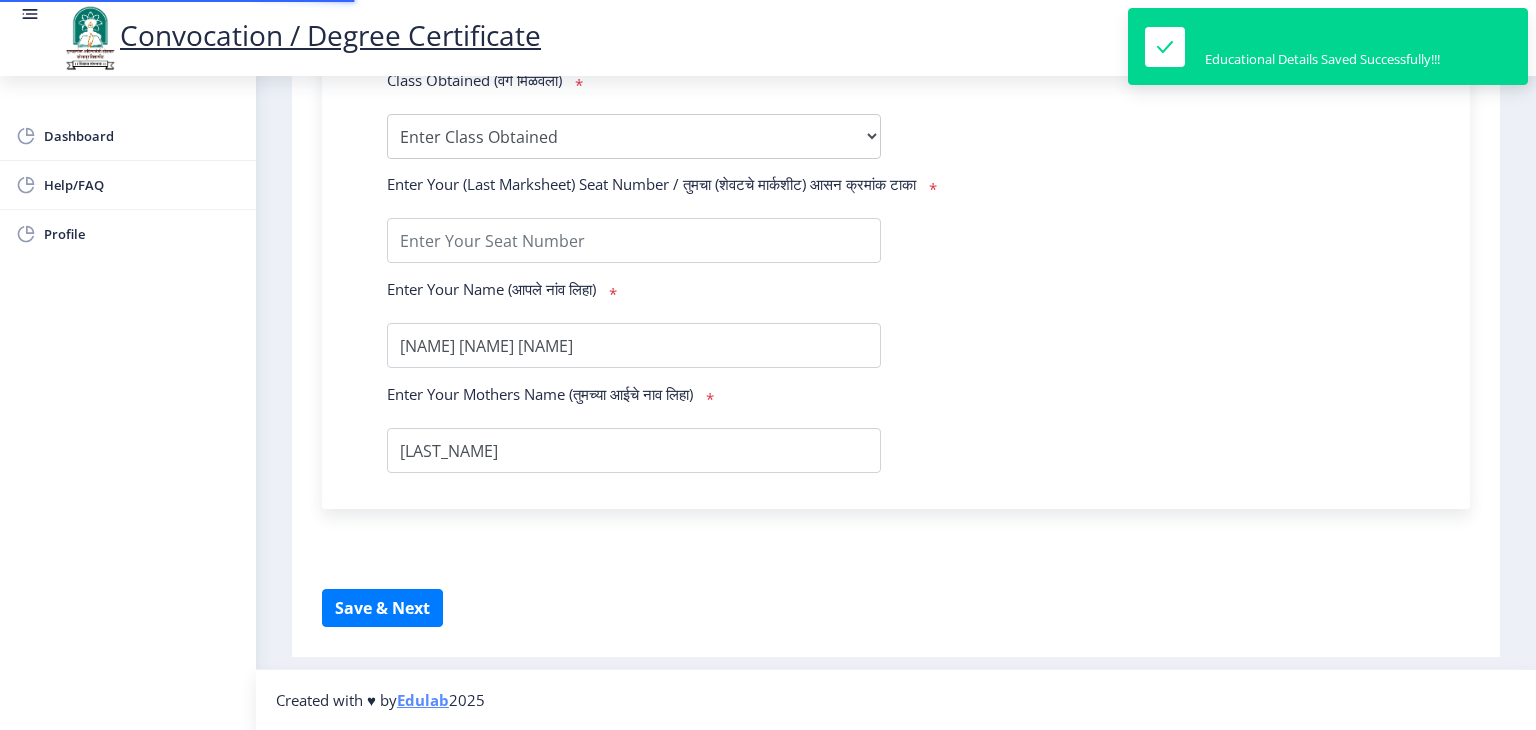 scroll, scrollTop: 0, scrollLeft: 0, axis: both 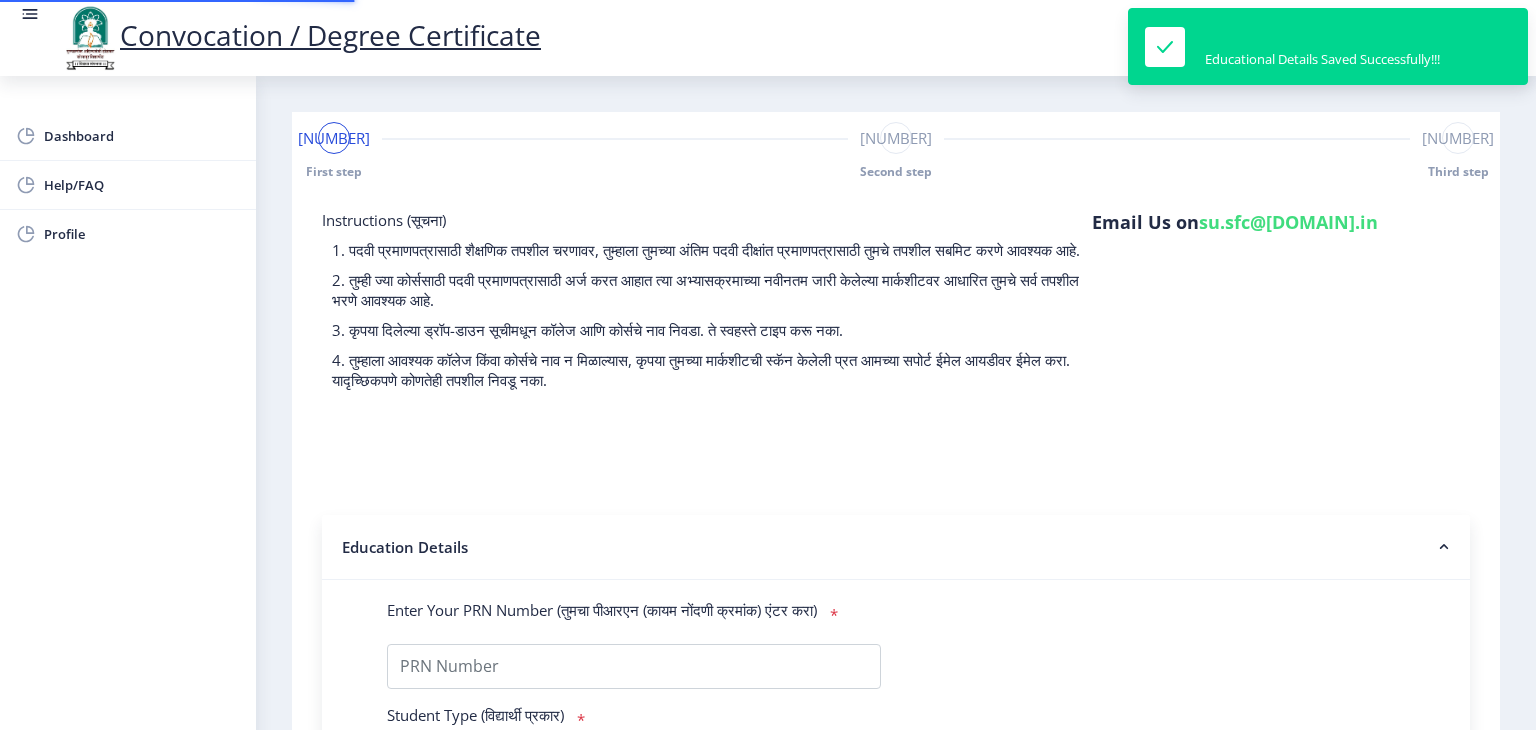 type on "[NUMBER]" 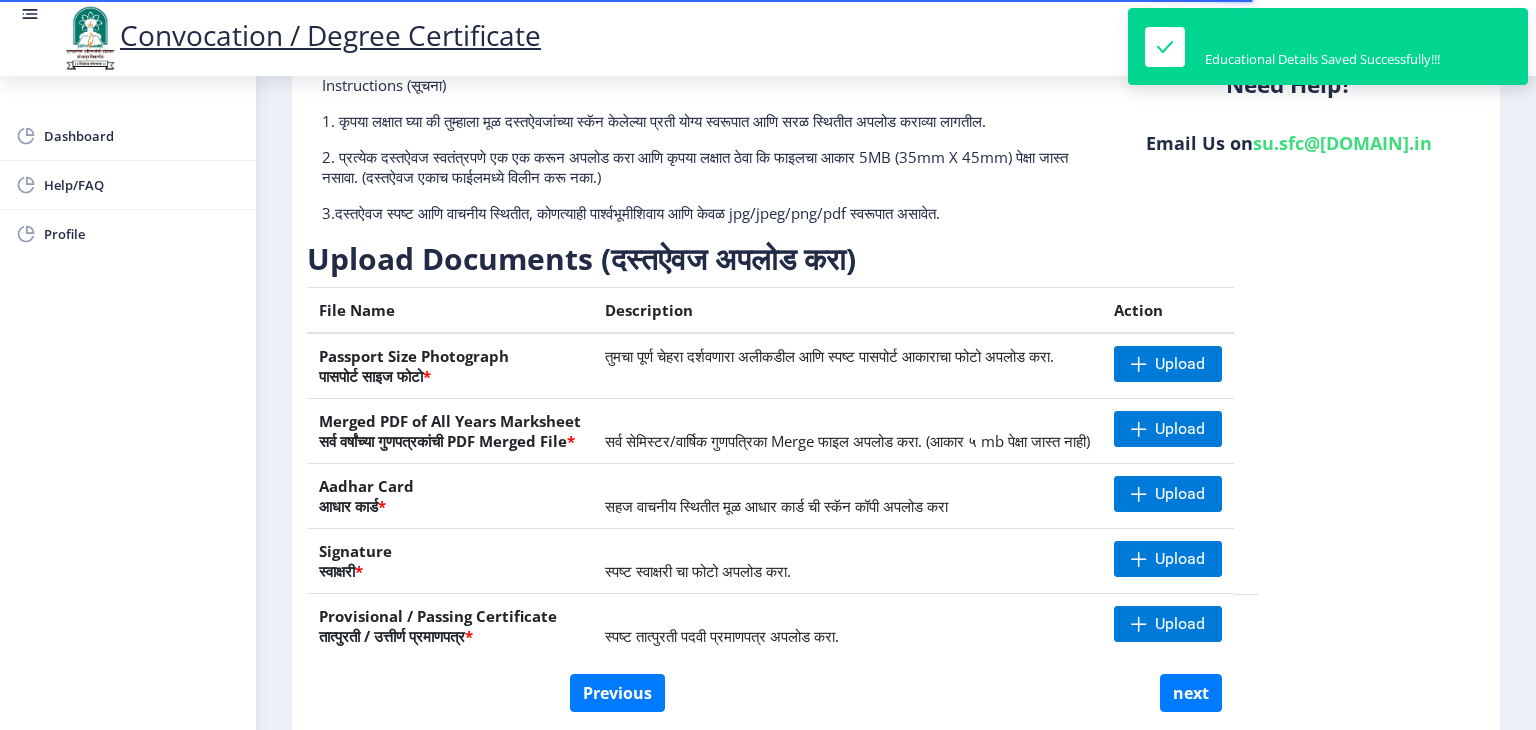 scroll, scrollTop: 192, scrollLeft: 0, axis: vertical 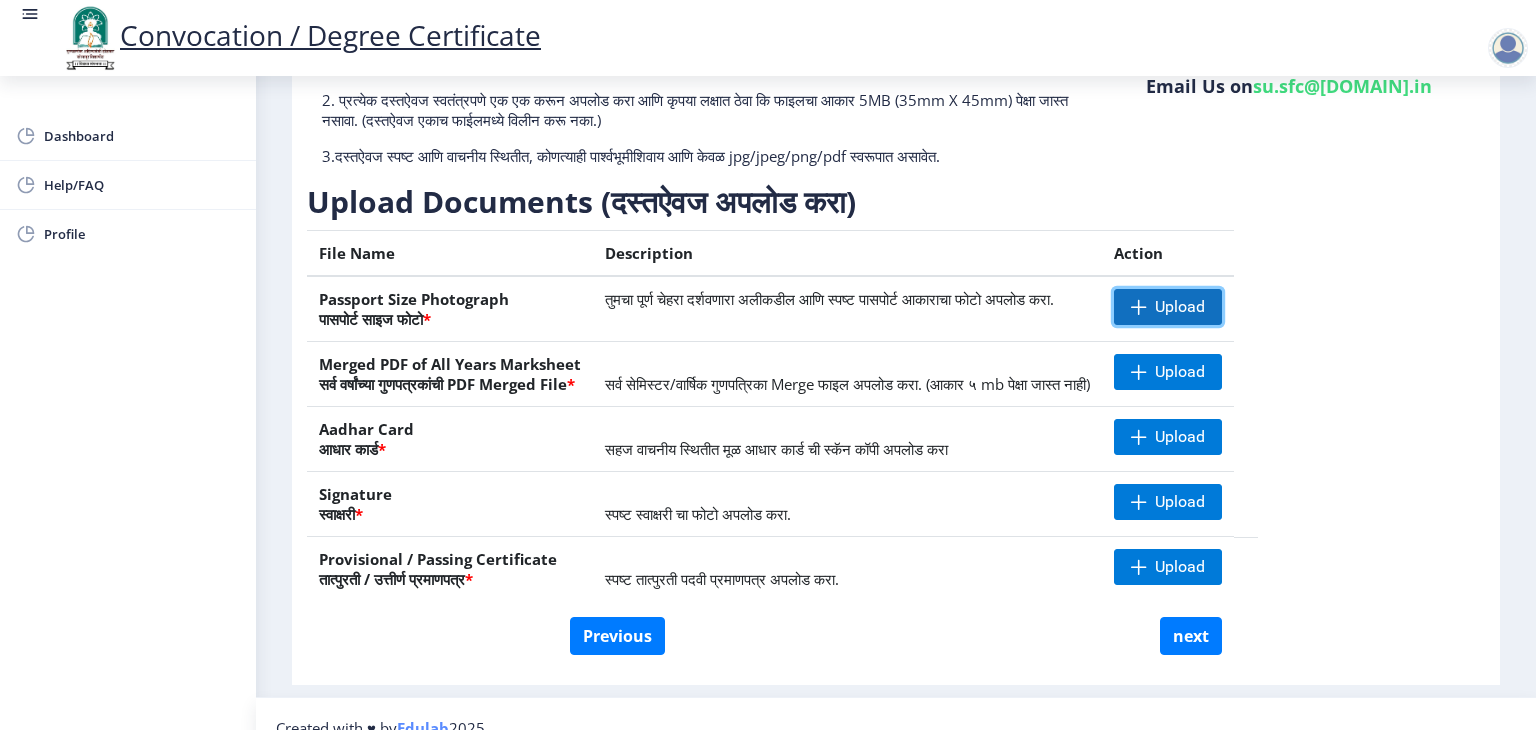 click on "Upload" 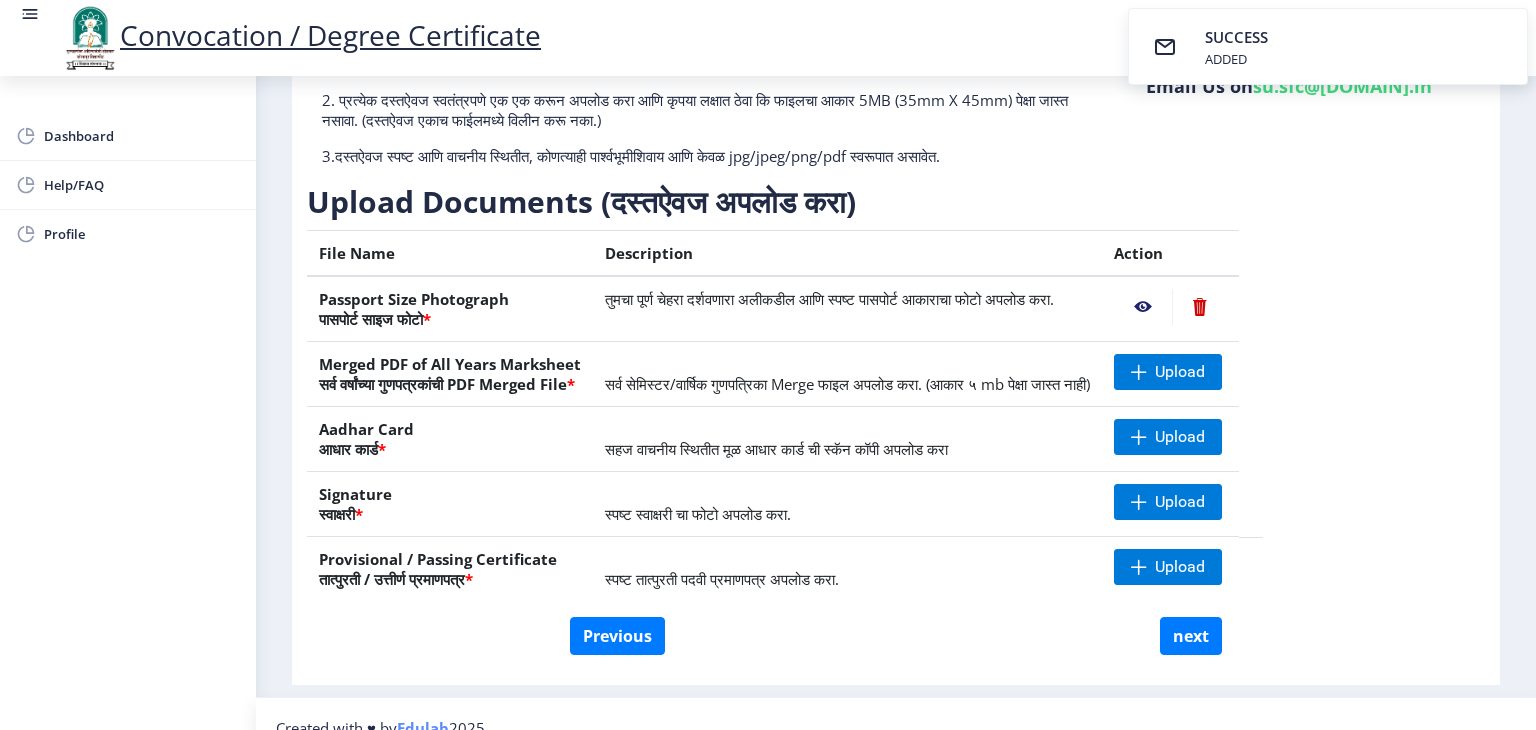 click on "Instructions (सूचना) 1. कृपया लक्षात घ्या की तुम्हाला मूळ दस्तऐवजांच्या स्कॅन केलेल्या प्रती योग्य स्वरूपात आणि सरळ स्थितीत अपलोड कराव्या लागतील.  2. प्रत्येक दस्तऐवज स्वतंत्रपणे एक एक करून अपलोड करा आणि कृपया लक्षात ठेवा कि फाइलचा आकार 5MB (35mm X 45mm) पेक्षा जास्त नसावा. (दस्तऐवज एकाच फाईलमध्ये विलीन करू नका.)  Need Help? Email Us on   su.sfc@studentscenter.in  Upload Documents (दस्तऐवज अपलोड करा)  File Name Description Action Passport Size Photograph  पासपोर्ट साइज फोटो  * * Upload Aadhar Card  * *" 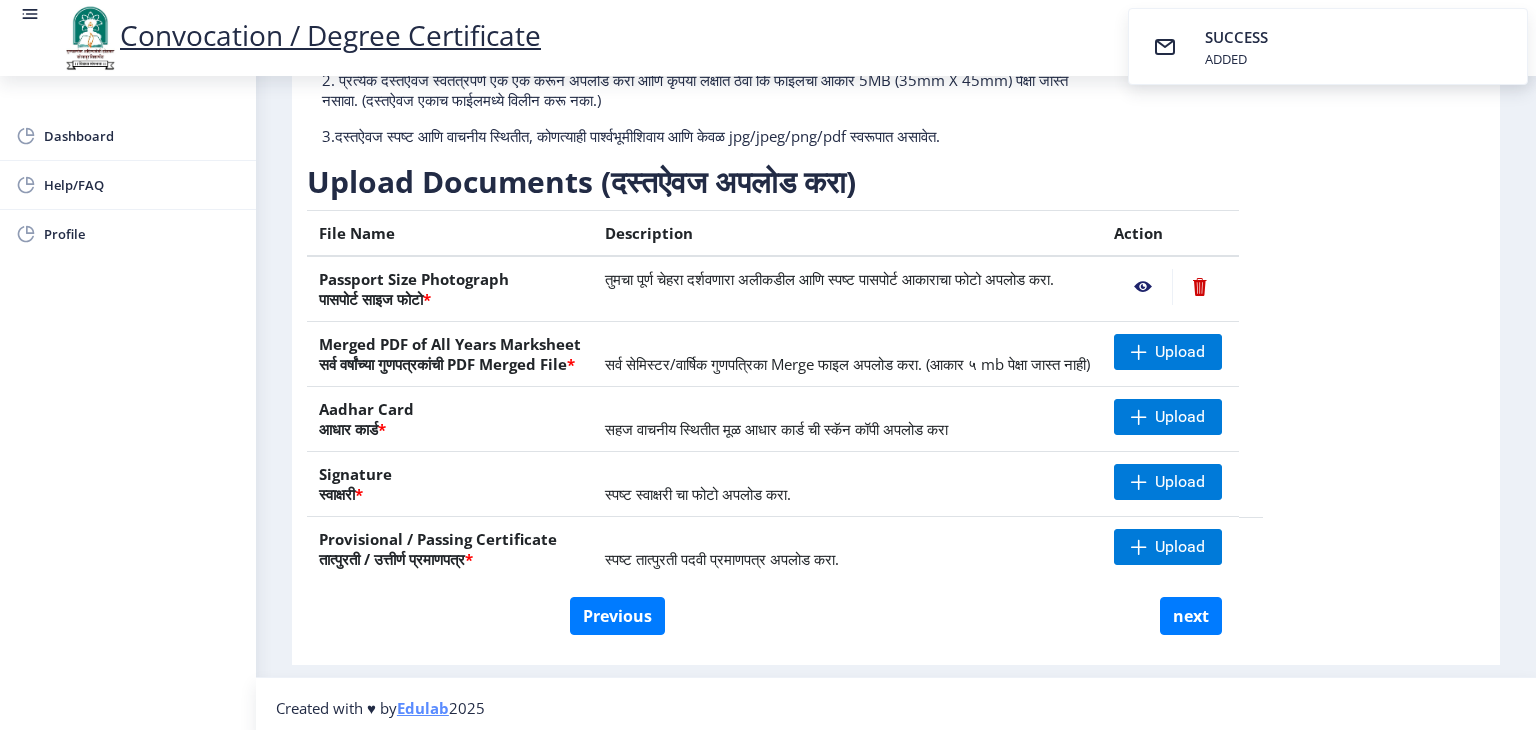 scroll, scrollTop: 218, scrollLeft: 0, axis: vertical 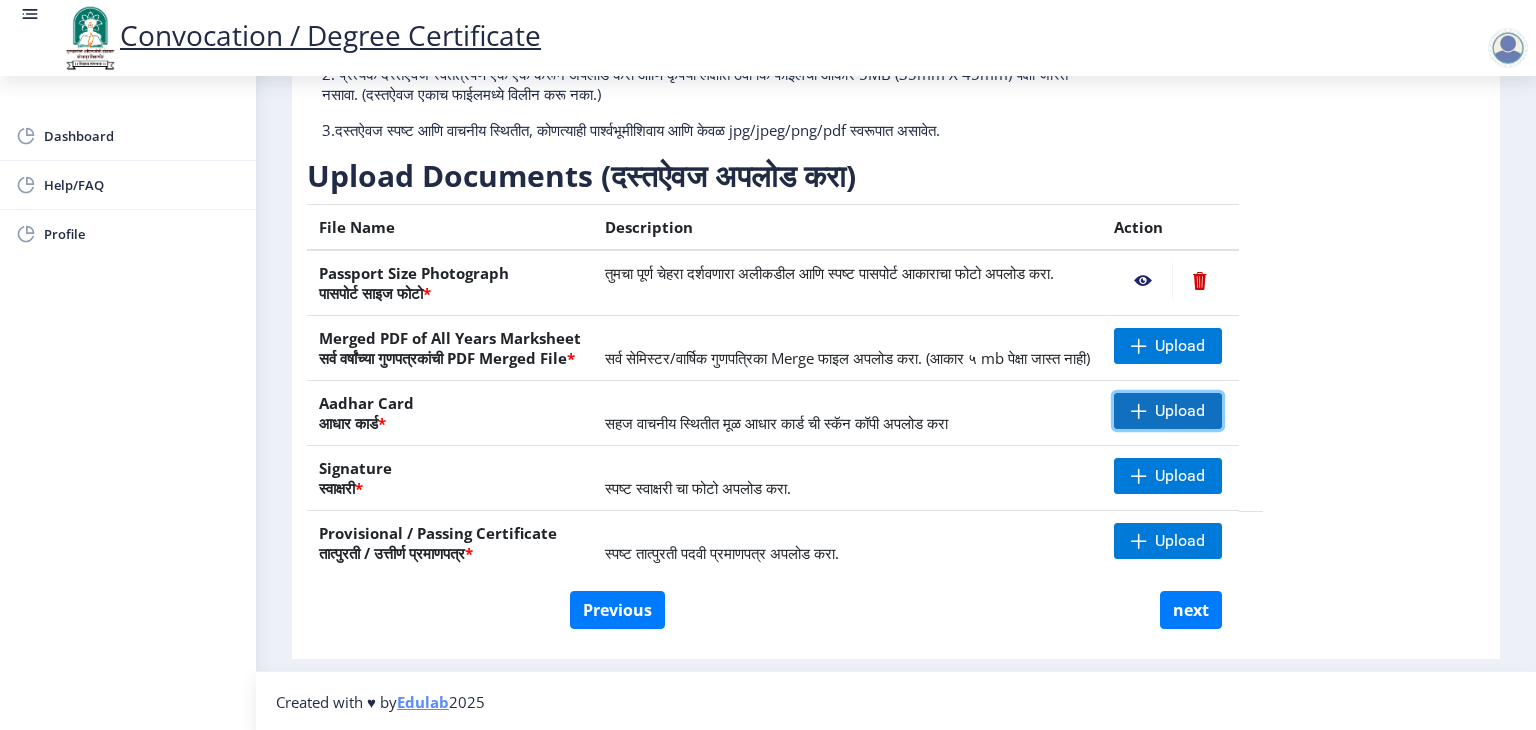click on "Upload" 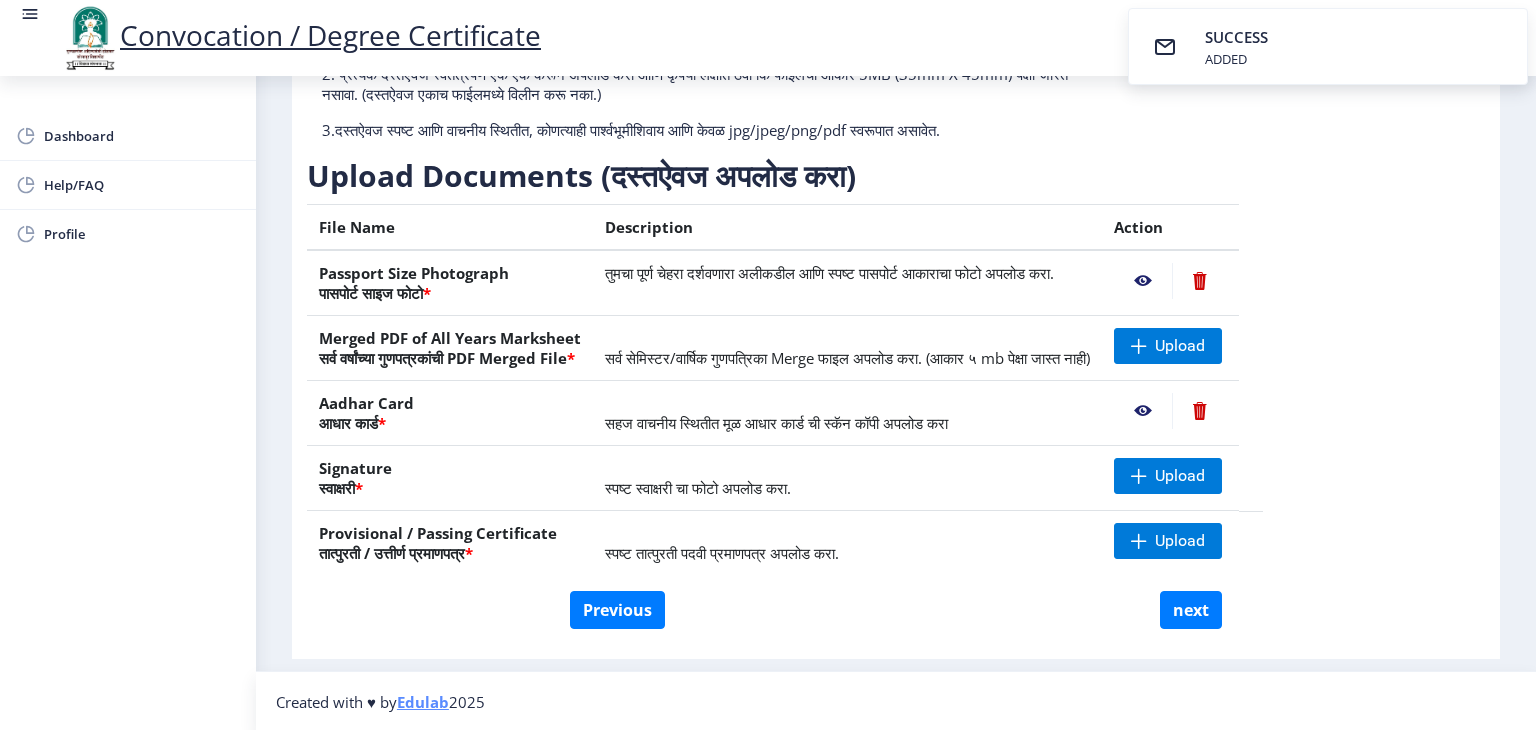 click on "Instructions (सूचना) 1. कृपया लक्षात घ्या की तुम्हाला मूळ दस्तऐवजांच्या स्कॅन केलेल्या प्रती योग्य स्वरूपात आणि सरळ स्थितीत अपलोड कराव्या लागतील.  2. प्रत्येक दस्तऐवज स्वतंत्रपणे एक एक करून अपलोड करा आणि कृपया लक्षात ठेवा कि फाइलचा आकार 5MB (35mm X 45mm) पेक्षा जास्त नसावा. (दस्तऐवज एकाच फाईलमध्ये विलीन करू नका.)  Need Help? Email Us on   su.sfc@studentscenter.in  Upload Documents (दस्तऐवज अपलोड करा)  File Name Description Action Passport Size Photograph  पासपोर्ट साइज फोटो  * * Upload Aadhar Card  * *" 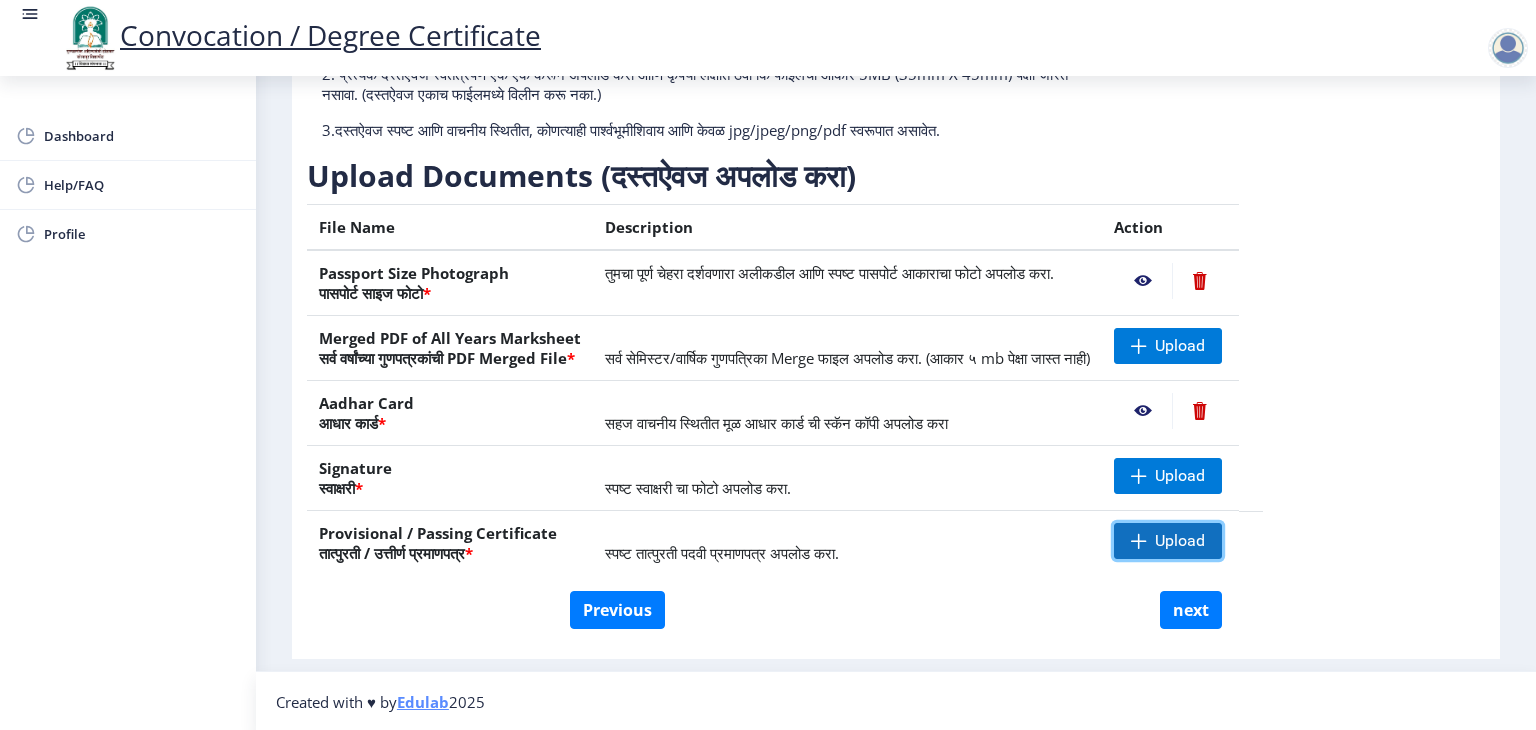 click on "Upload" 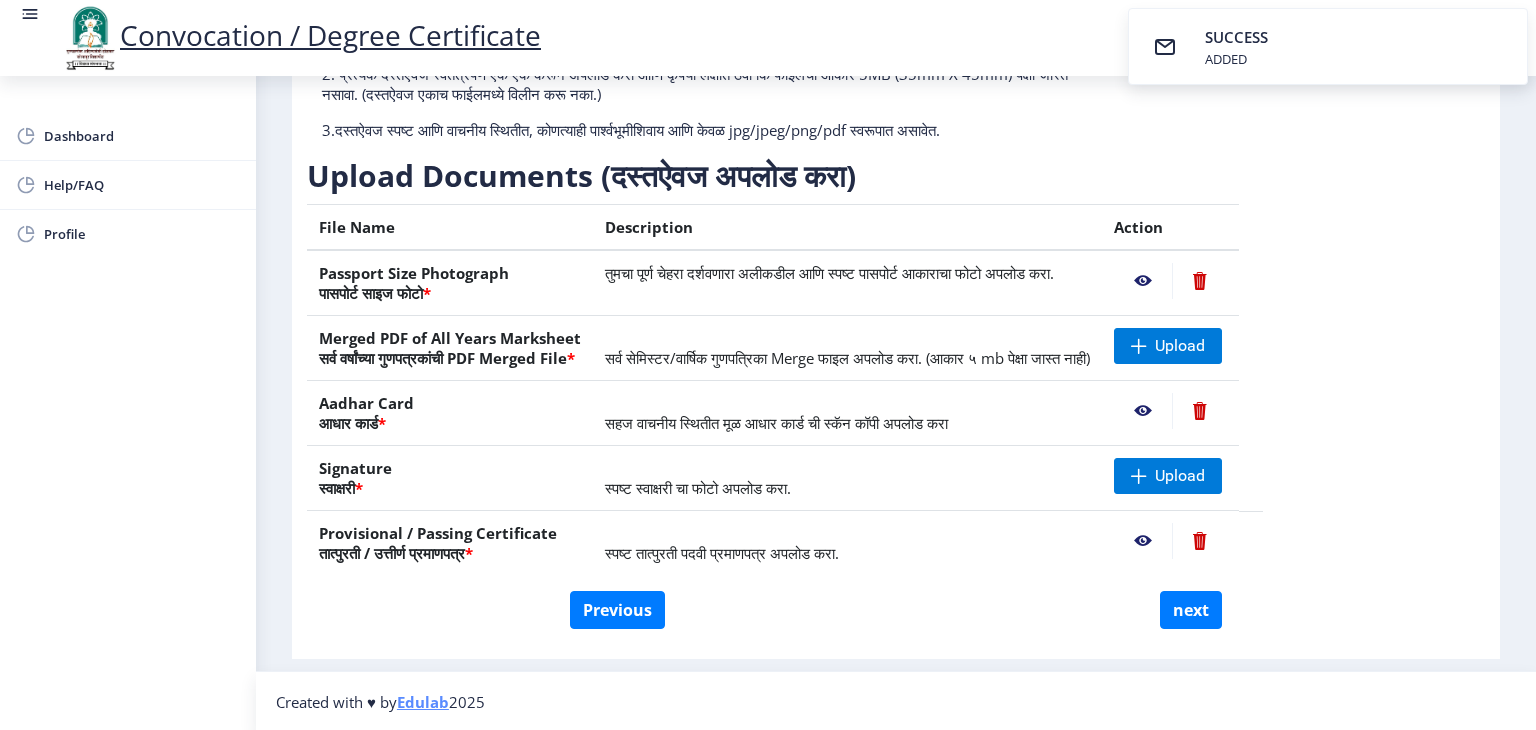 click on "Instructions (सूचना) 1. कृपया लक्षात घ्या की तुम्हाला मूळ दस्तऐवजांच्या स्कॅन केलेल्या प्रती योग्य स्वरूपात आणि सरळ स्थितीत अपलोड कराव्या लागतील.  2. प्रत्येक दस्तऐवज स्वतंत्रपणे एक एक करून अपलोड करा आणि कृपया लक्षात ठेवा कि फाइलचा आकार 5MB (35mm X 45mm) पेक्षा जास्त नसावा. (दस्तऐवज एकाच फाईलमध्ये विलीन करू नका.)  Need Help? Email Us on   su.sfc@studentscenter.in  Upload Documents (दस्तऐवज अपलोड करा)  File Name Description Action Passport Size Photograph  पासपोर्ट साइज फोटो  * * Upload Aadhar Card  * *" 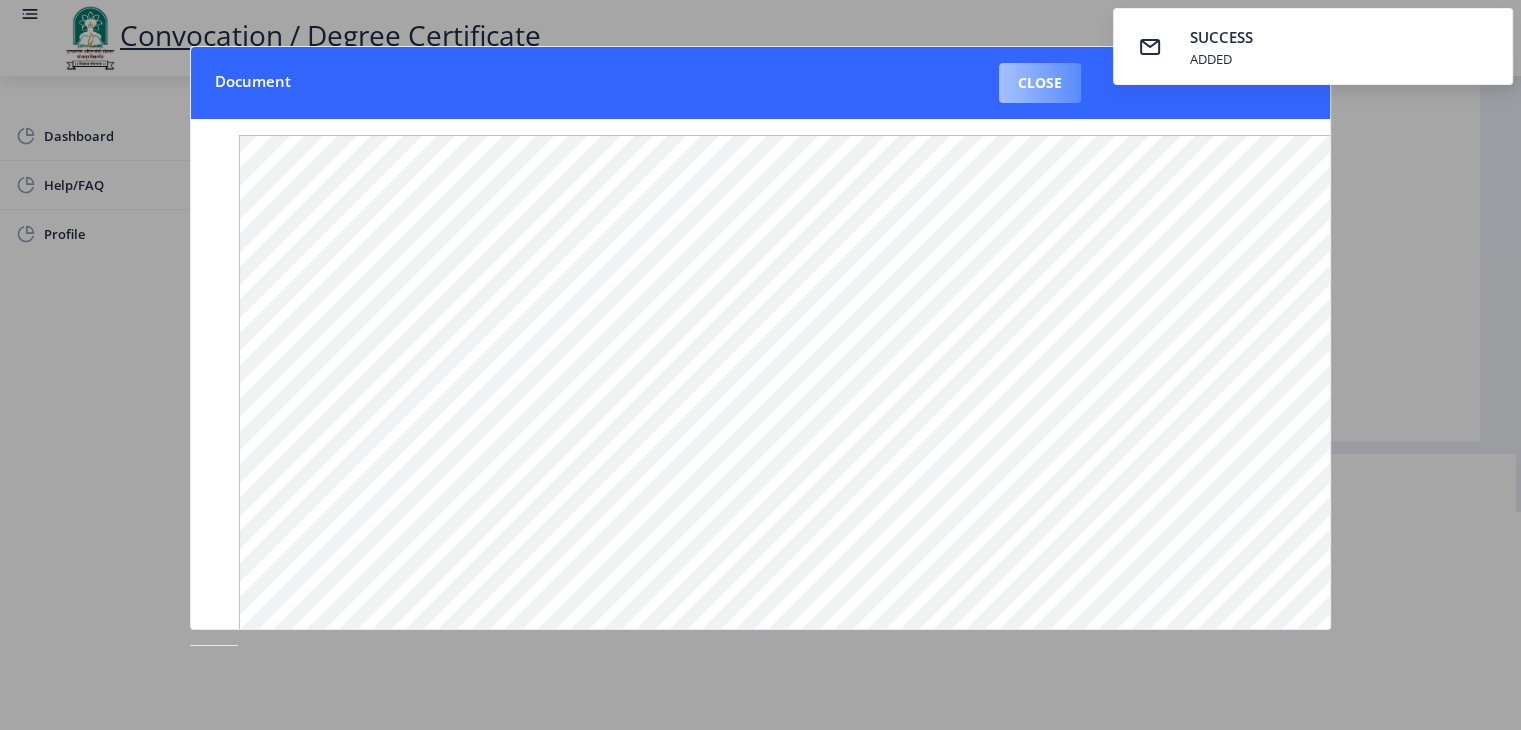 click on "Close" at bounding box center (1040, 83) 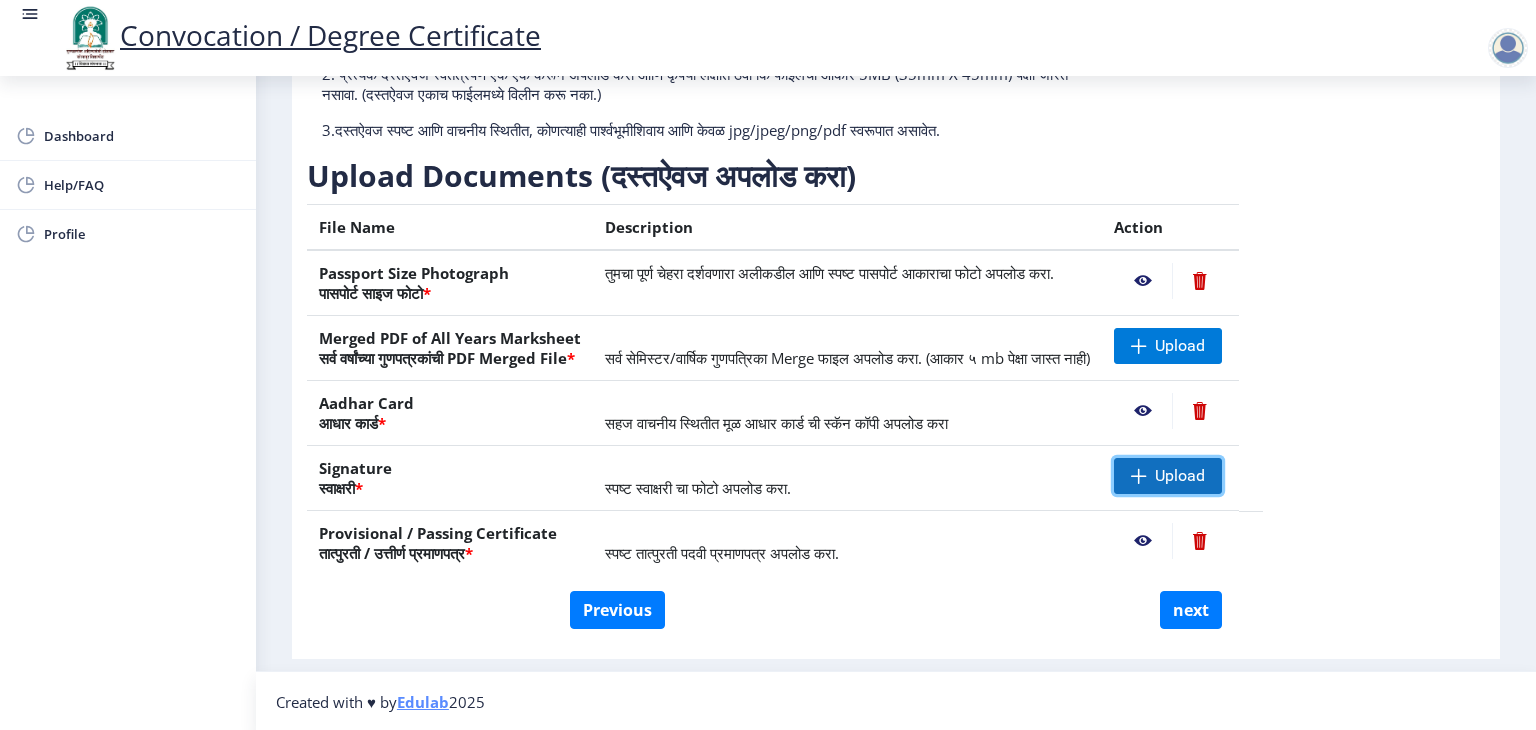 click on "Upload" 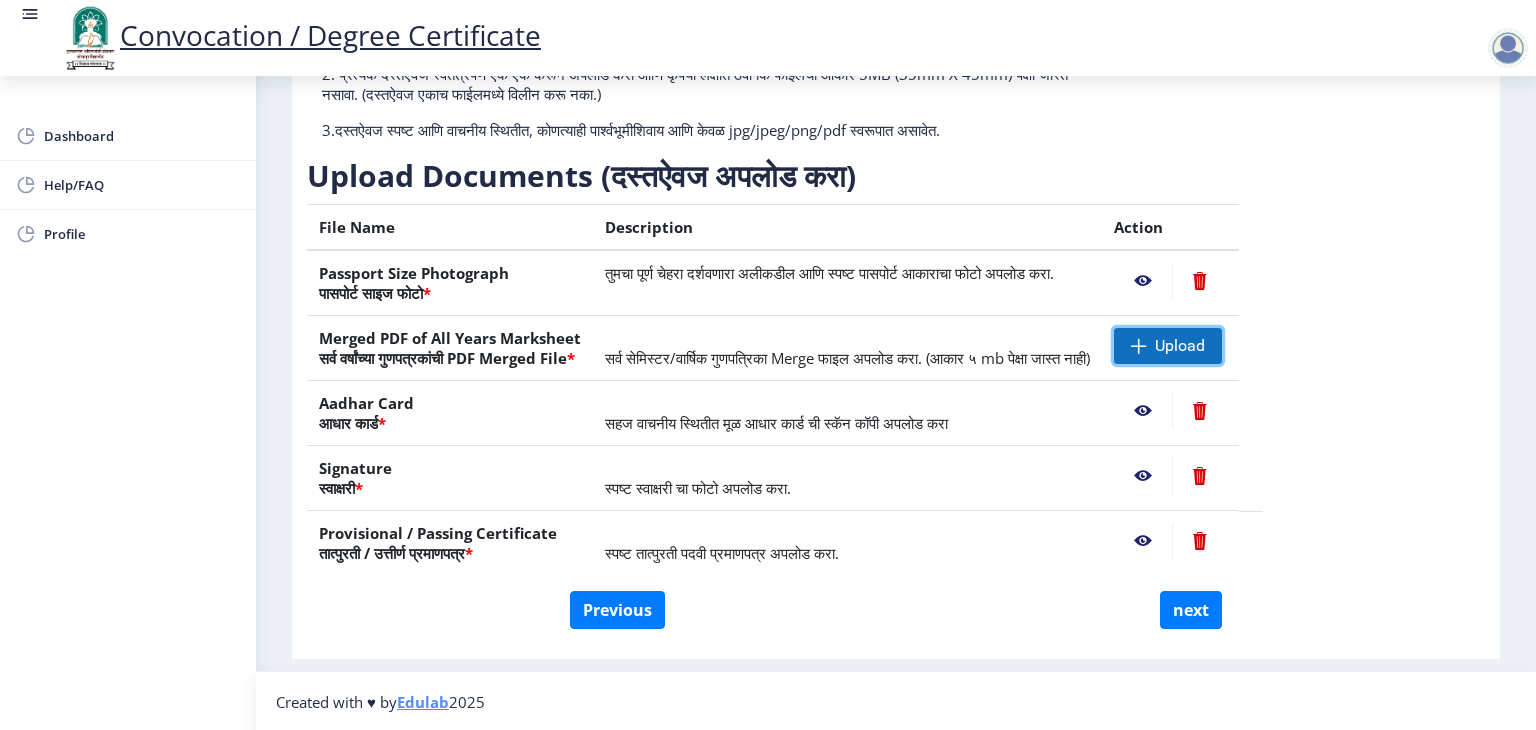 click on "Upload" 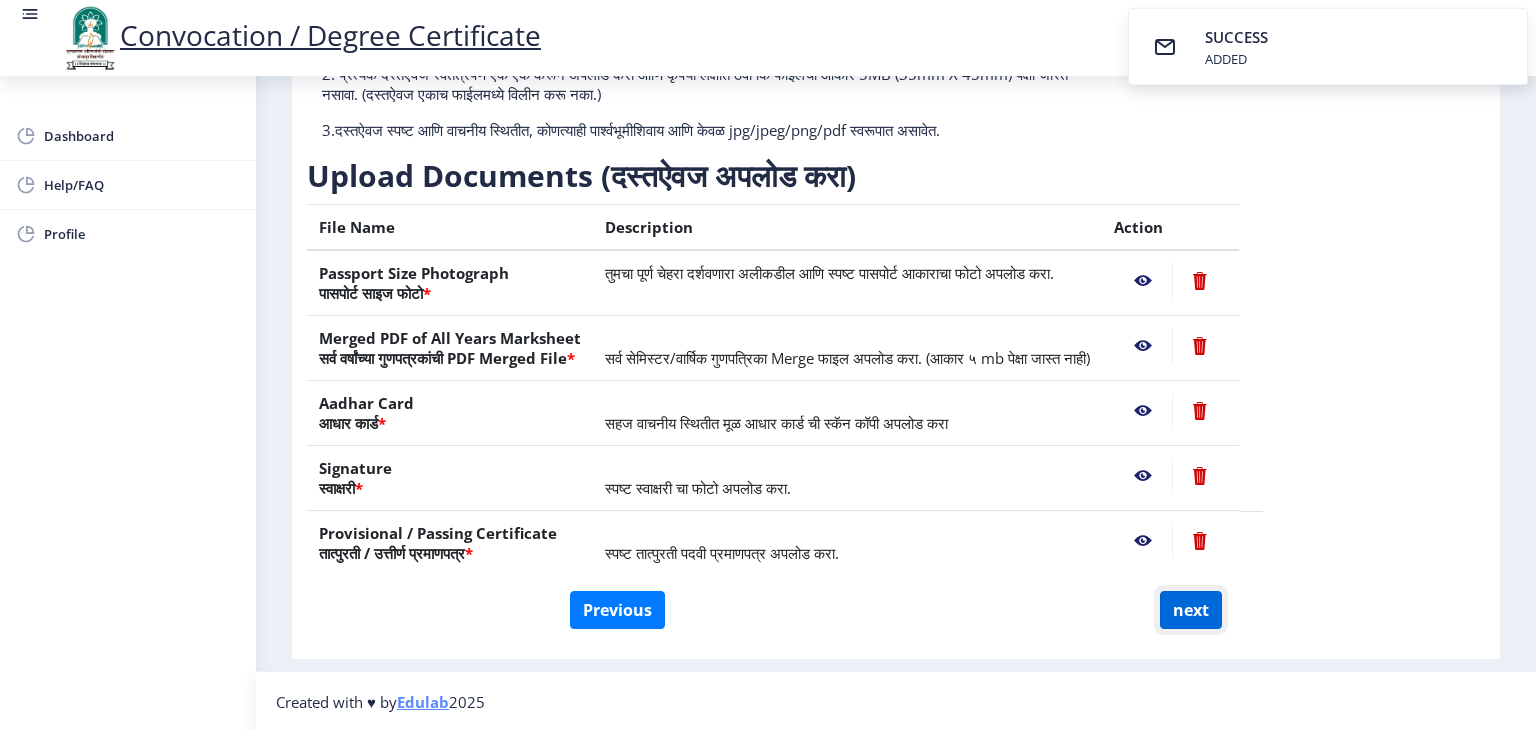 click on "next" 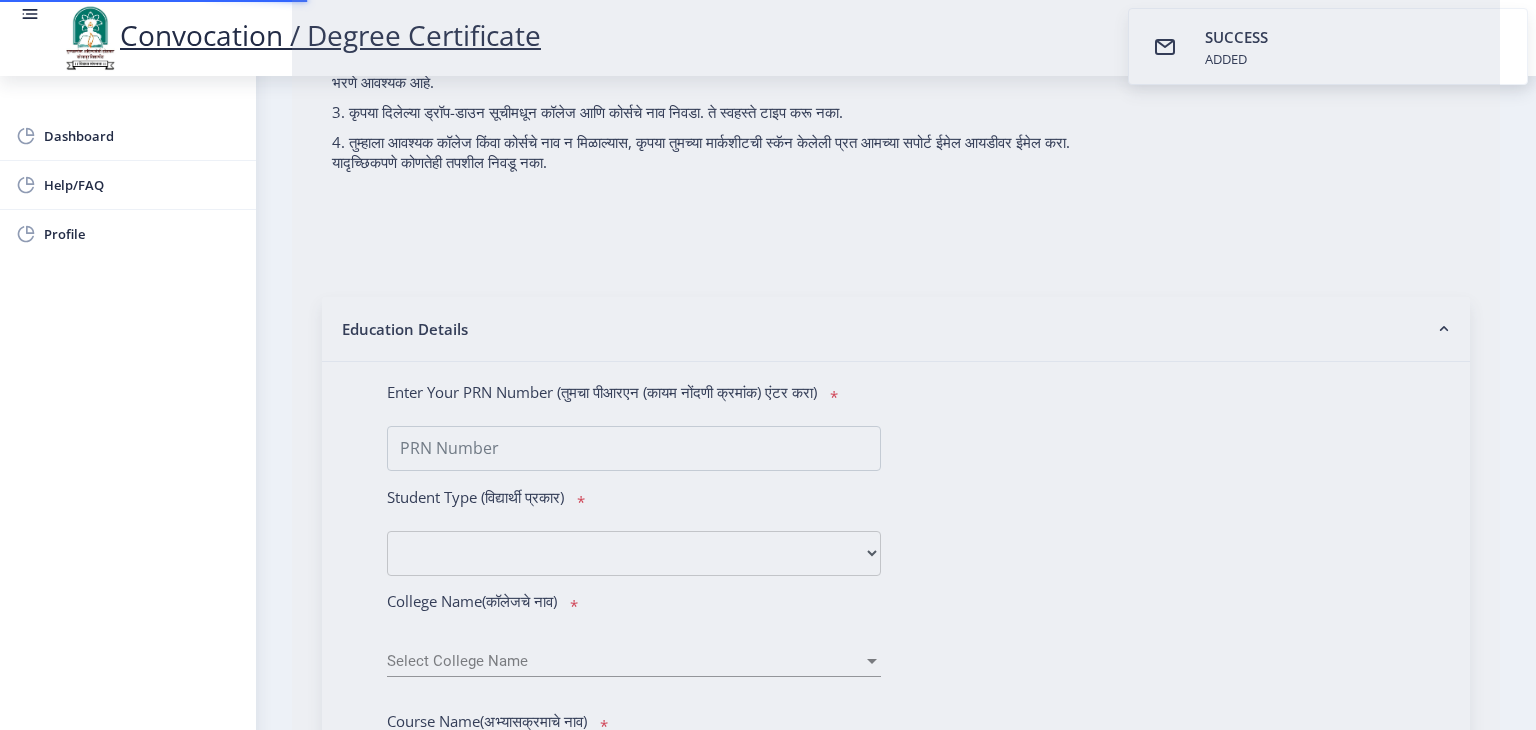 select 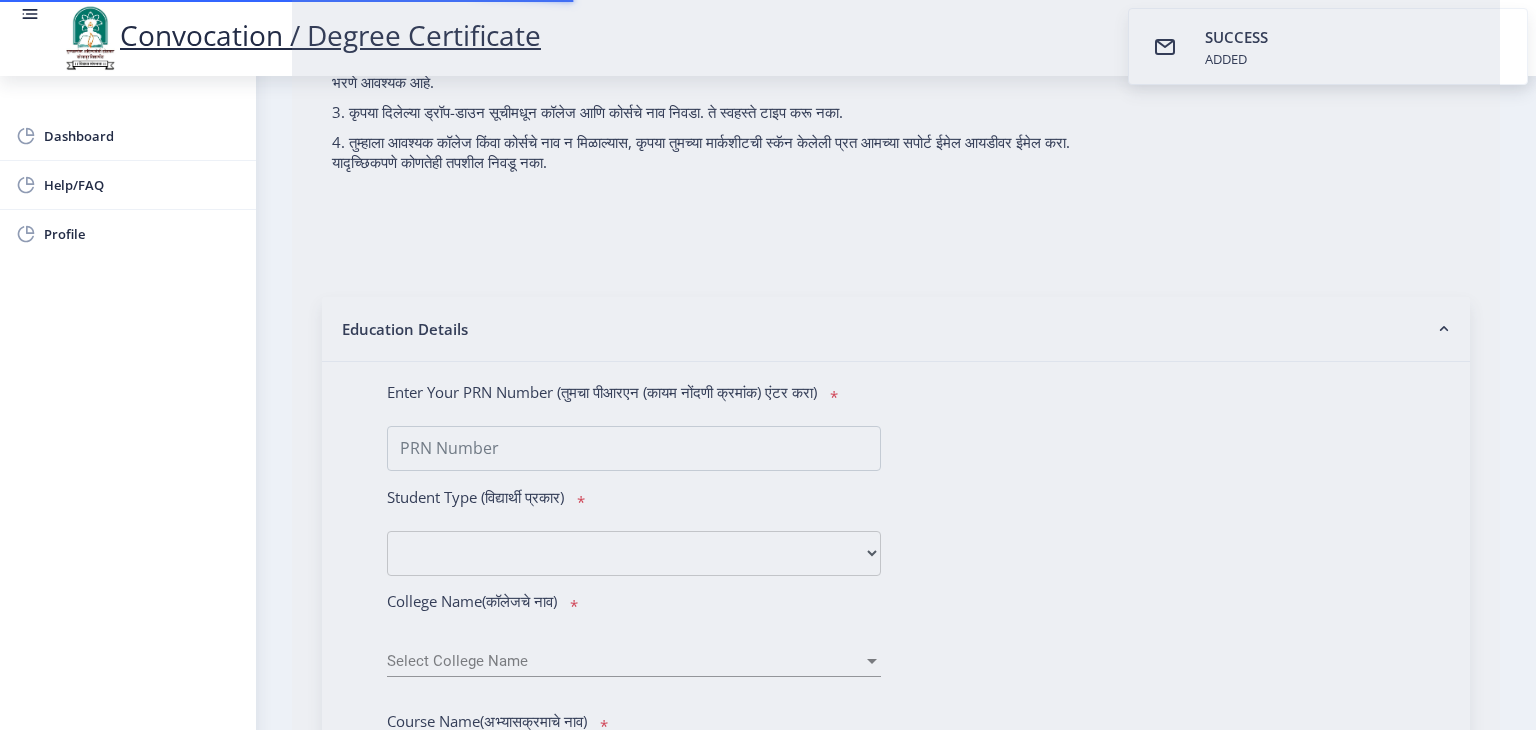 scroll, scrollTop: 0, scrollLeft: 0, axis: both 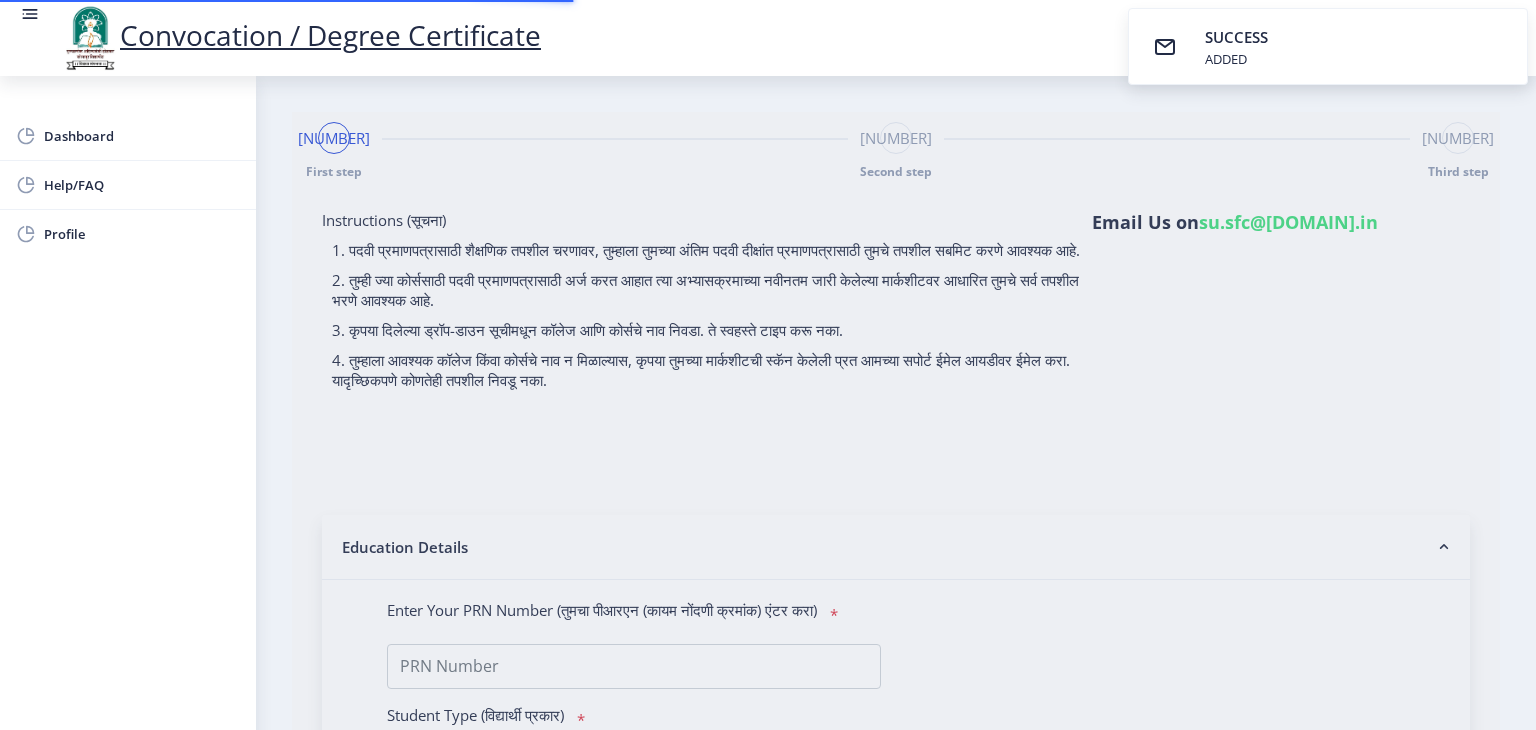 type on "[NAME] [NAME] [NAME]" 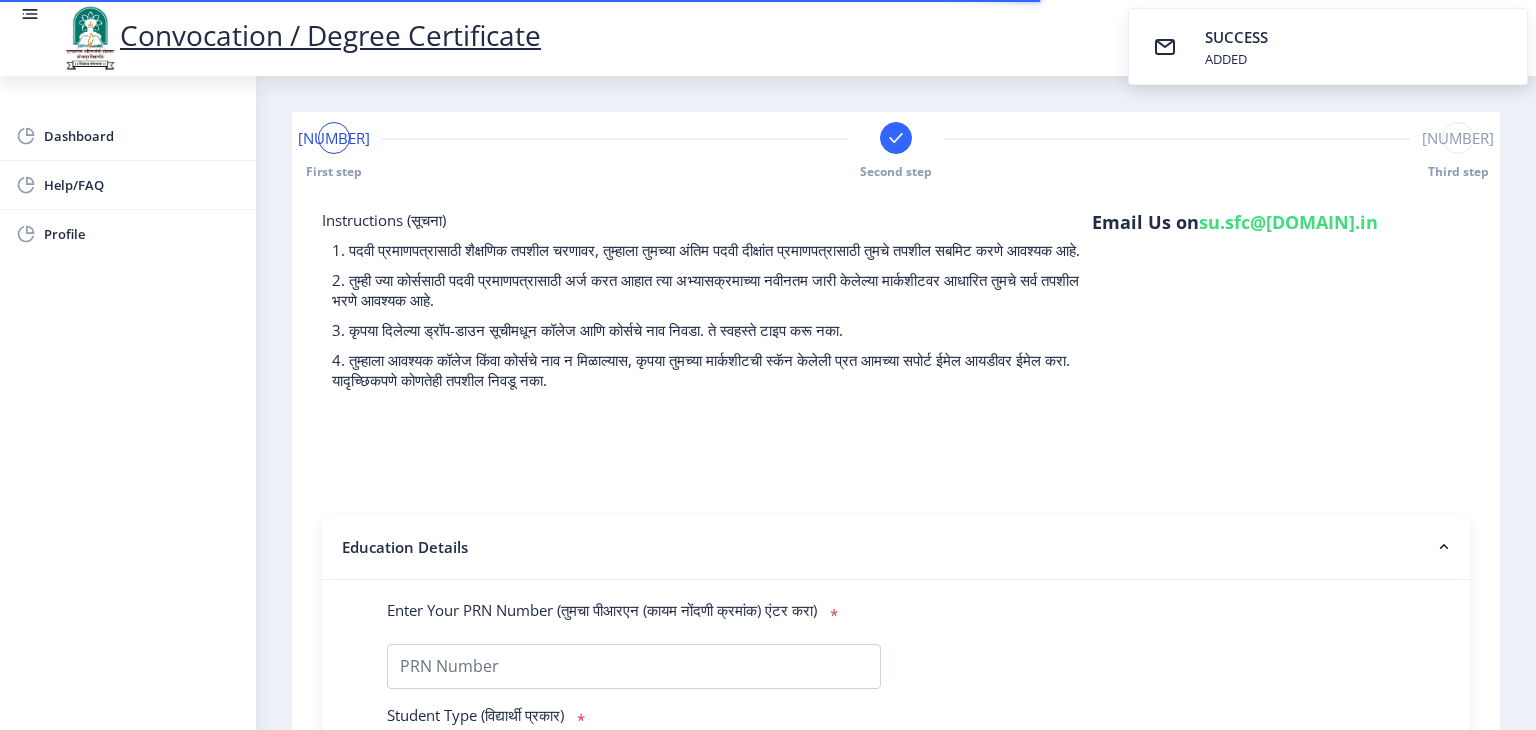 type on "[NUMBER]" 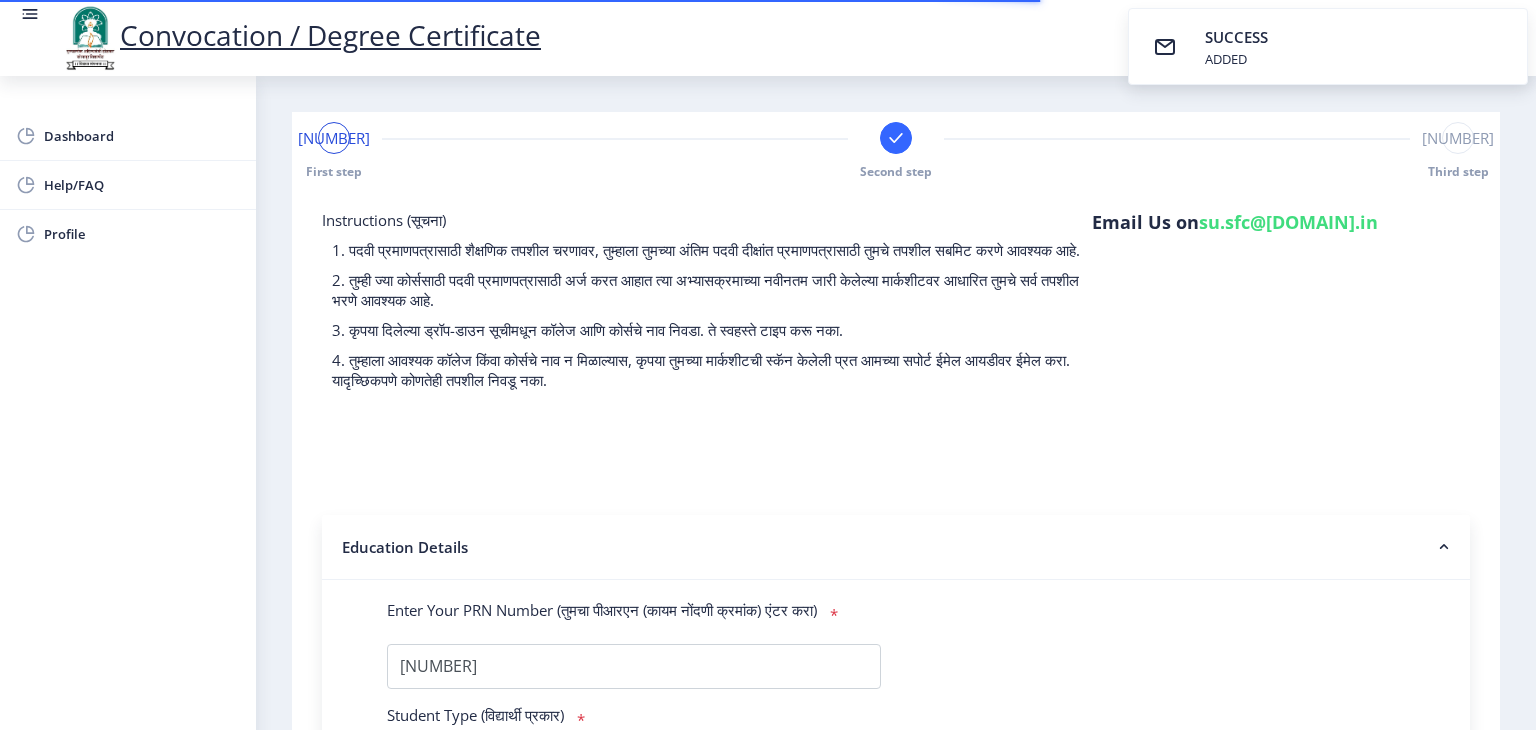 select 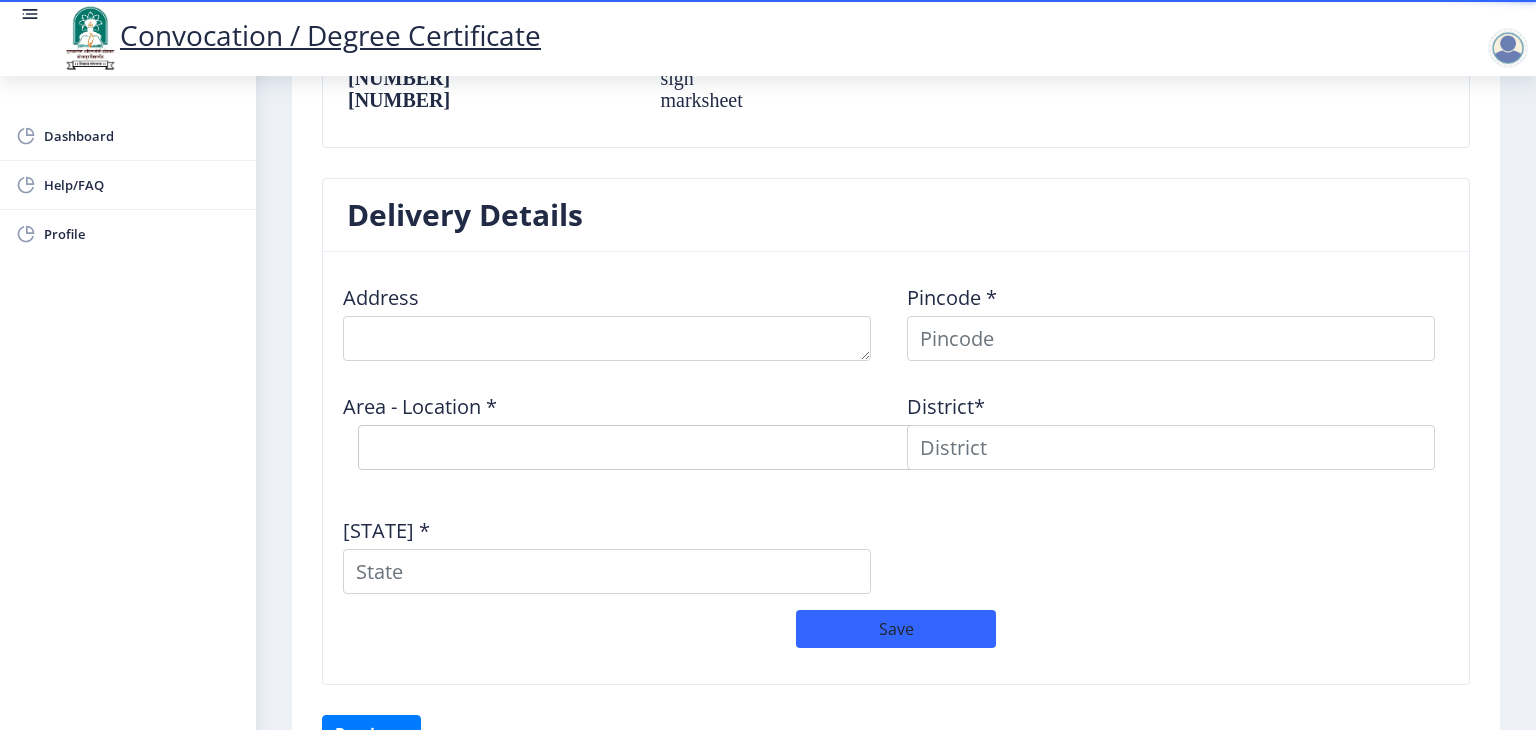 scroll, scrollTop: 1478, scrollLeft: 0, axis: vertical 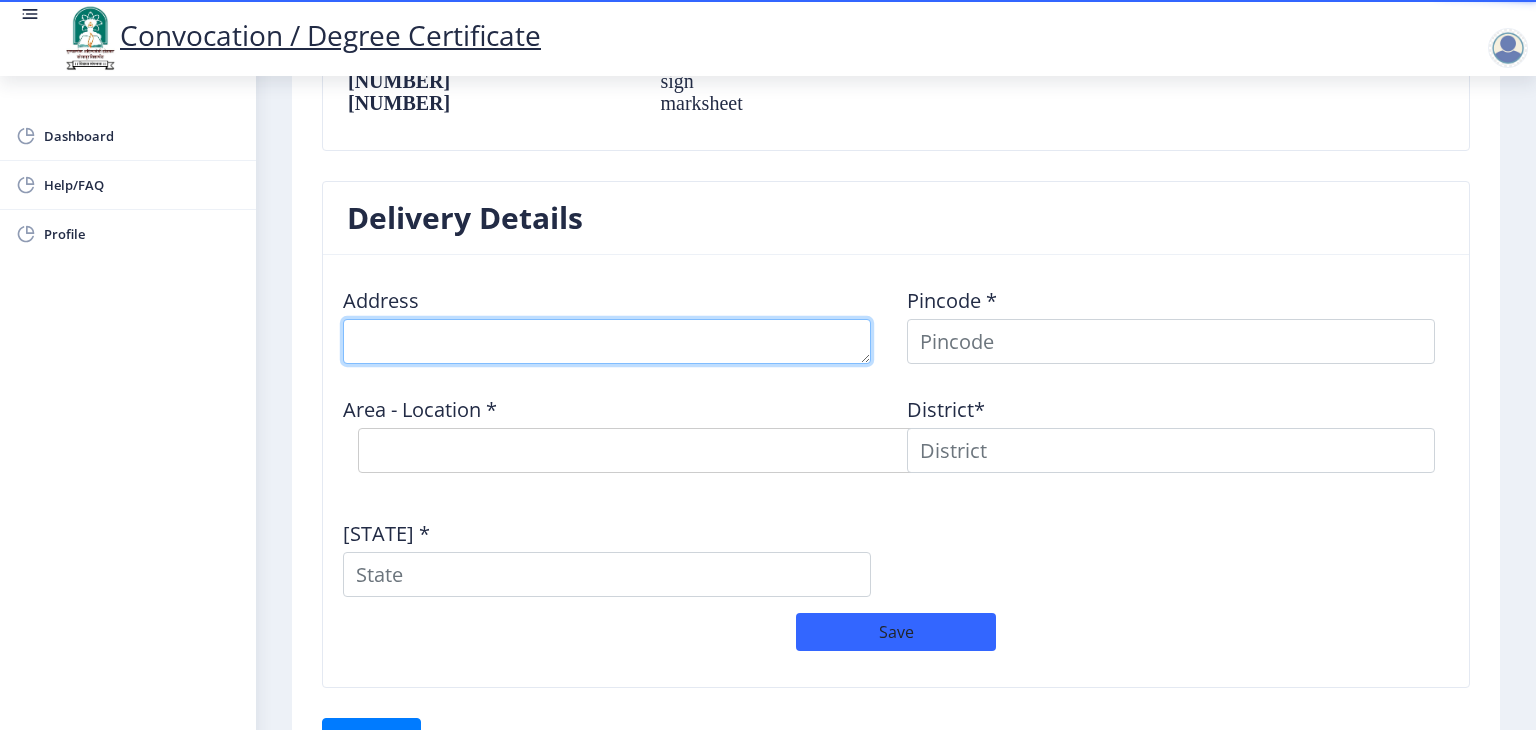 click at bounding box center (607, 341) 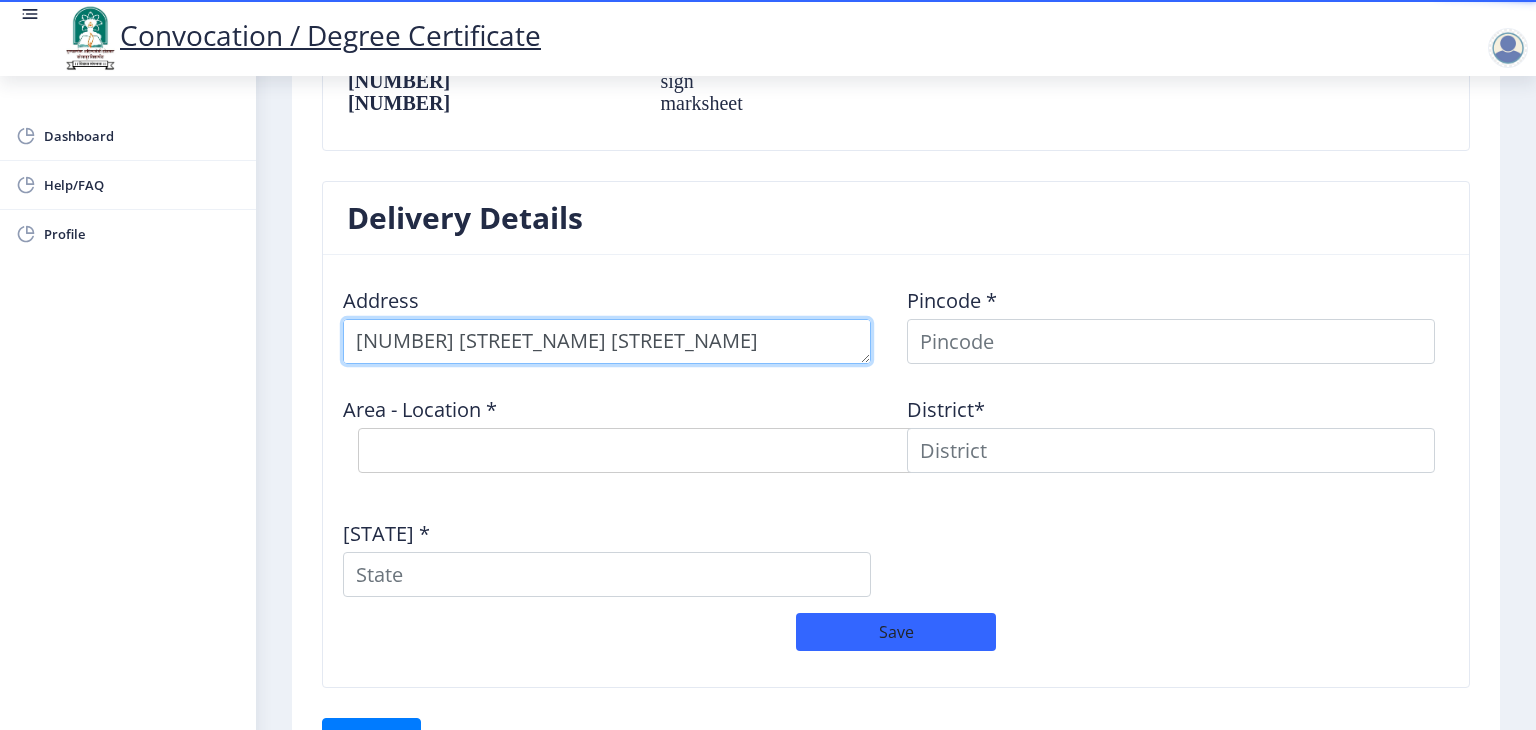 type on "[NUMBER] [STREET_NAME] [STREET_NAME] [STREET_NAME] [CITY]" 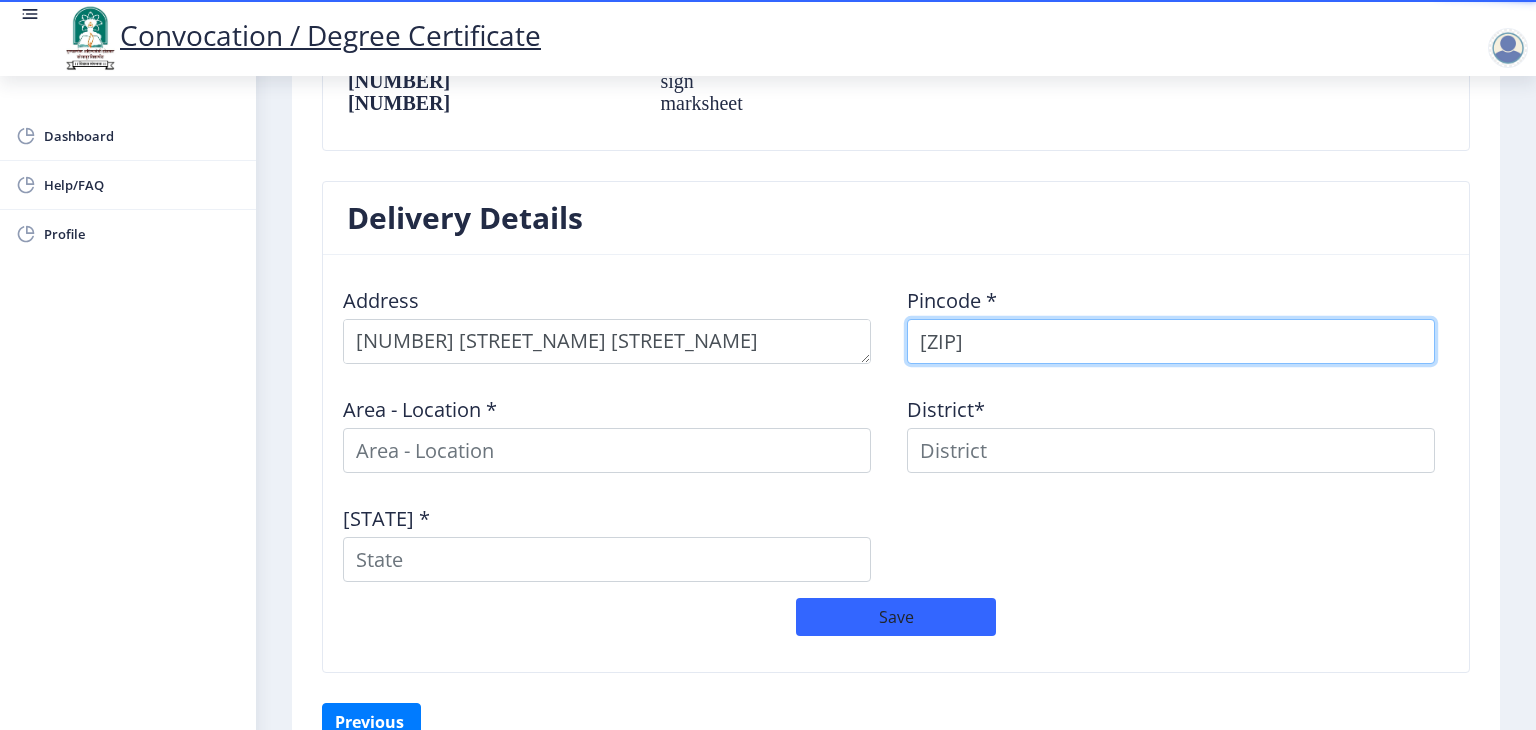 type on "[ZIP]" 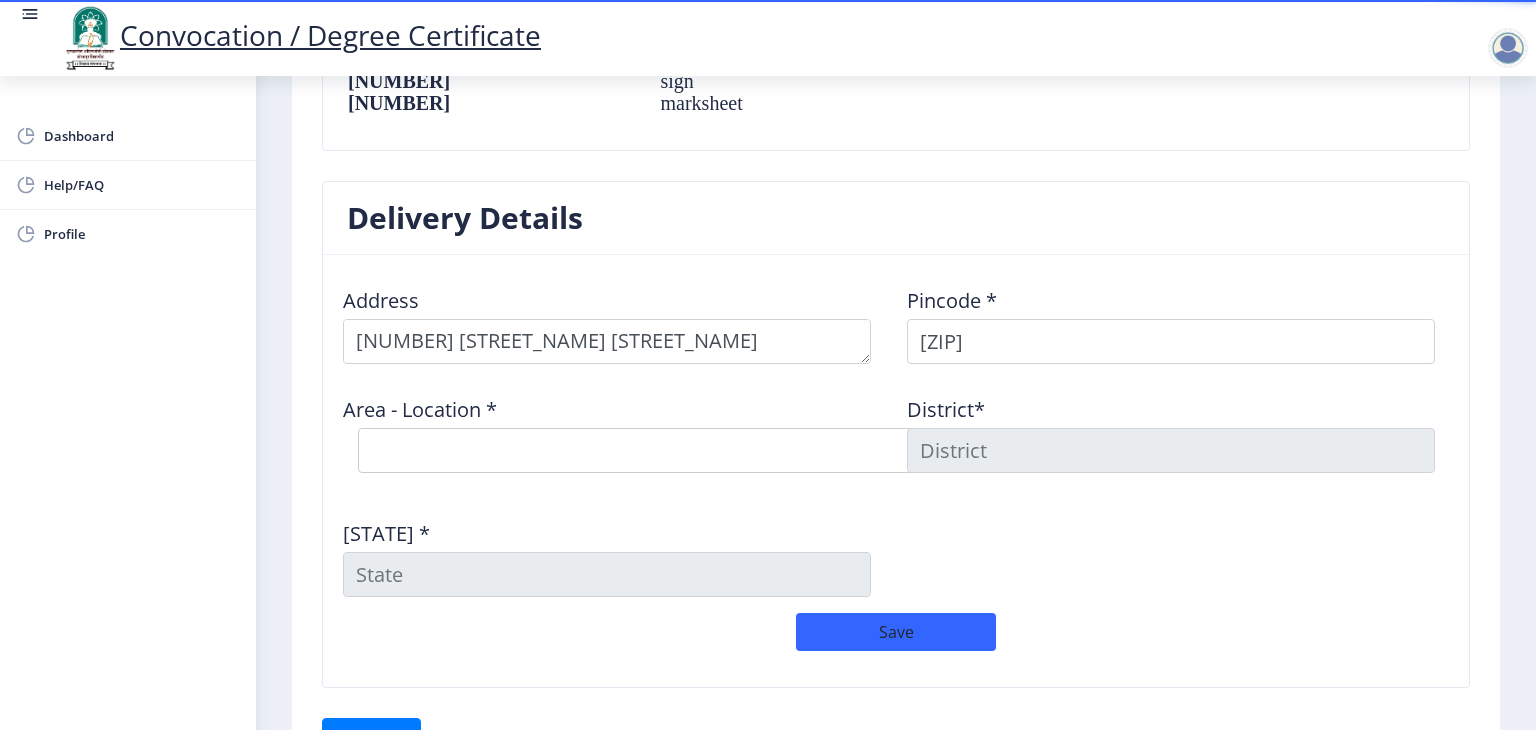 click on "Select Area Location Arali B.O Belati B.O Boramani B.O Darganhalli B.O Dayanand College S.O Degaon B.O Dongaon B.O Hagloor B.O Honsal B.O Ingalgi B.O Kasegaon B.O Kavathe B.O Mangalwar Peth S.O (Solapur) Mardi B.O Musti B.O Pathari B.O Solapur Mkt. S.O Tandulwadi B.O Tirhe B.O Ule B.O Umedpur B.O" at bounding box center [658, 450] 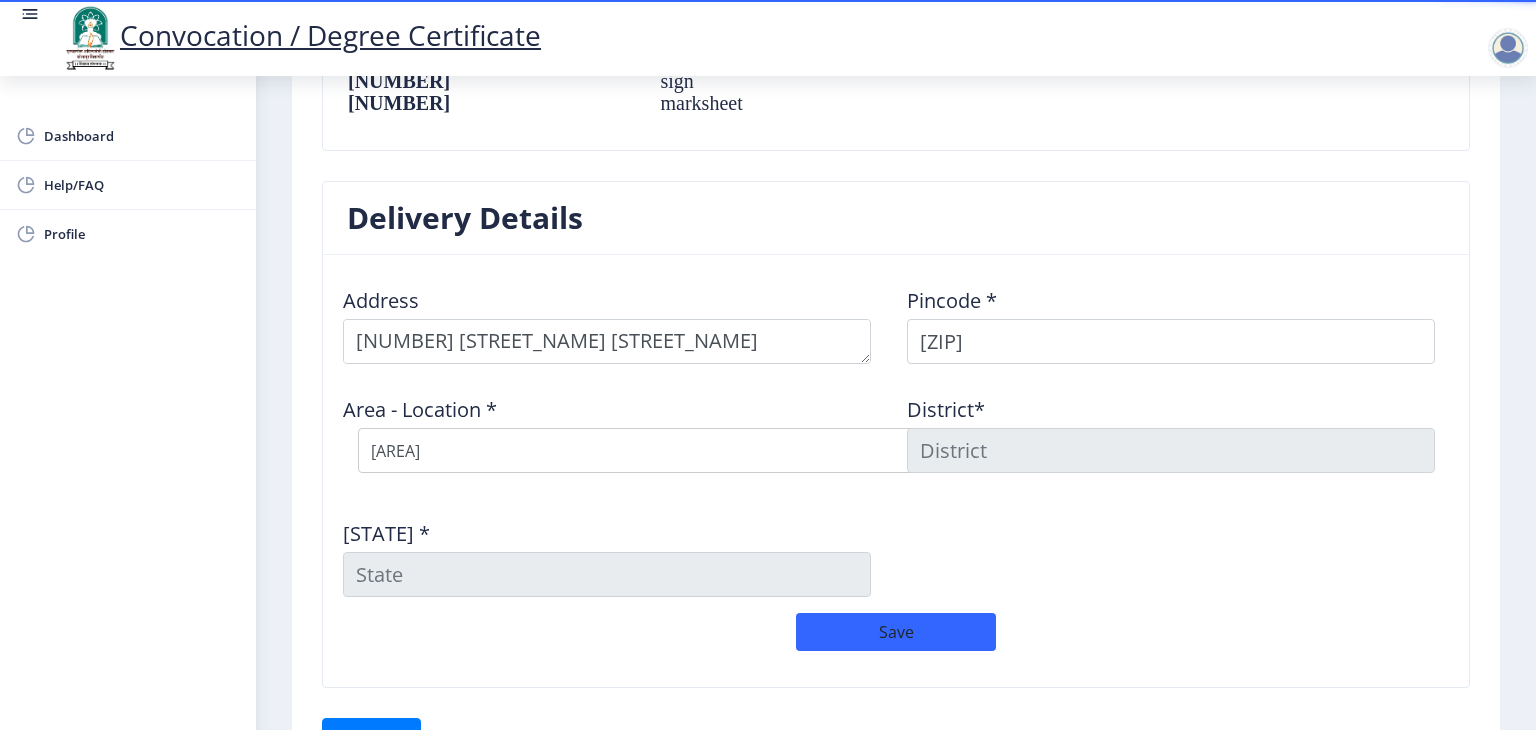 click on "Select Area Location Arali B.O Belati B.O Boramani B.O Darganhalli B.O Dayanand College S.O Degaon B.O Dongaon B.O Hagloor B.O Honsal B.O Ingalgi B.O Kasegaon B.O Kavathe B.O Mangalwar Peth S.O (Solapur) Mardi B.O Musti B.O Pathari B.O Solapur Mkt. S.O Tandulwadi B.O Tirhe B.O Ule B.O Umedpur B.O" at bounding box center (658, 450) 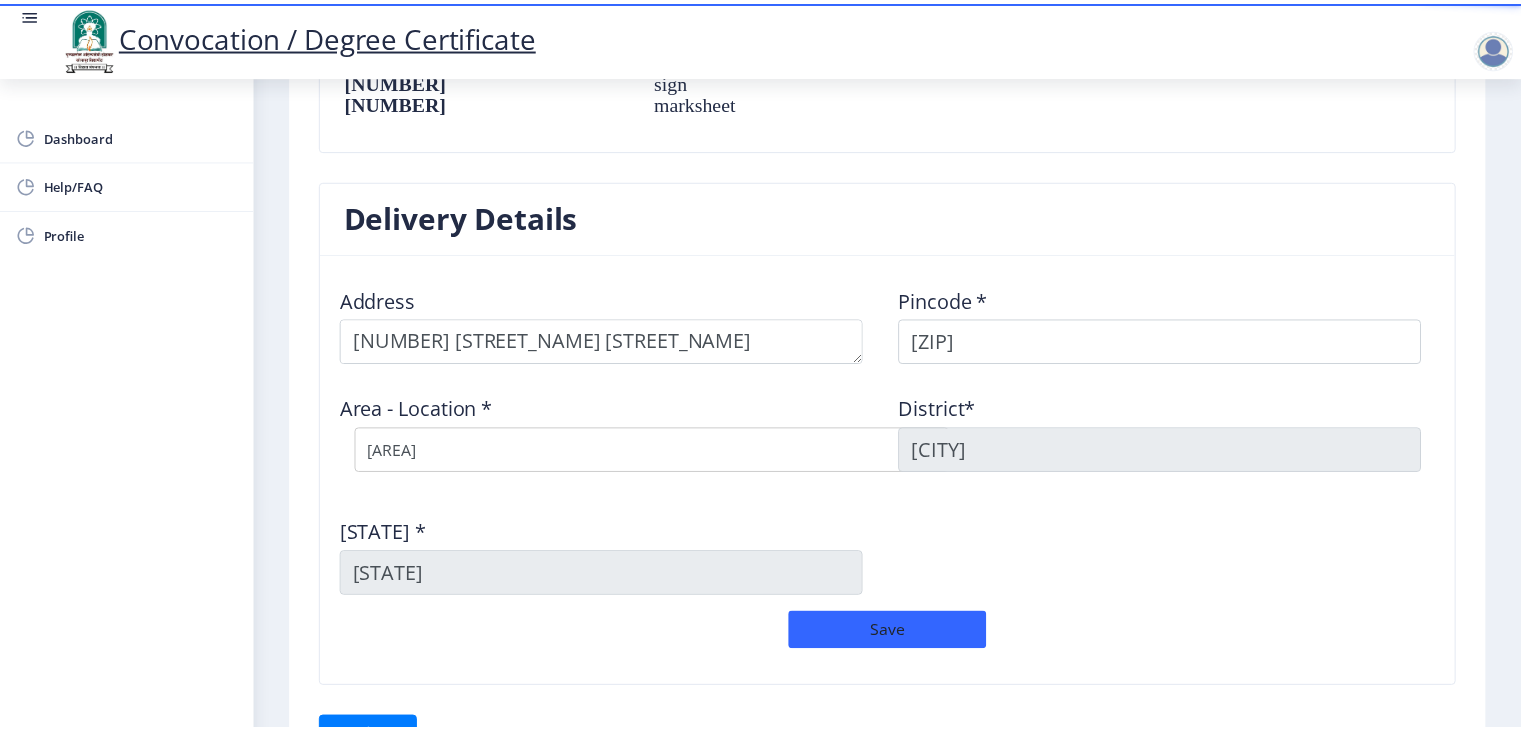 scroll, scrollTop: 1622, scrollLeft: 0, axis: vertical 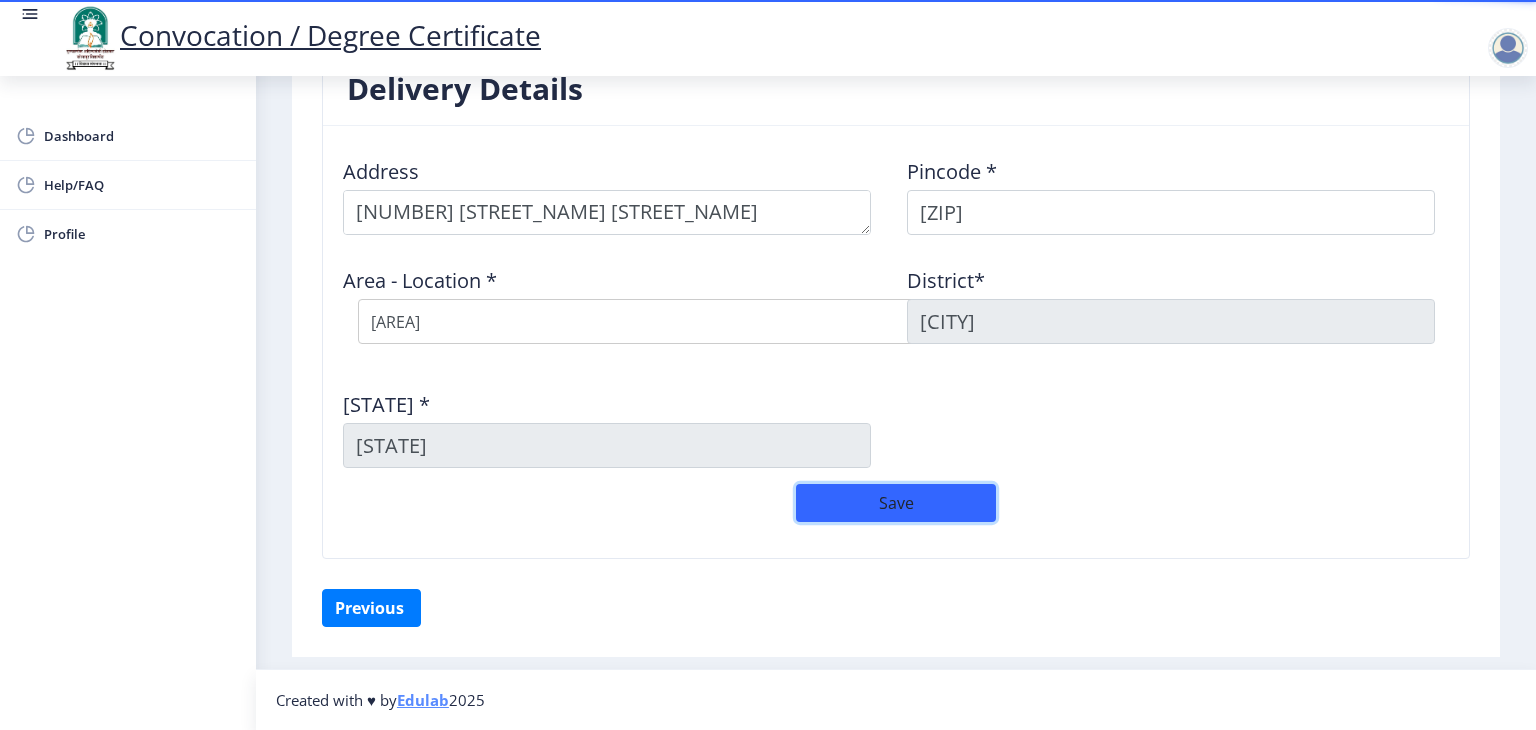click on "Save" 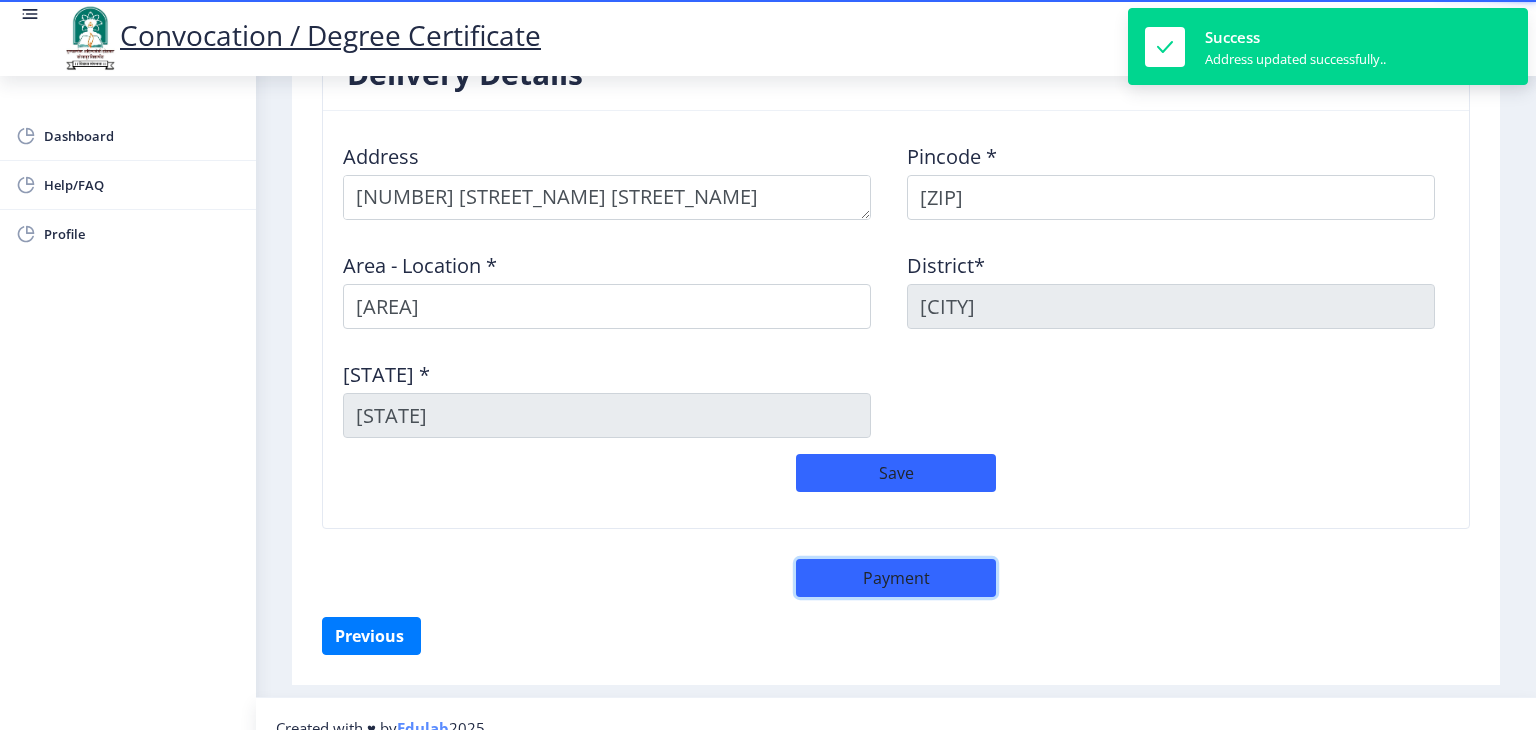 click on "Payment" 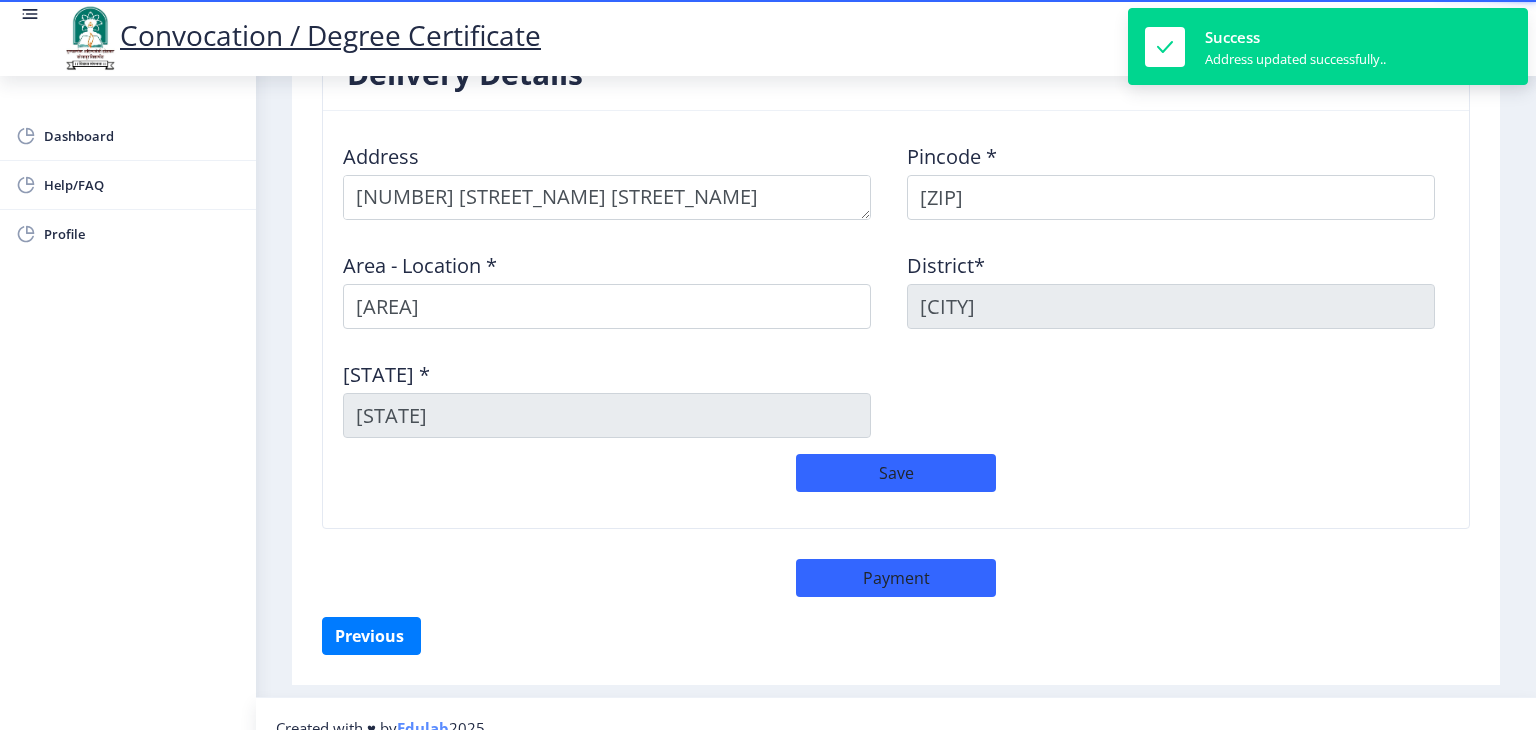 select on "sealed" 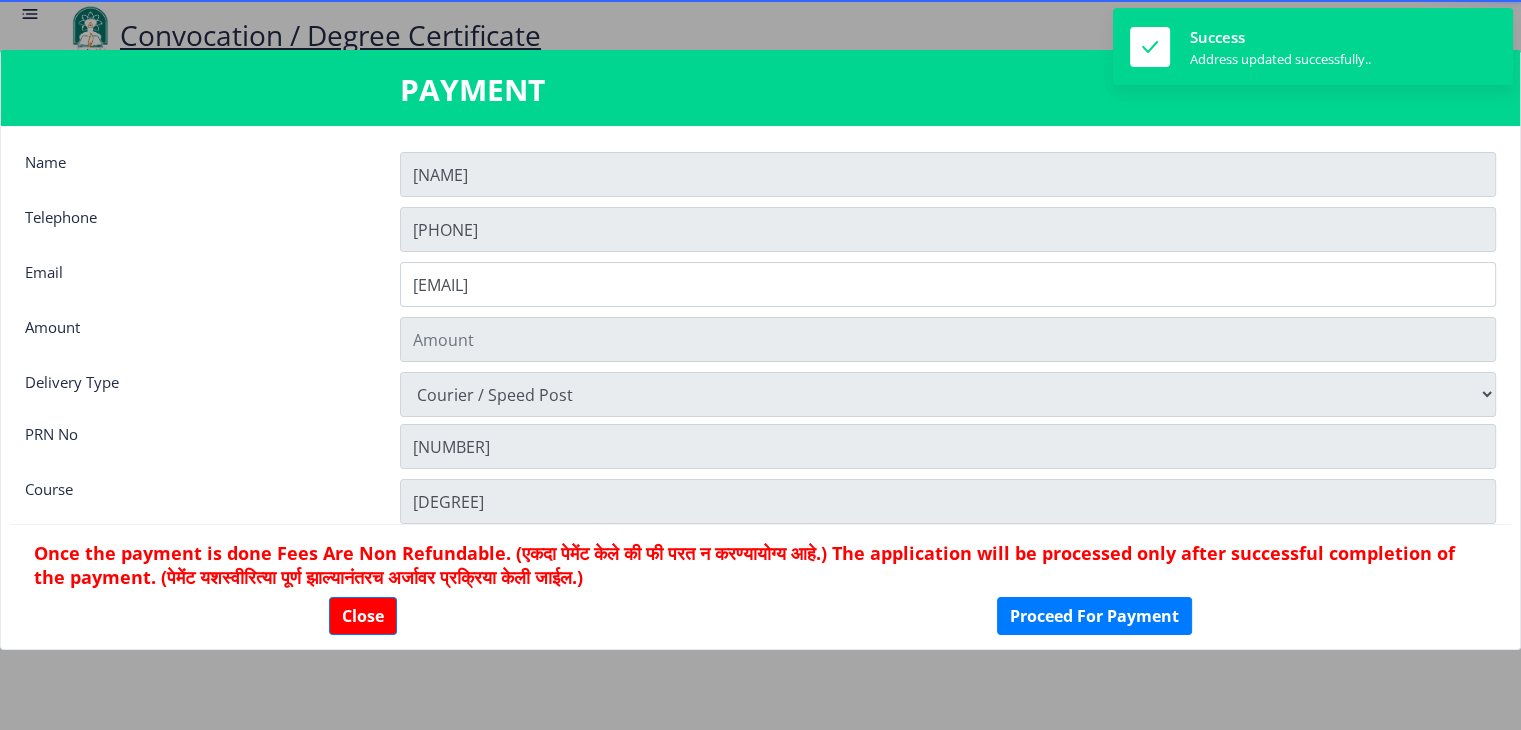 type on "1885" 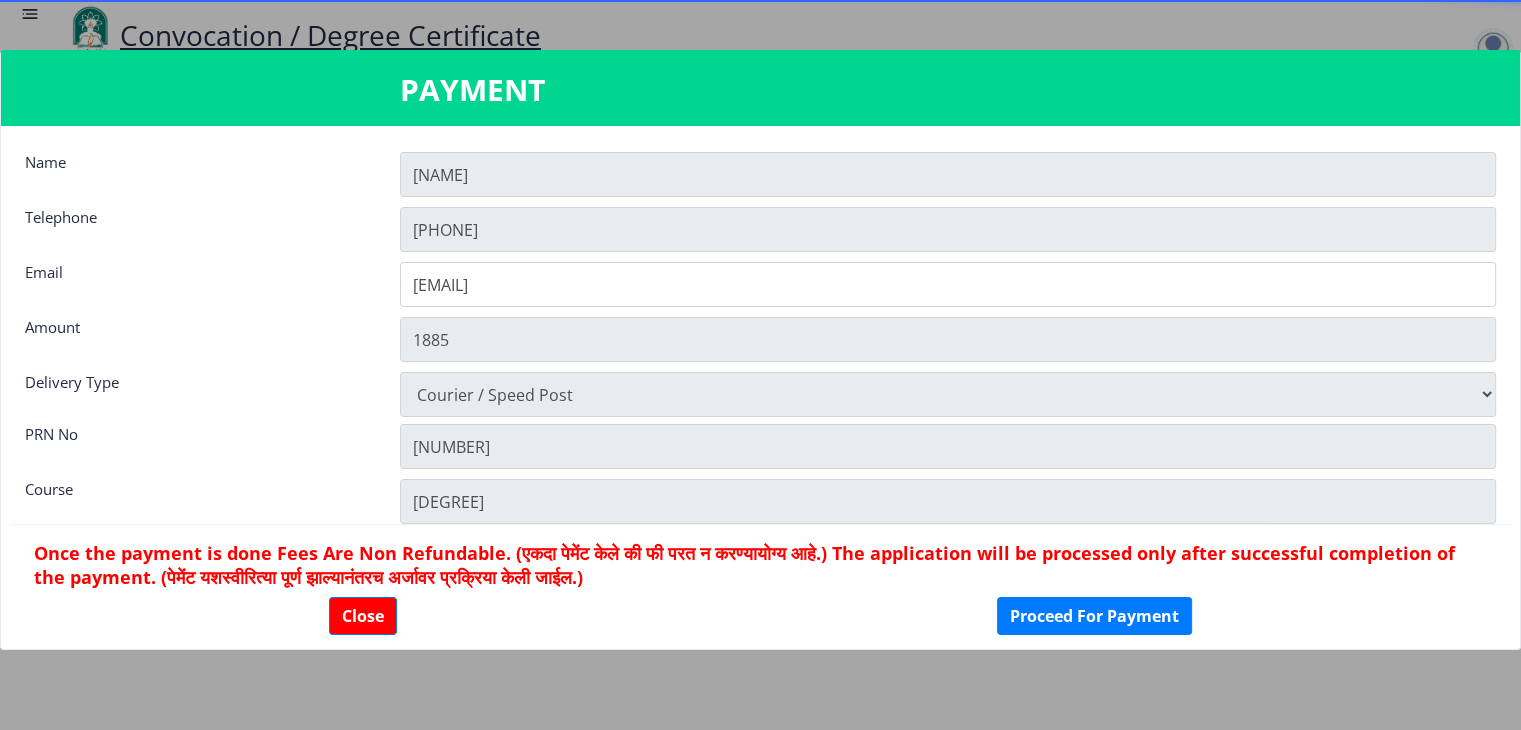 scroll, scrollTop: 27, scrollLeft: 0, axis: vertical 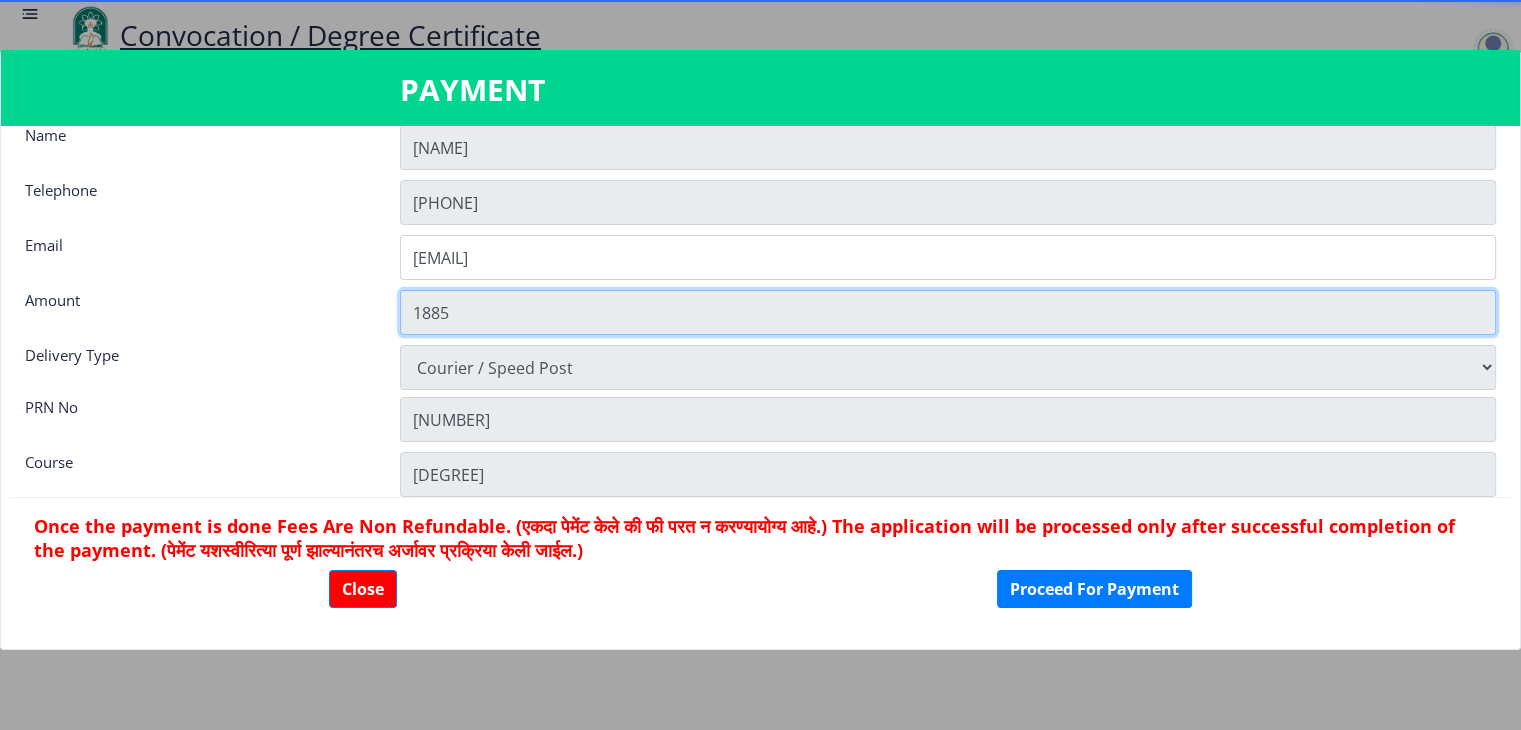 click on "1885" 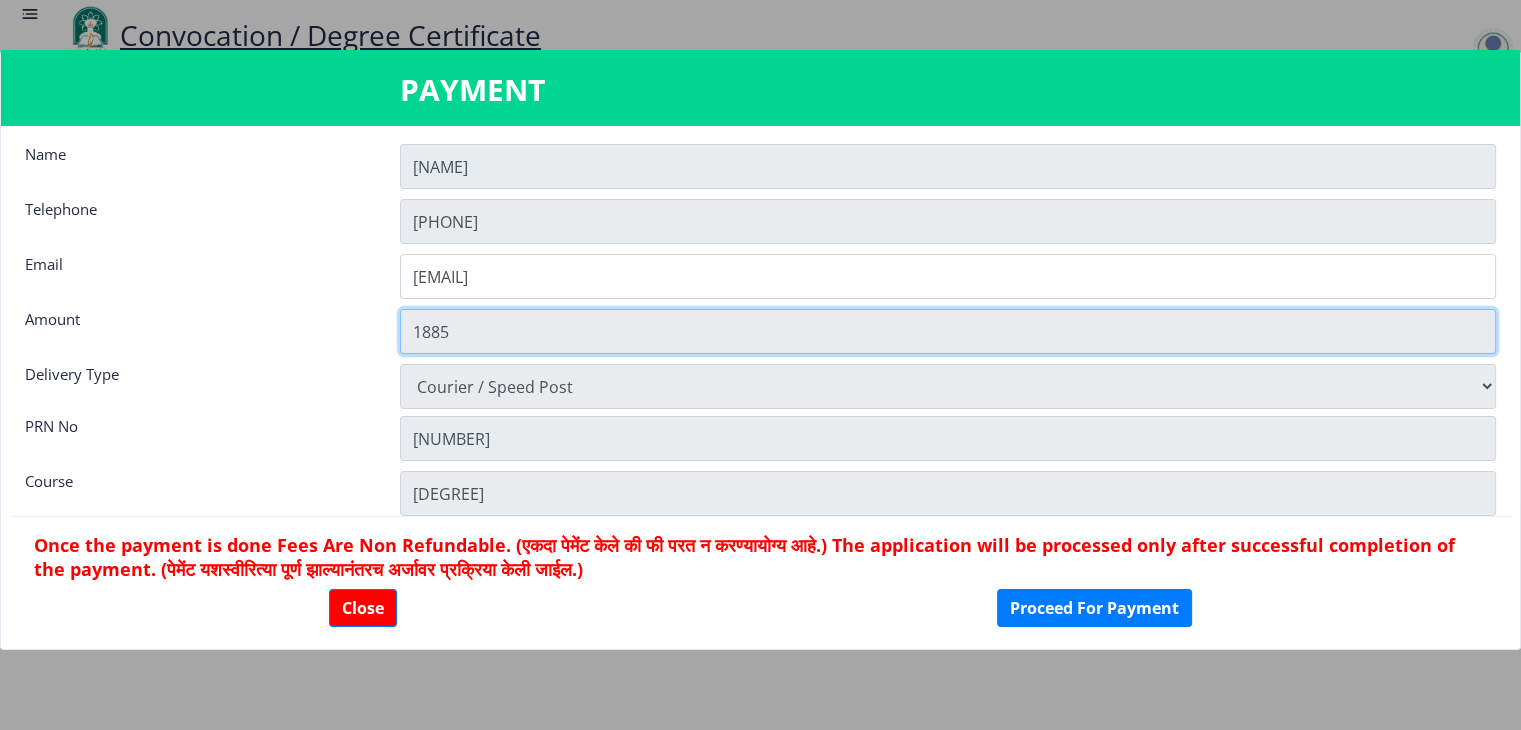 scroll, scrollTop: 0, scrollLeft: 0, axis: both 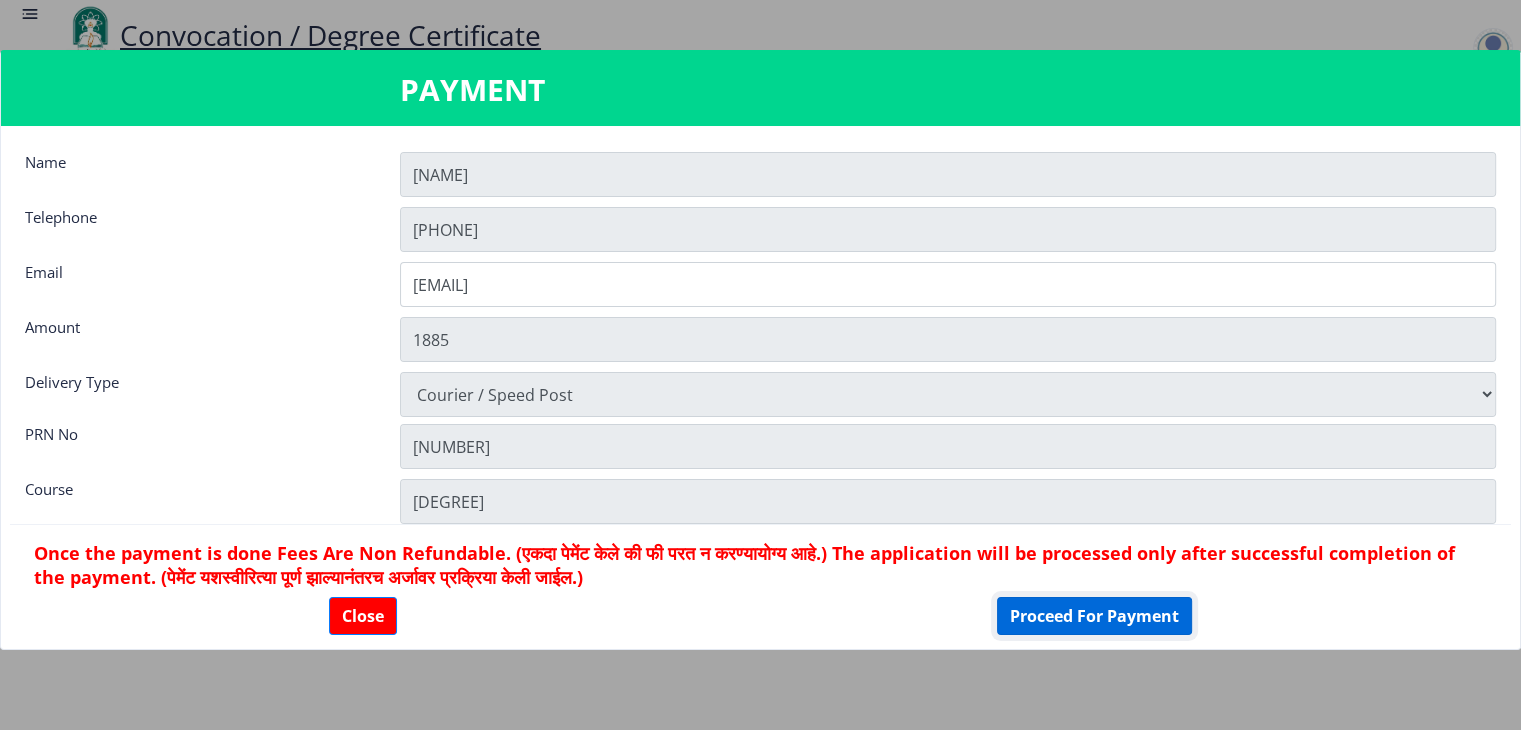 click on "Proceed For Payment" 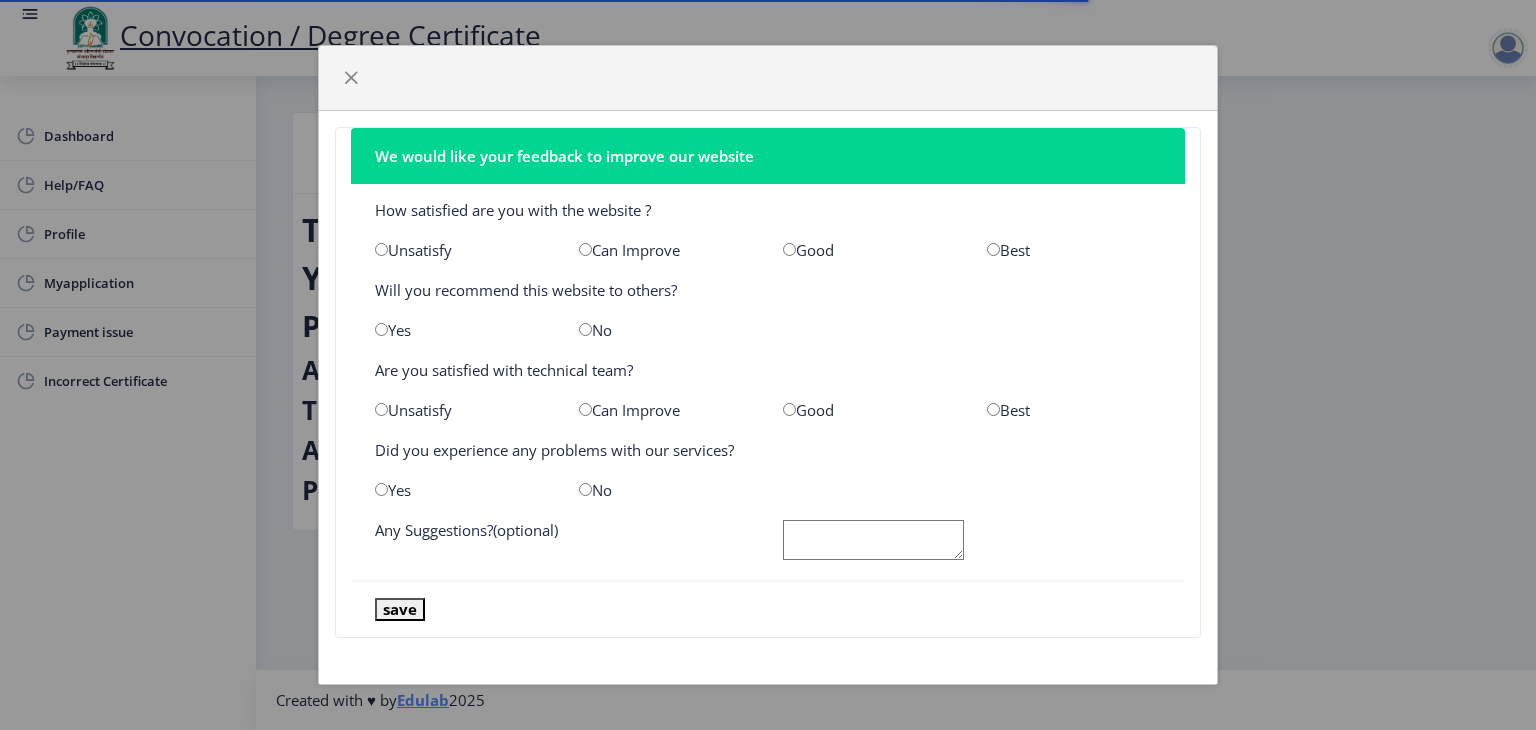 scroll, scrollTop: 0, scrollLeft: 0, axis: both 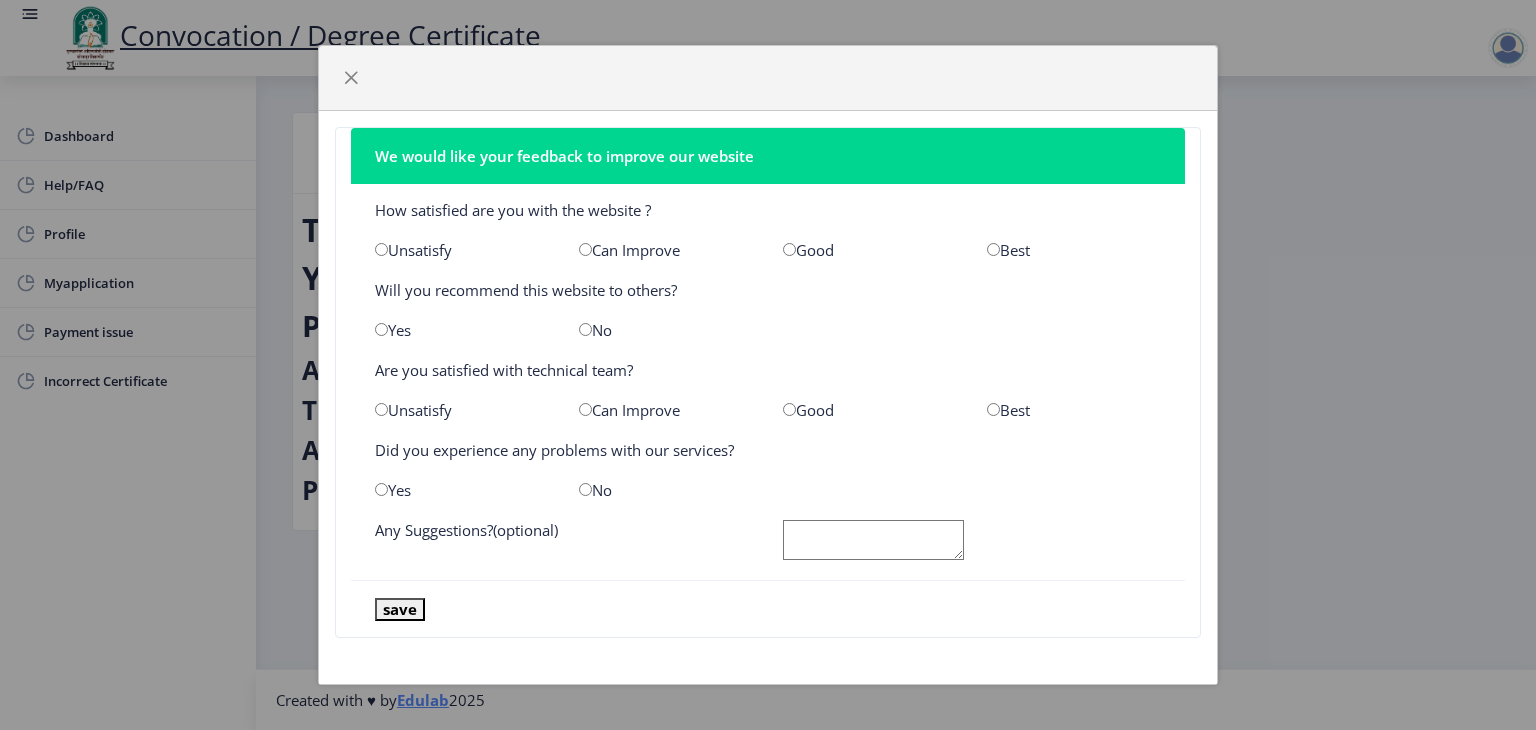 click at bounding box center (789, 249) 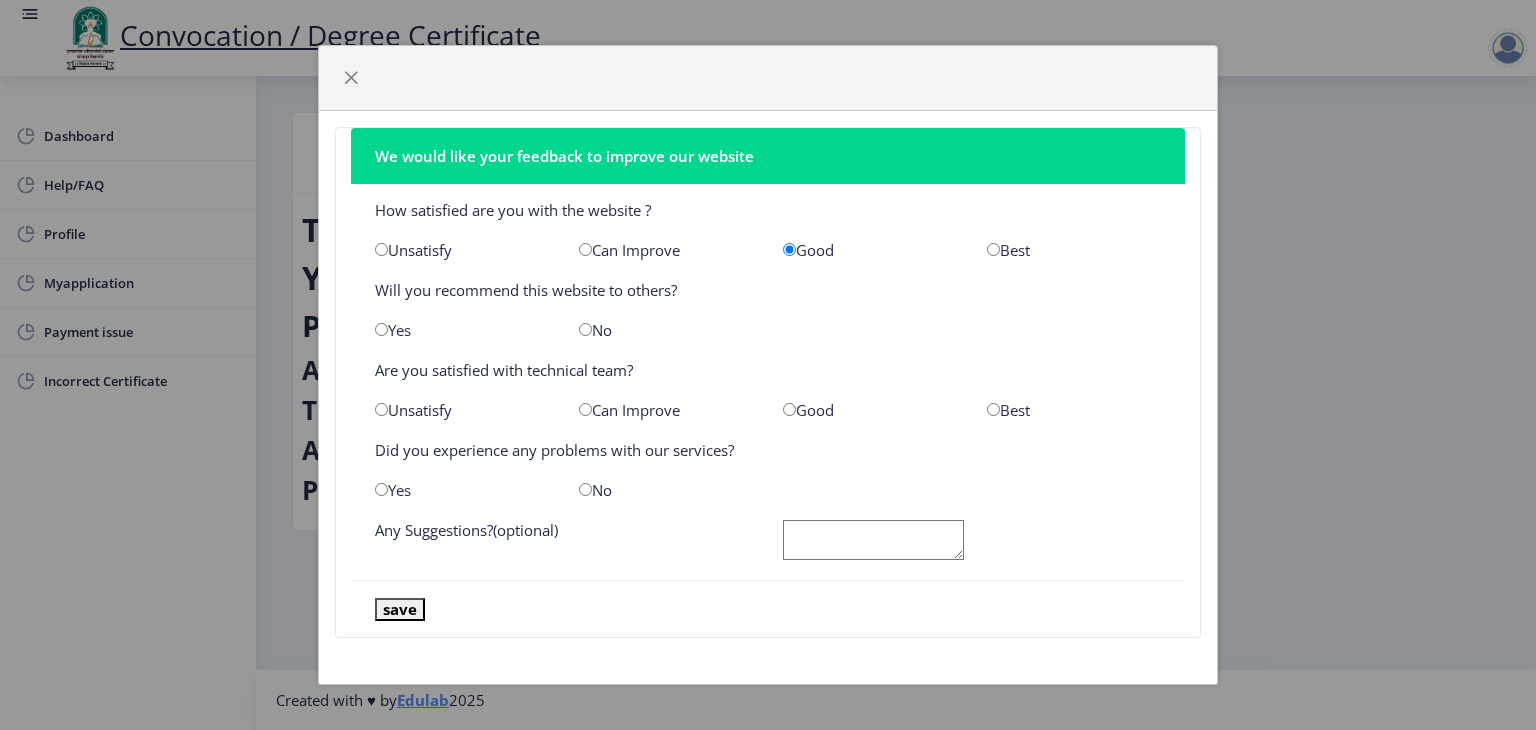 click at bounding box center [585, 329] 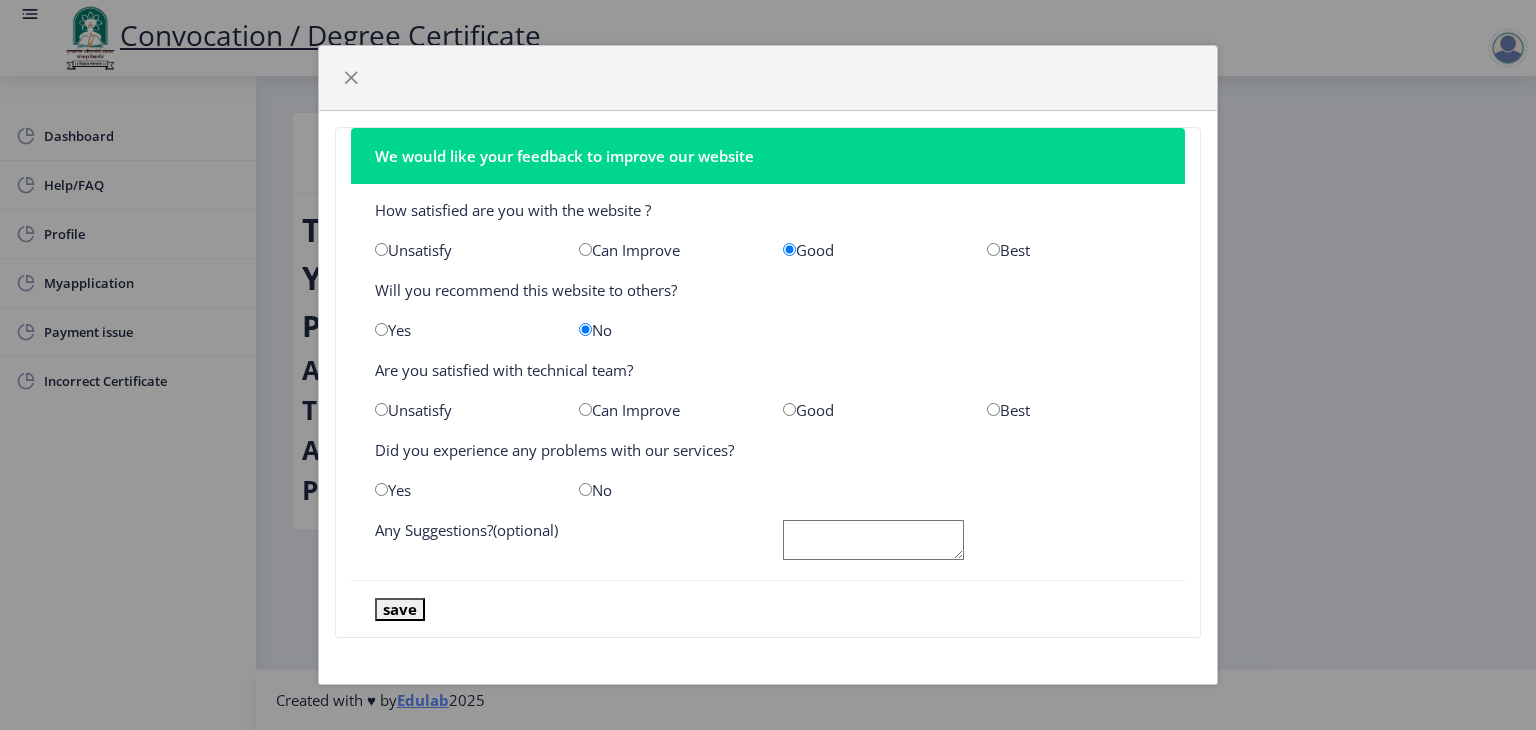 click at bounding box center (789, 409) 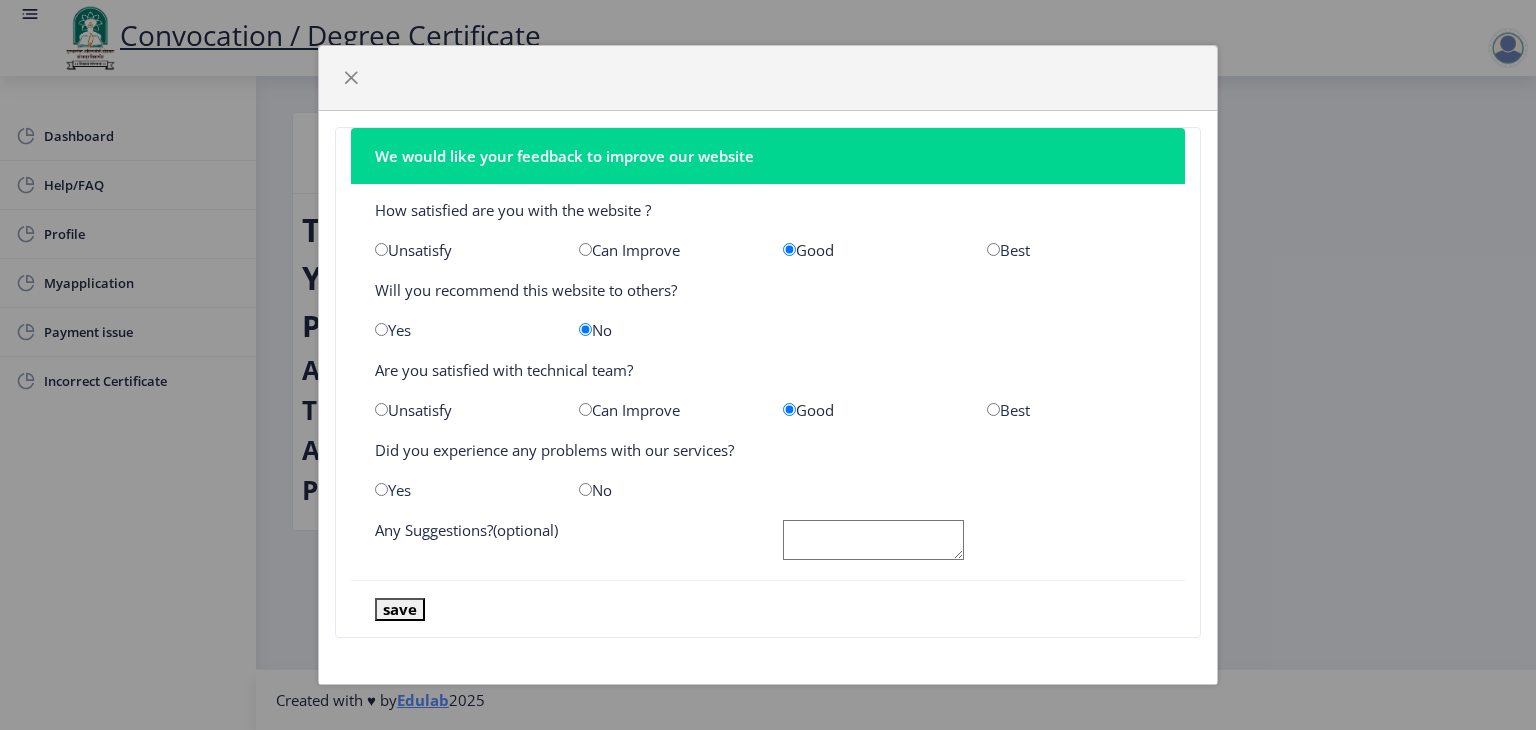 click at bounding box center [585, 489] 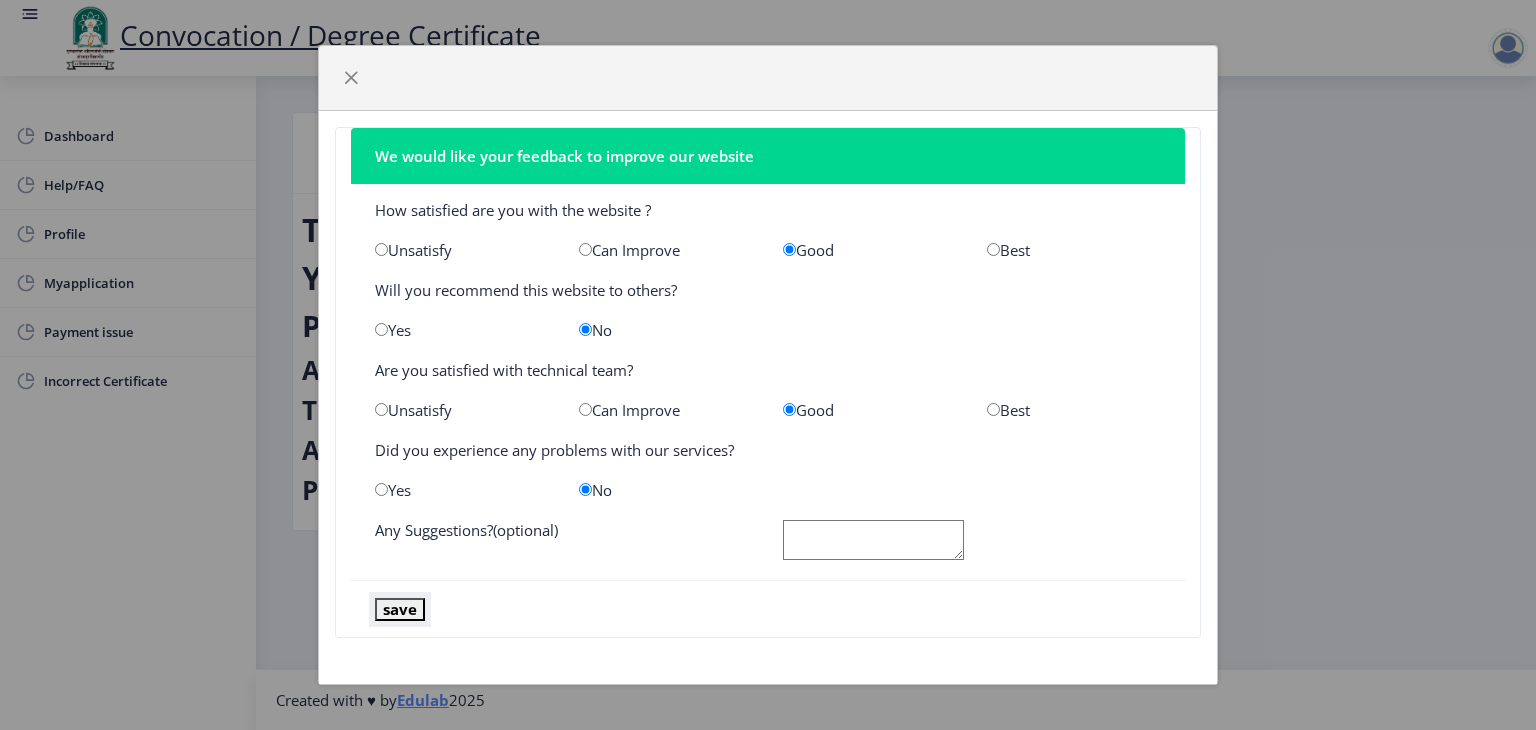 click on "save" 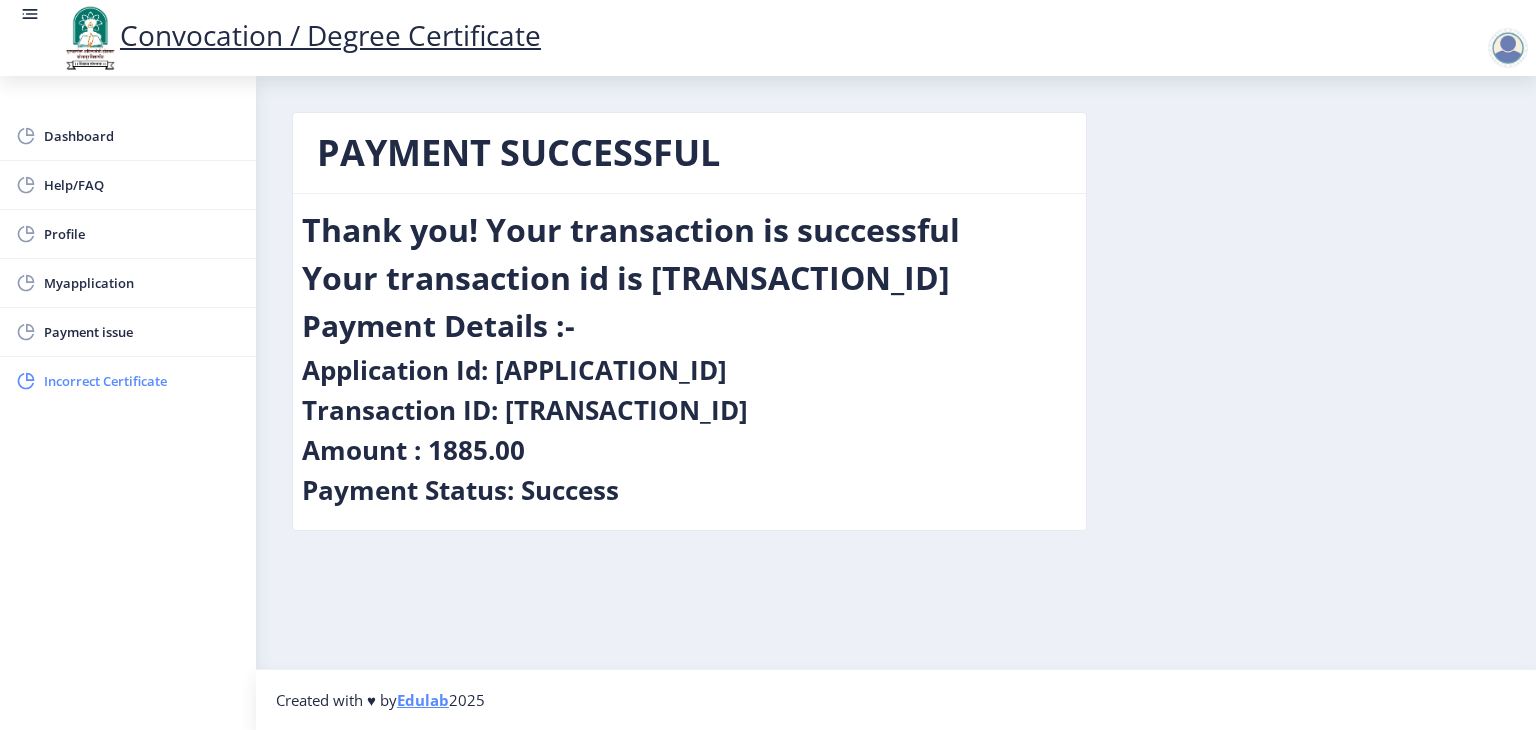 click on "Incorrect Certificate" 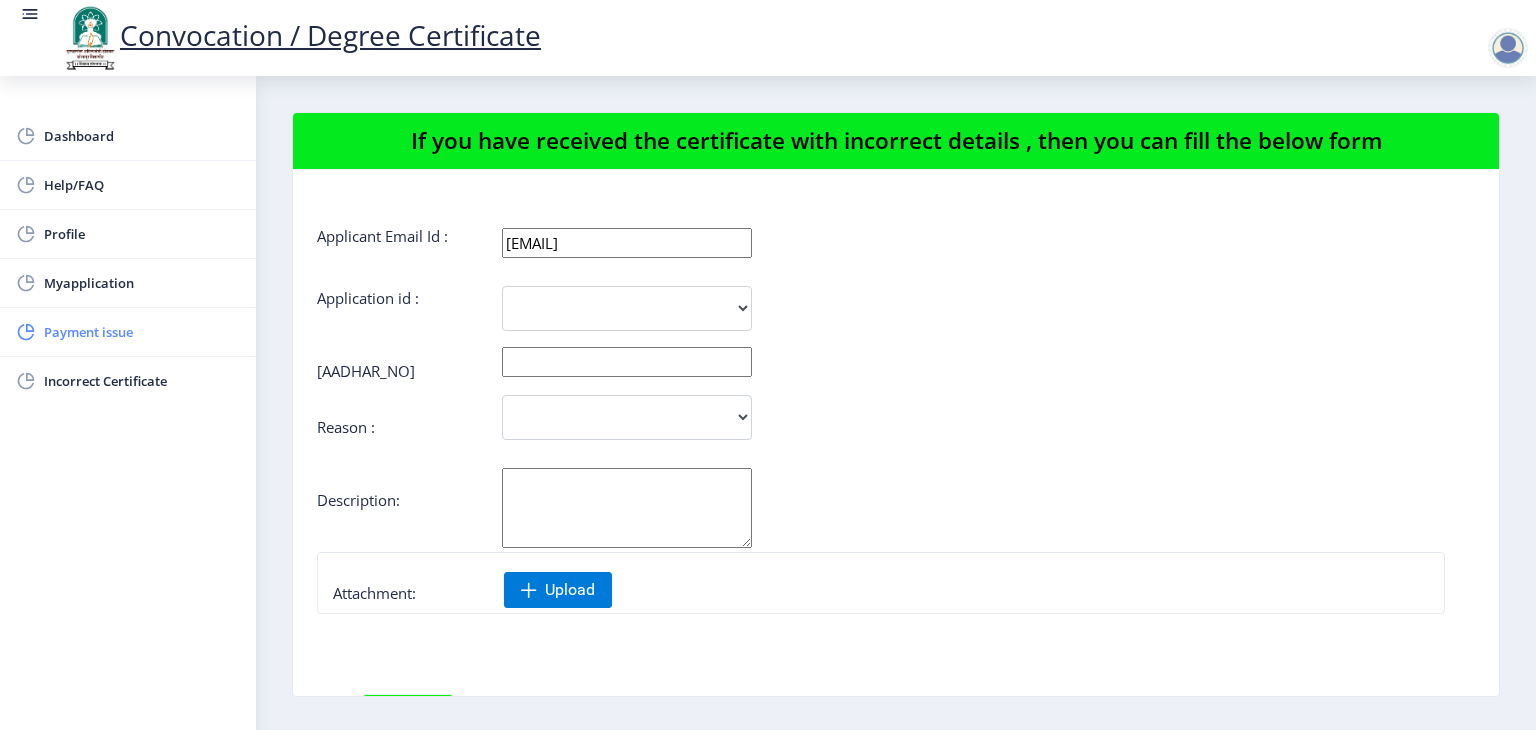 click on "Payment issue" 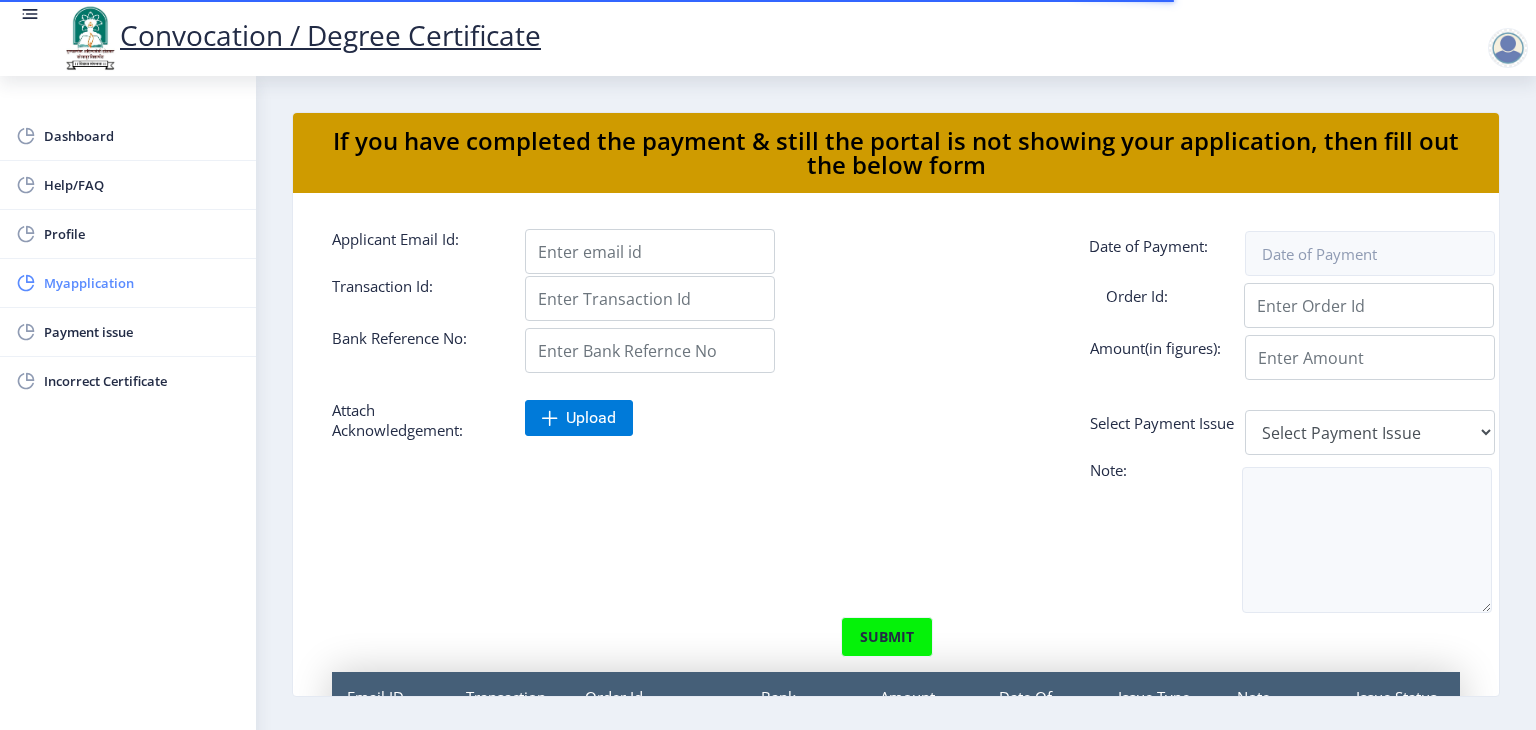click on "Myapplication" 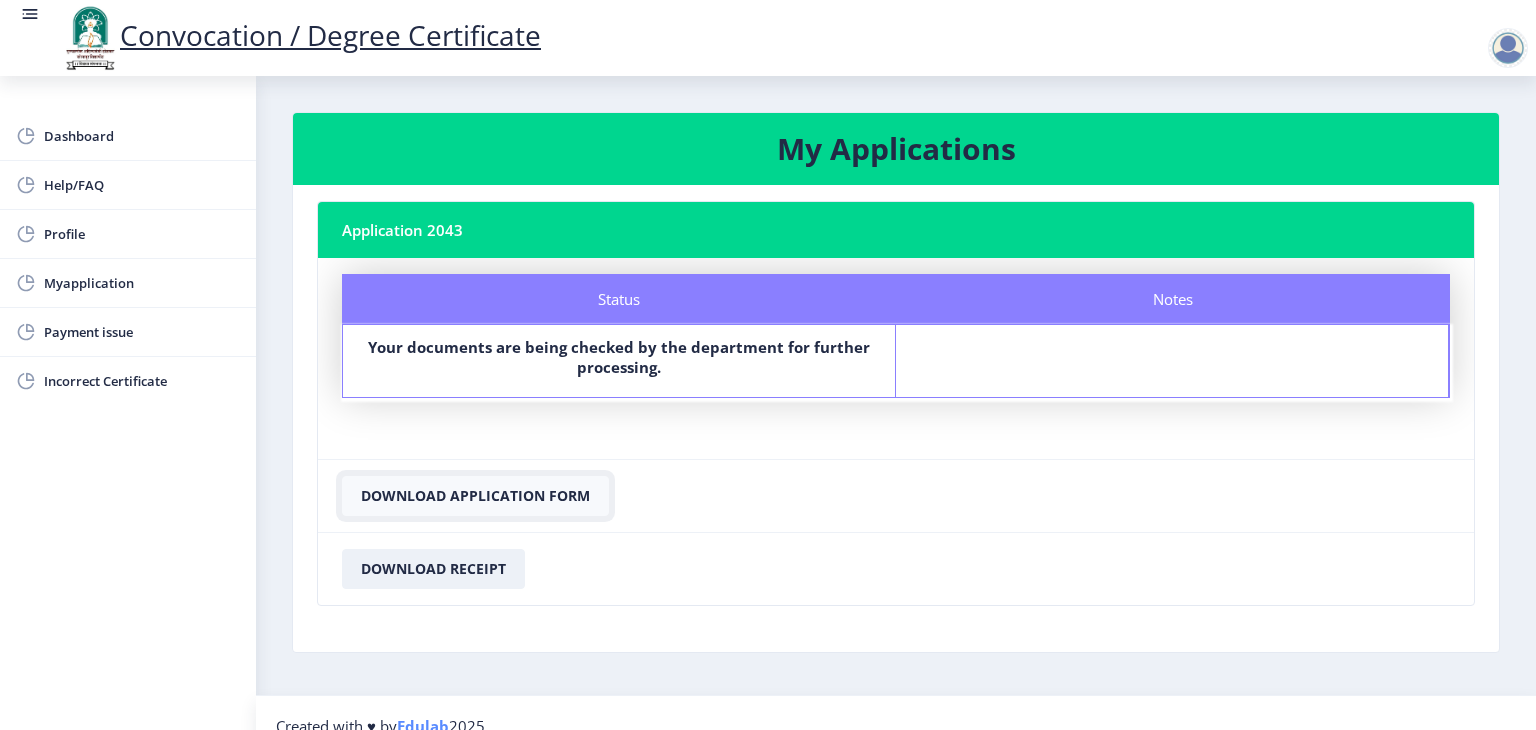 click on "Download Application Form" 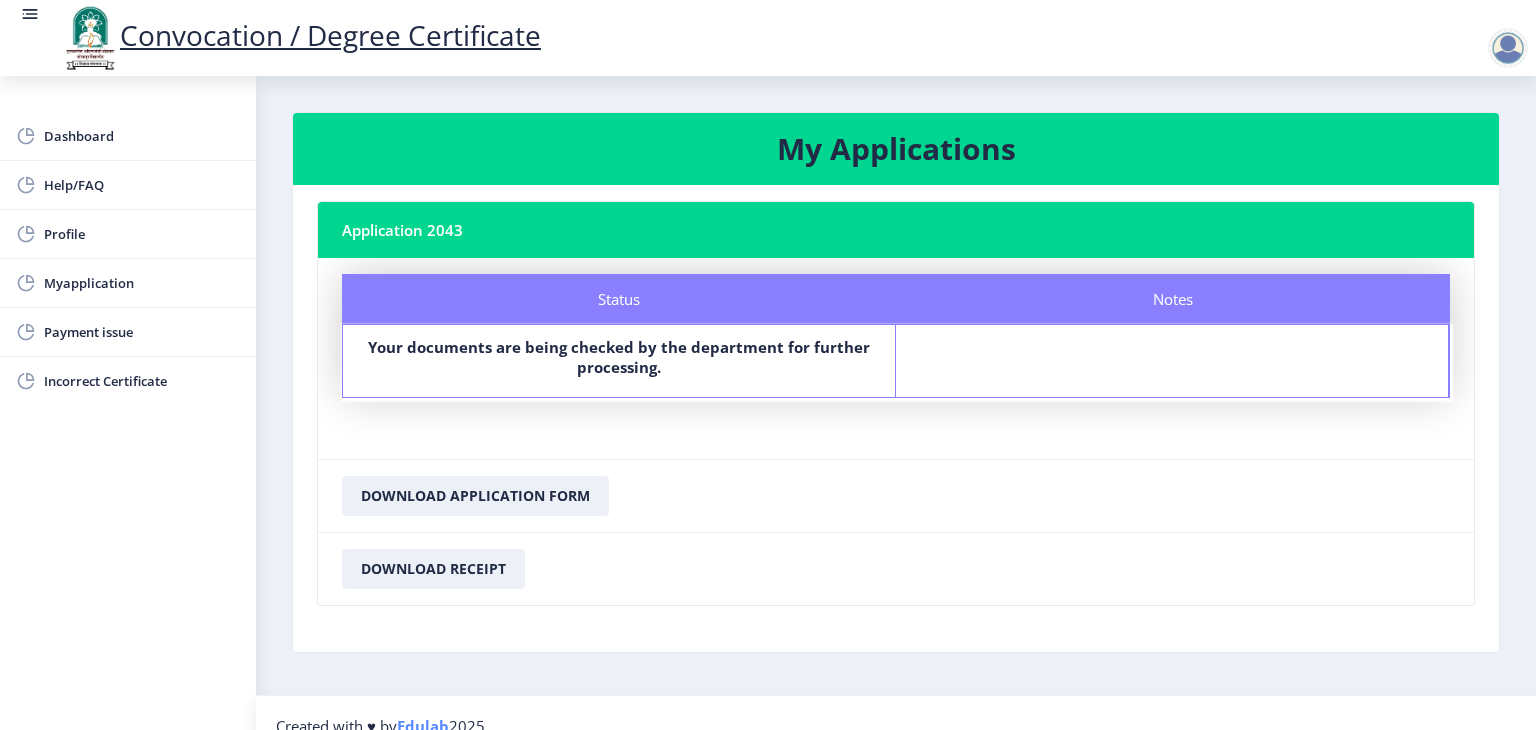 click 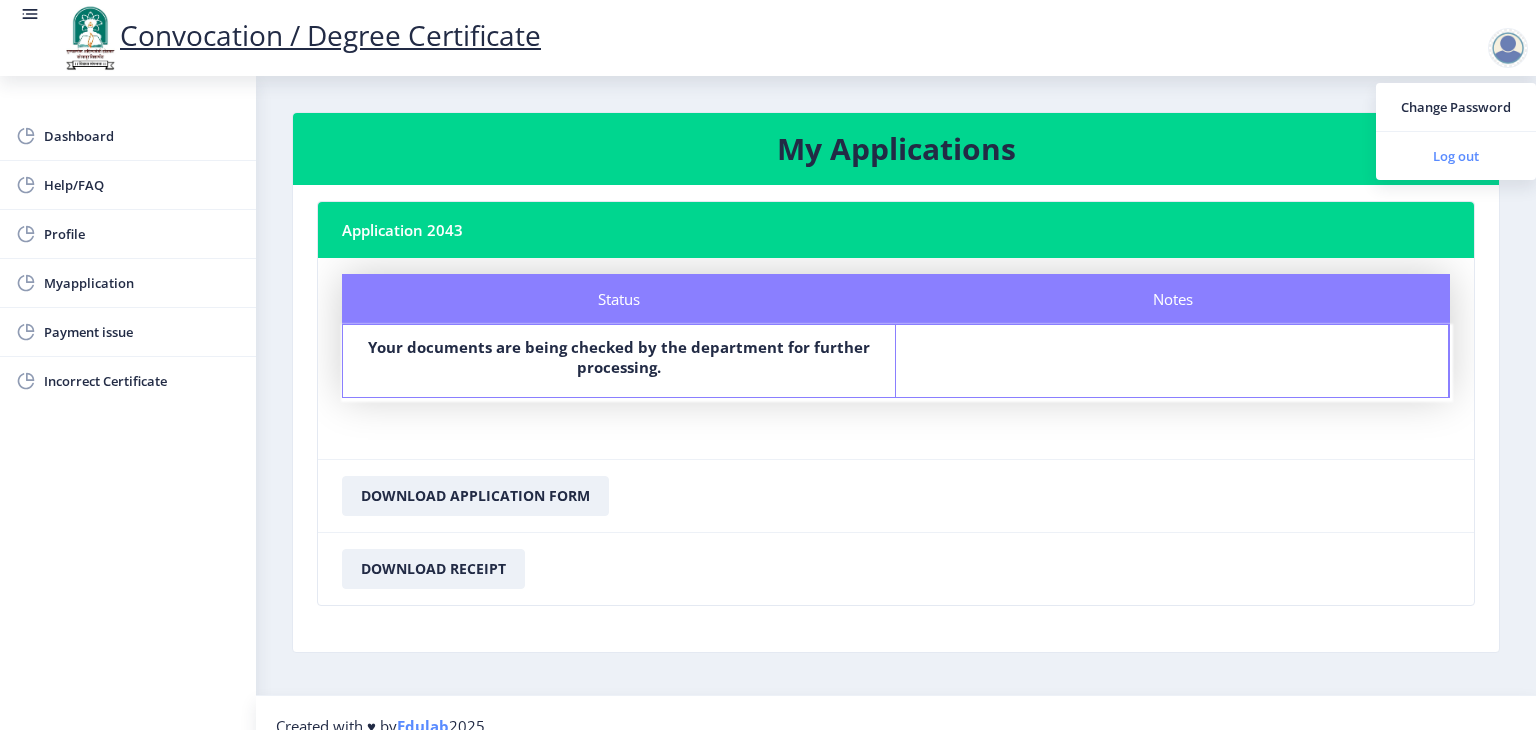 click on "Log out" at bounding box center (1456, 156) 